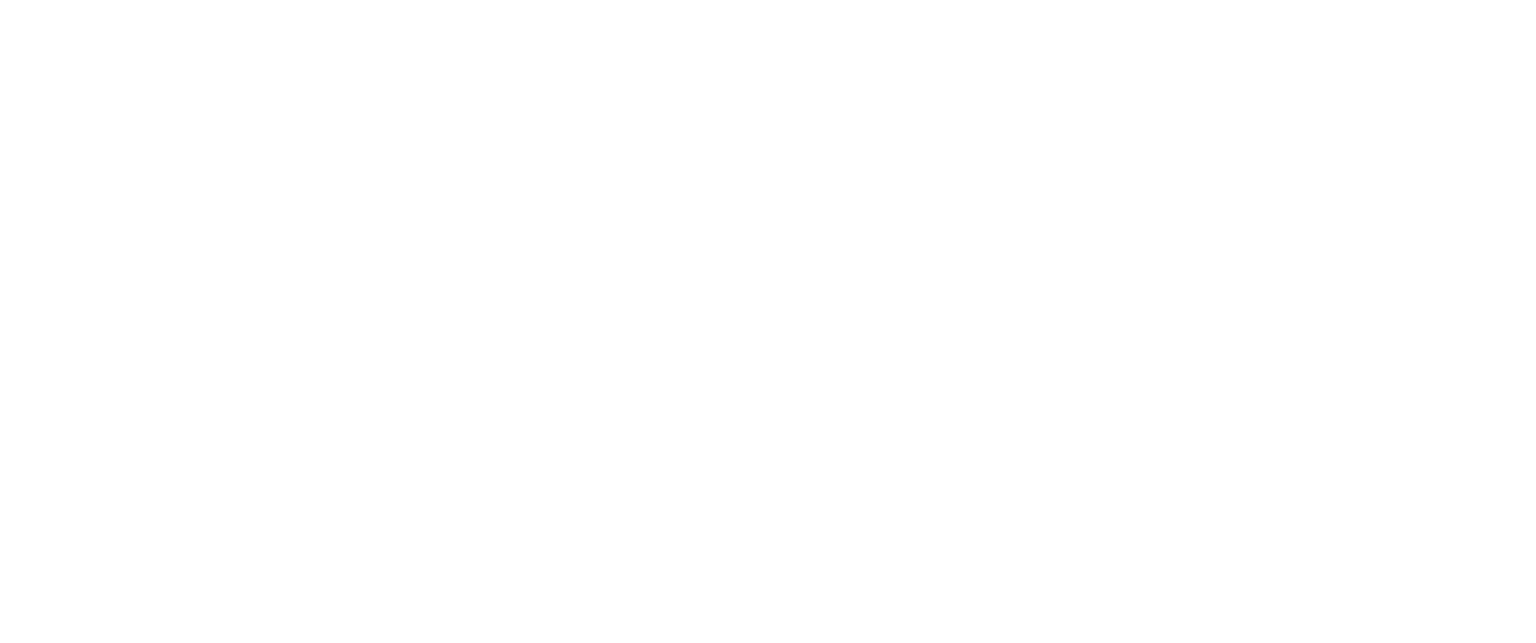 scroll, scrollTop: 0, scrollLeft: 0, axis: both 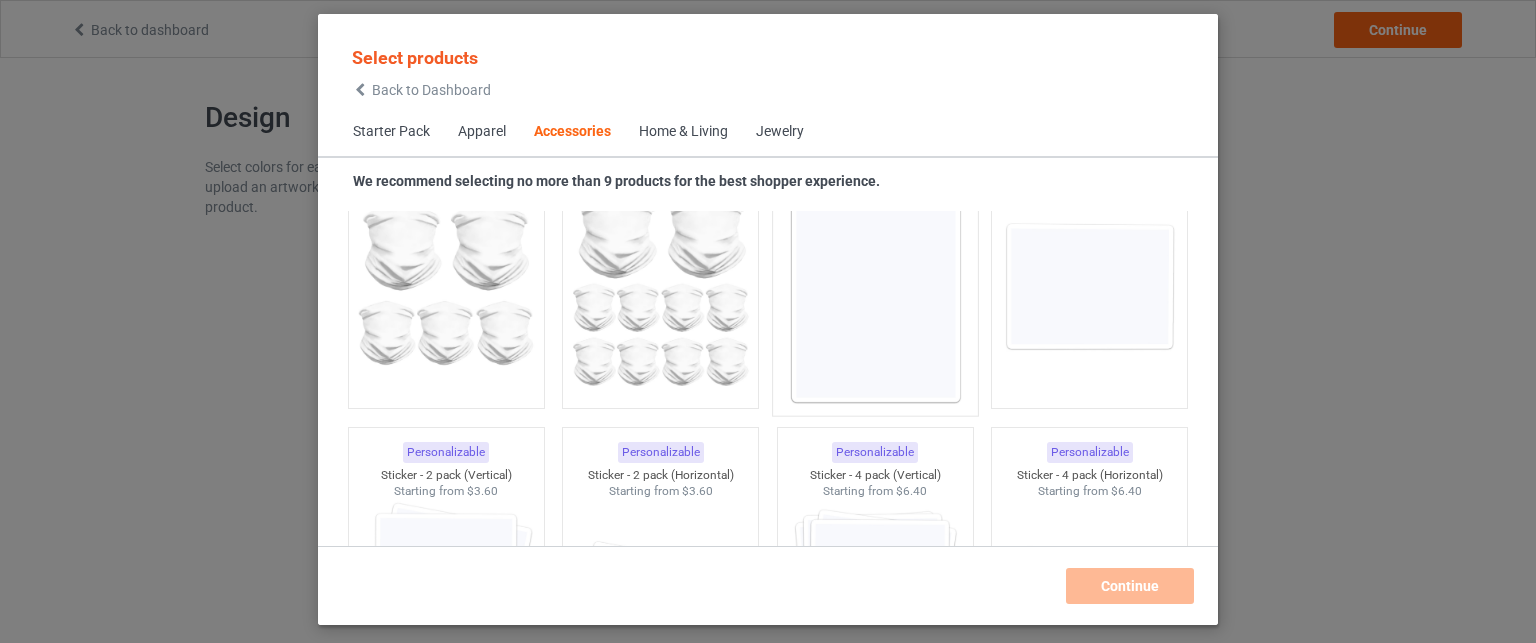 click at bounding box center [875, 287] 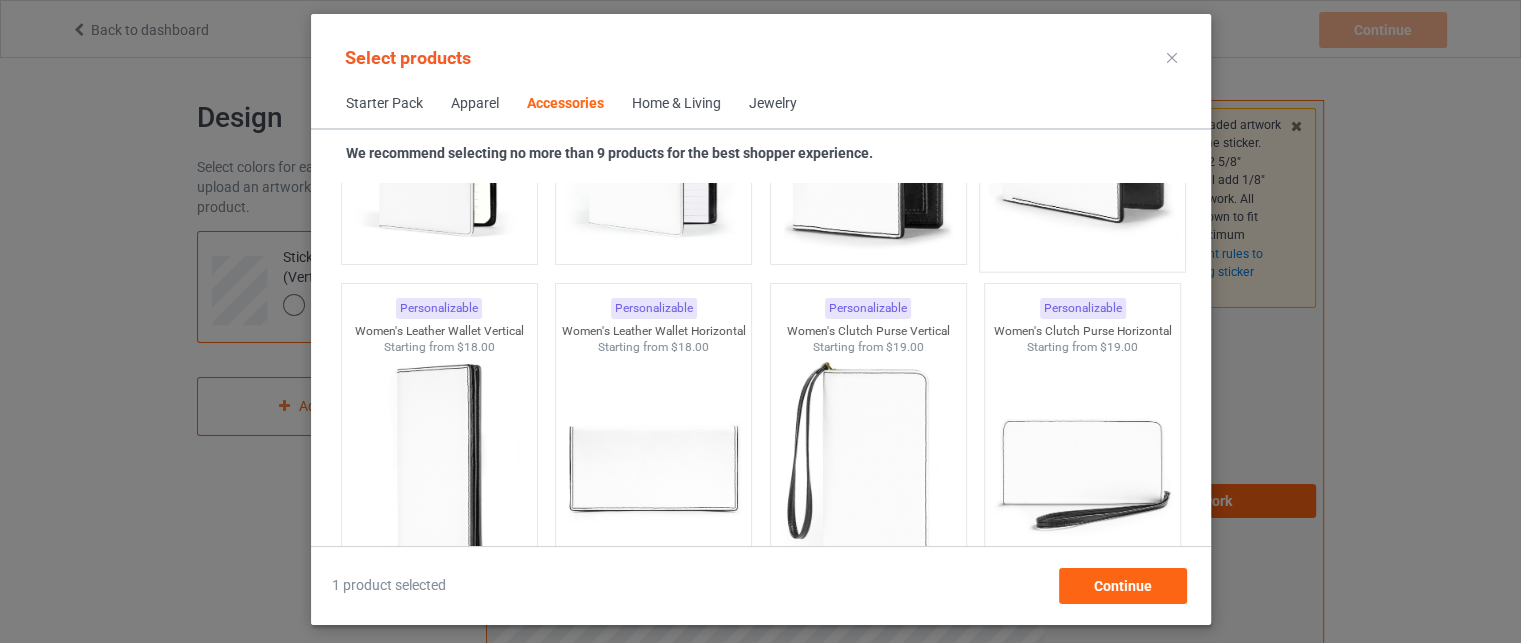 scroll, scrollTop: 8426, scrollLeft: 0, axis: vertical 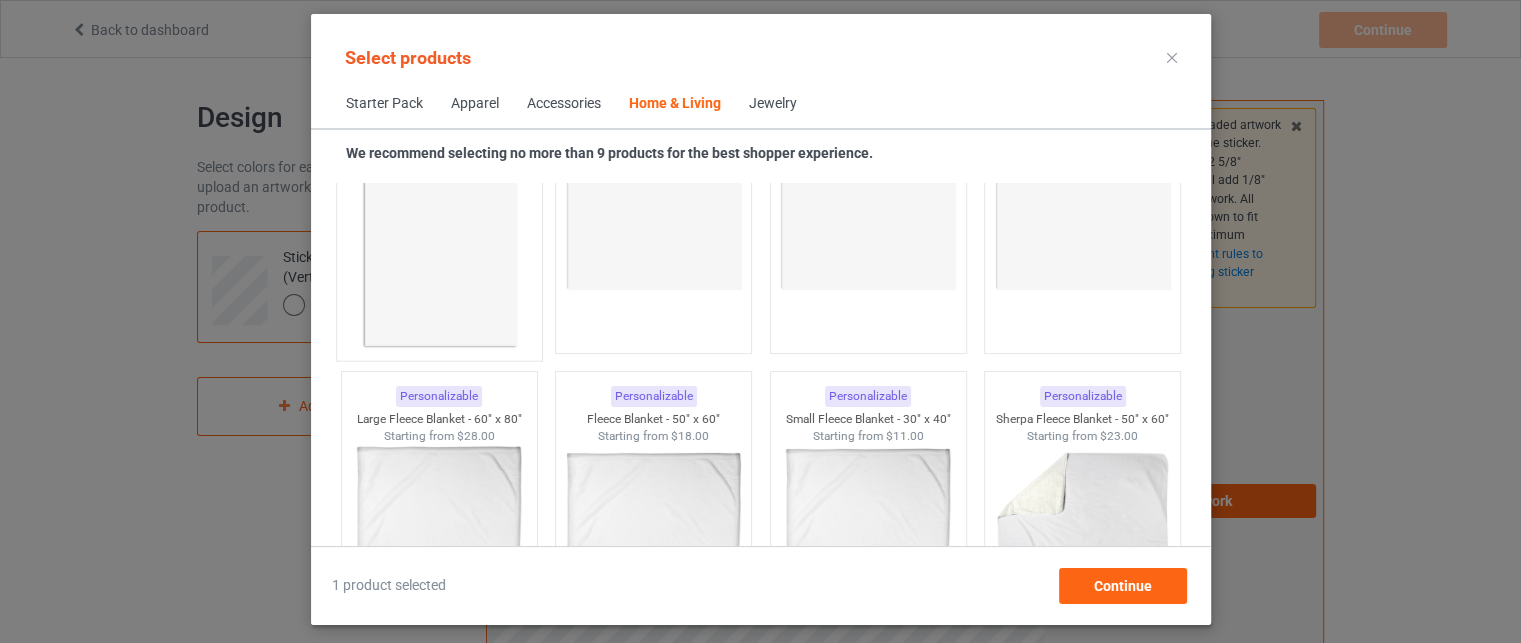 click at bounding box center [439, 232] 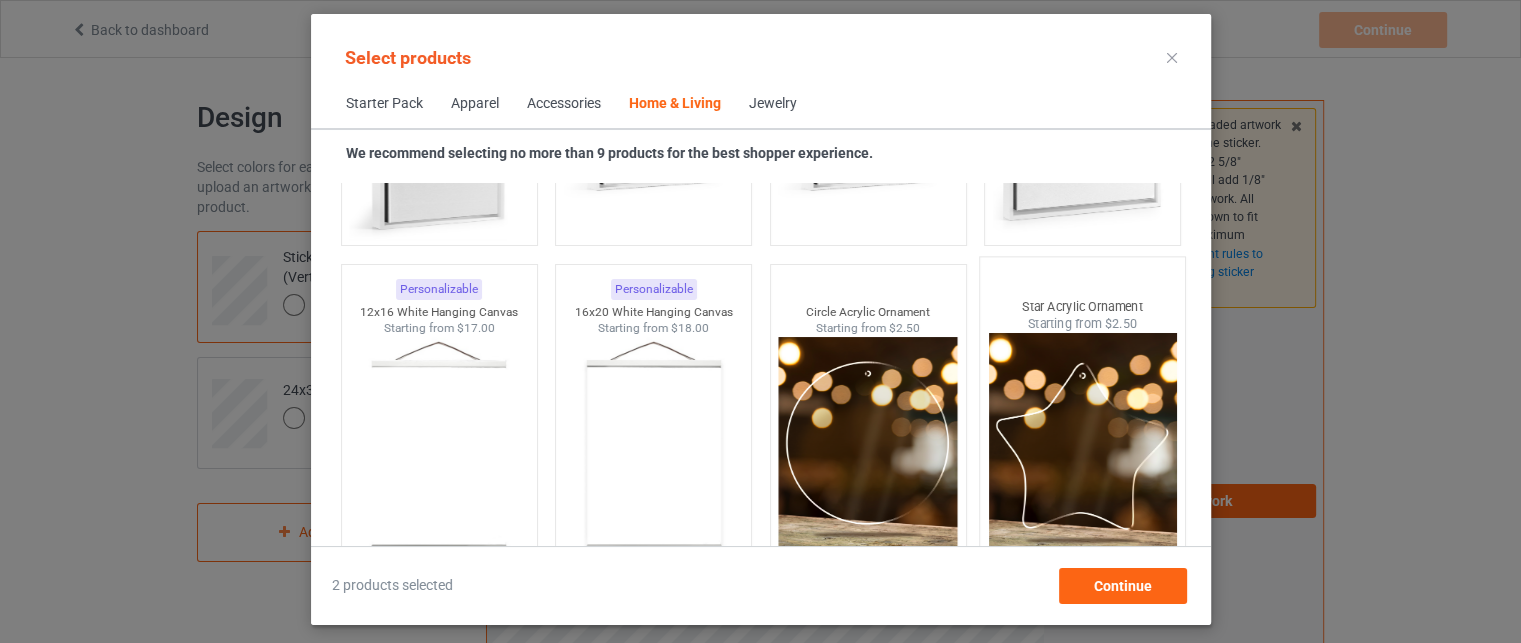scroll, scrollTop: 21126, scrollLeft: 0, axis: vertical 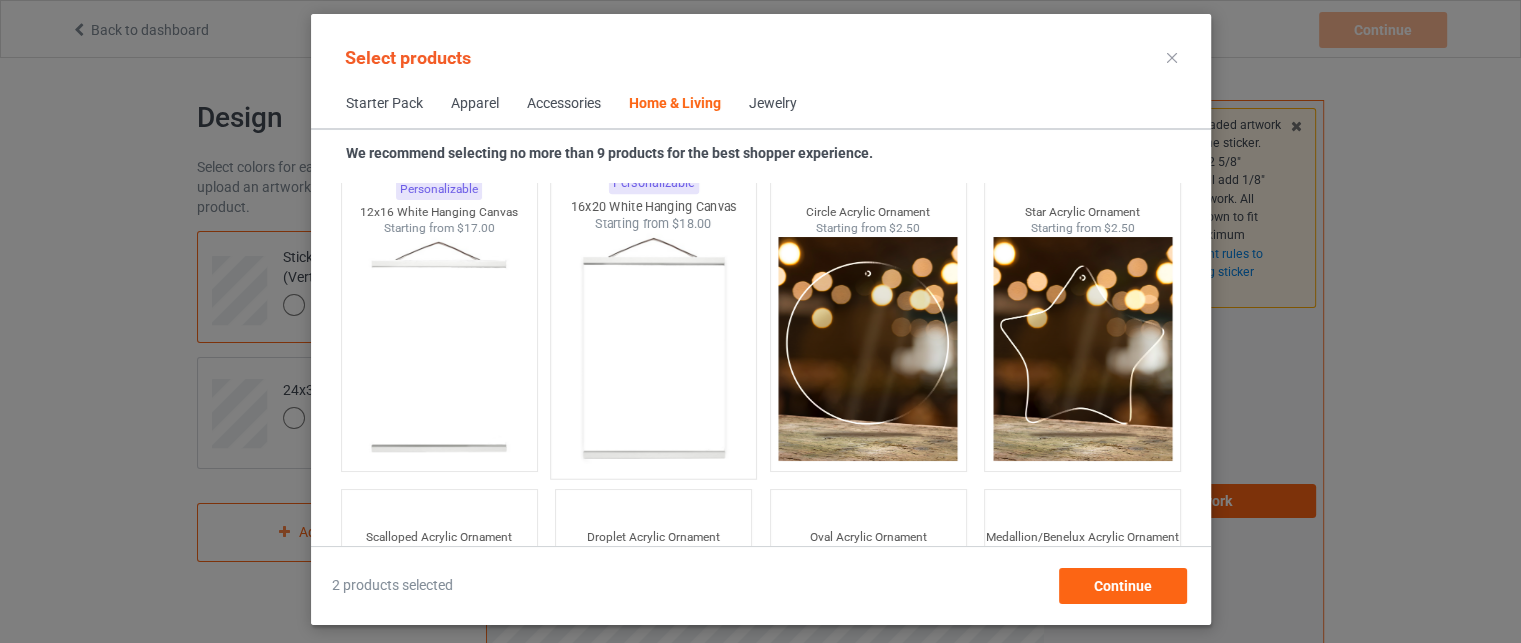 click at bounding box center (653, 350) 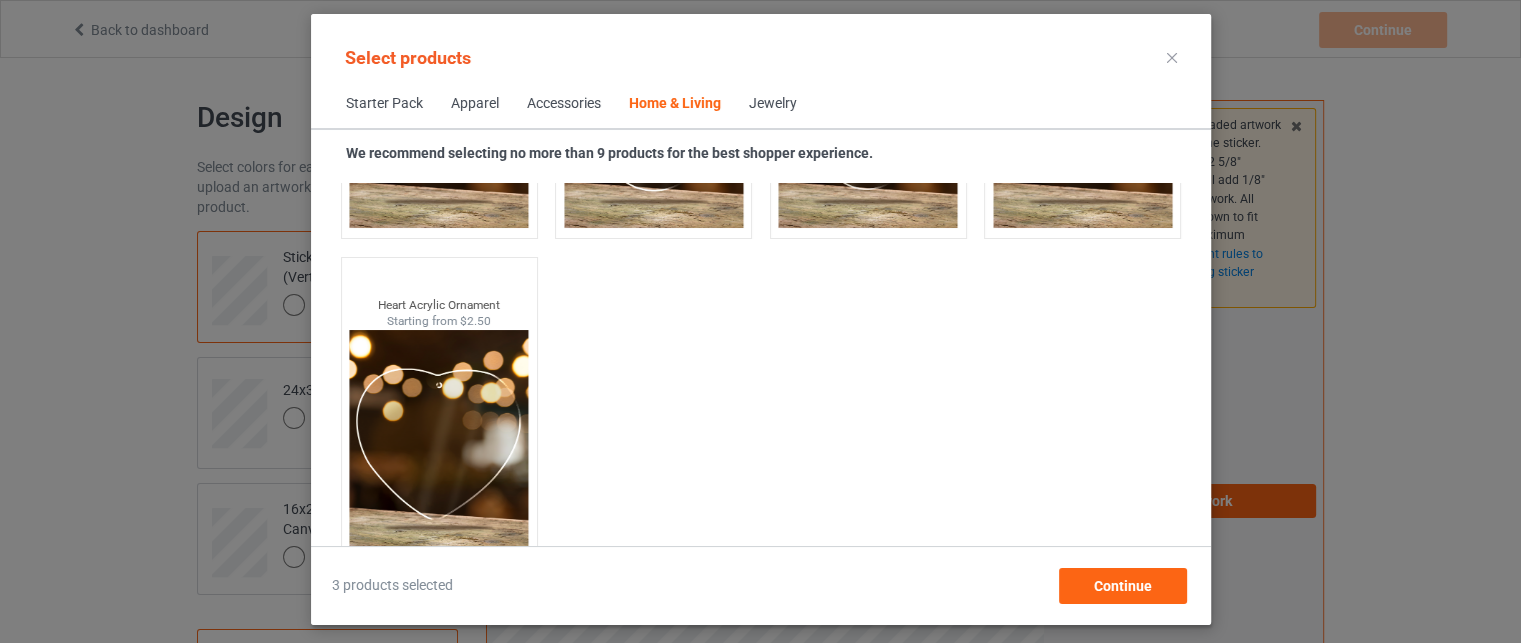 scroll, scrollTop: 21711, scrollLeft: 0, axis: vertical 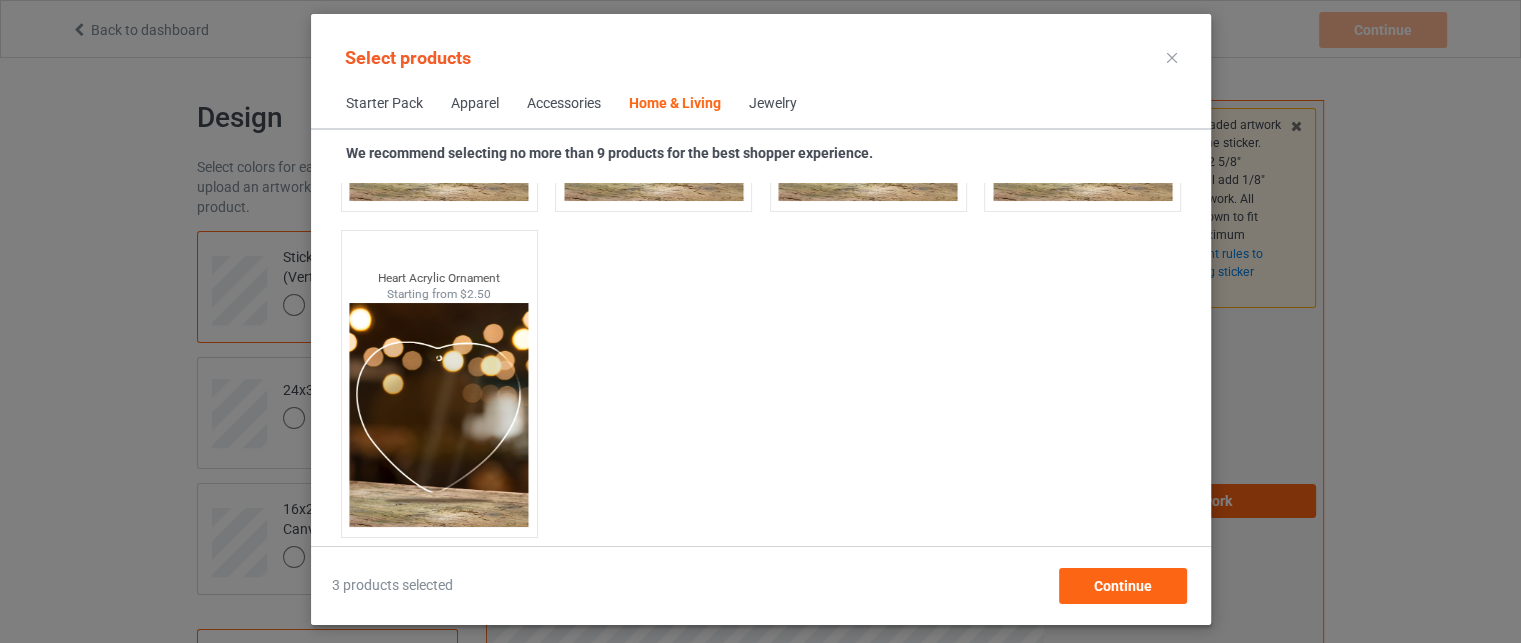 click on "Accessories" at bounding box center (564, 104) 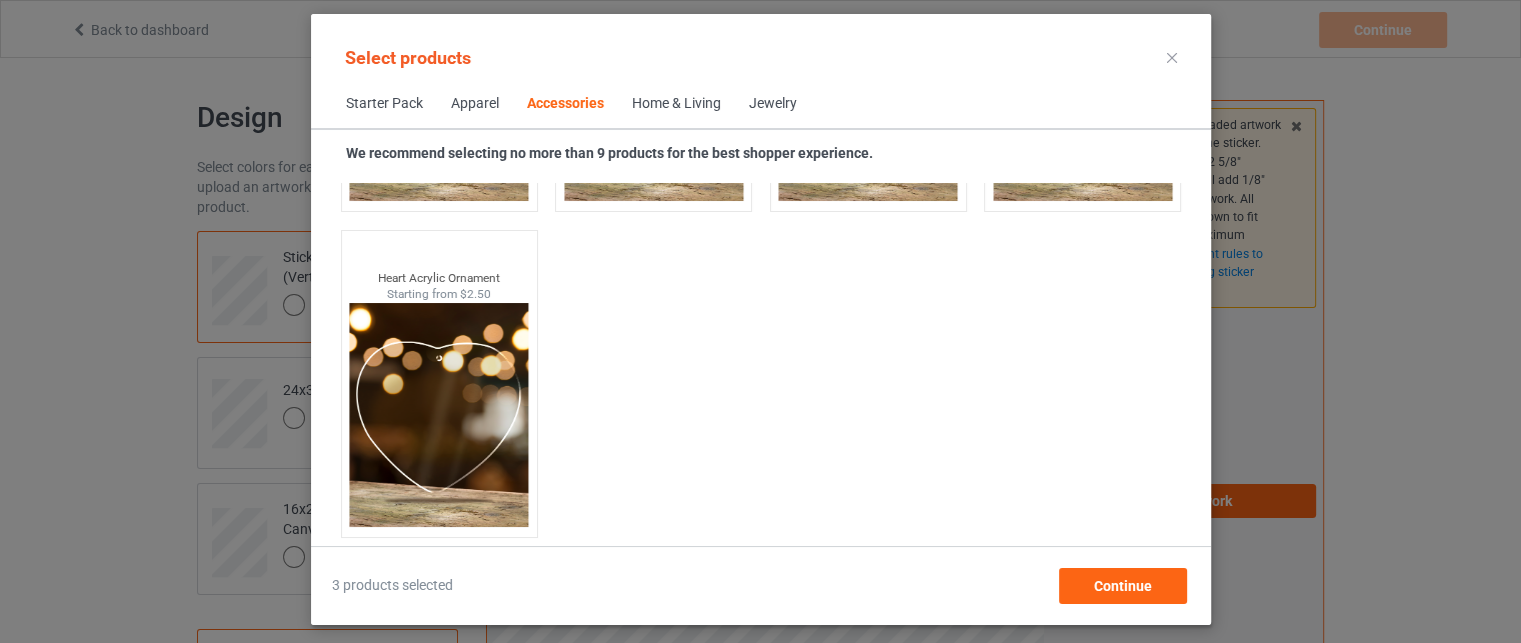 scroll, scrollTop: 4394, scrollLeft: 0, axis: vertical 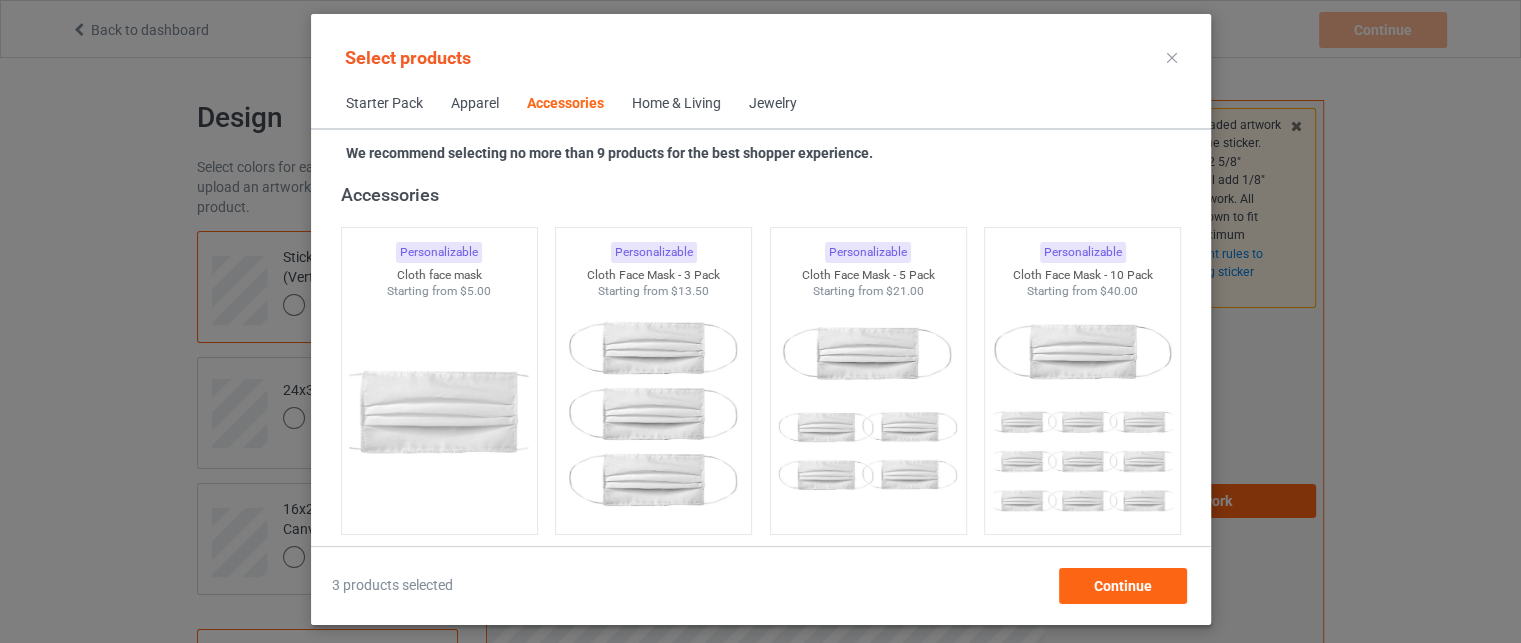 click on "Apparel" at bounding box center (475, 104) 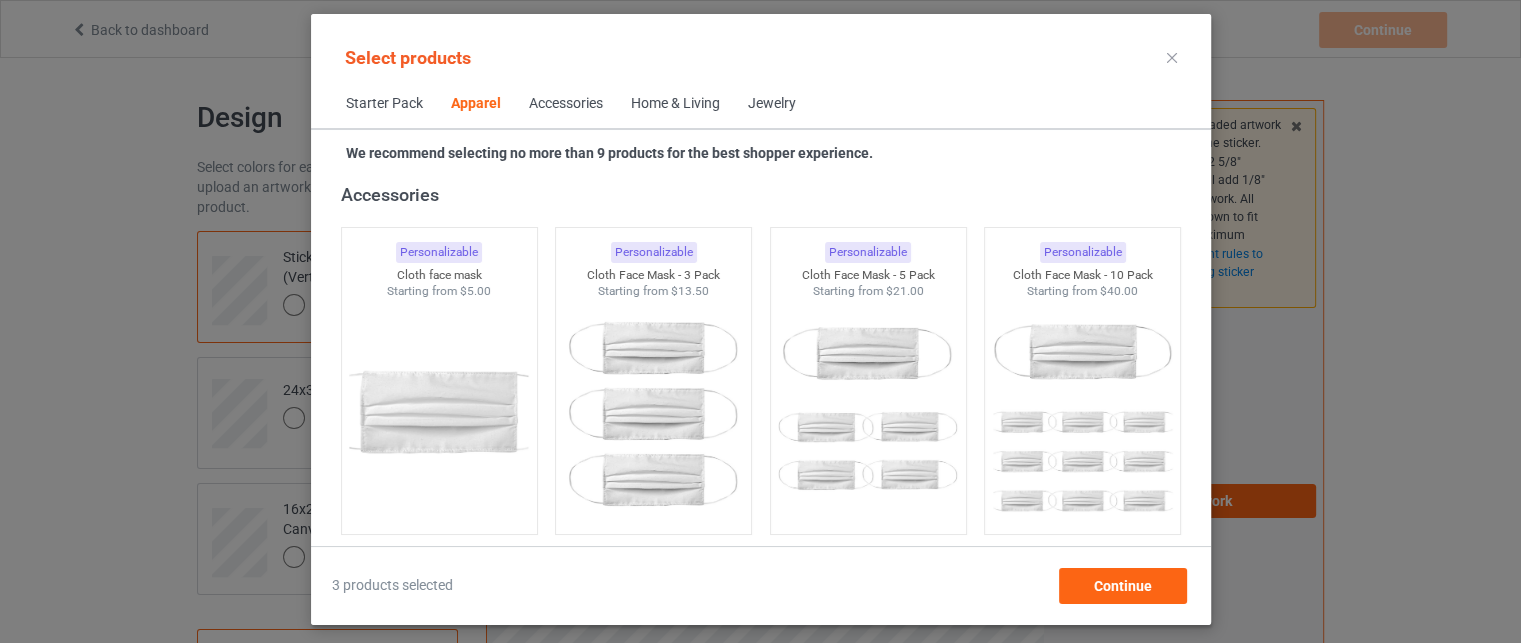scroll, scrollTop: 744, scrollLeft: 0, axis: vertical 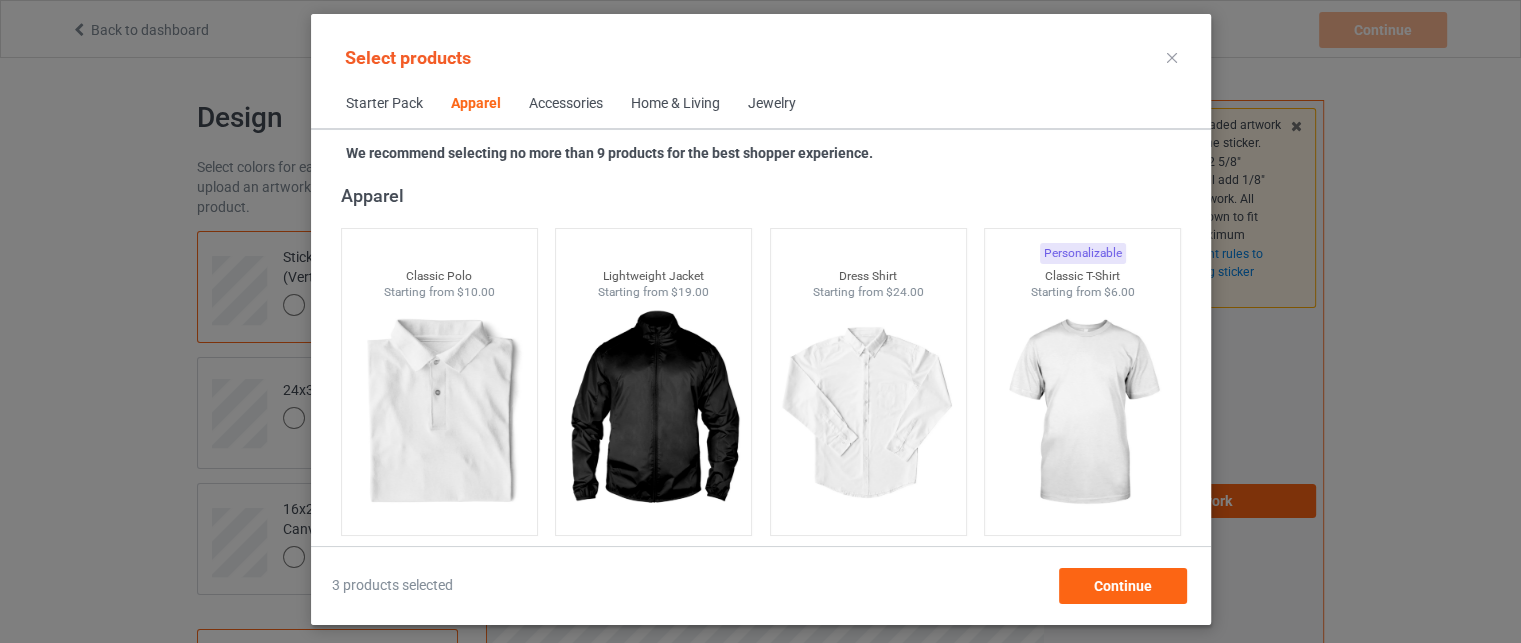 drag, startPoint x: 381, startPoint y: 105, endPoint x: 391, endPoint y: 107, distance: 10.198039 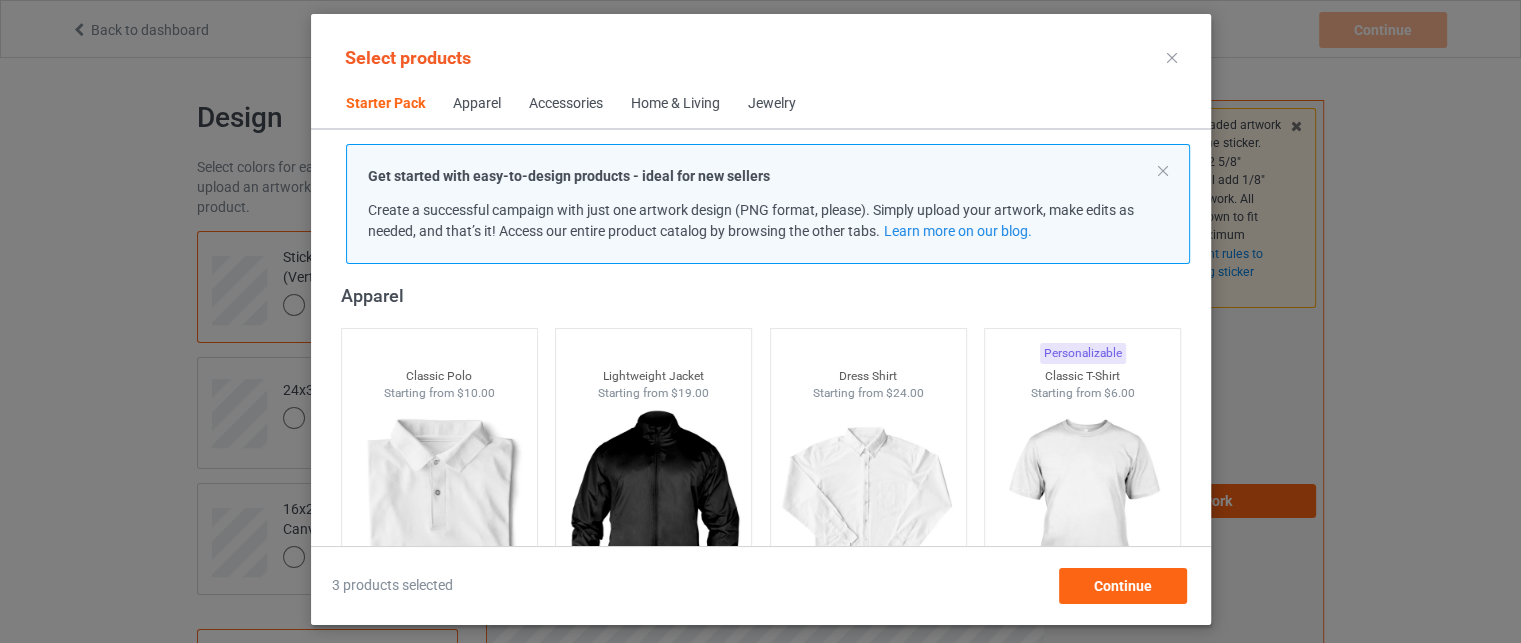 scroll, scrollTop: 26, scrollLeft: 0, axis: vertical 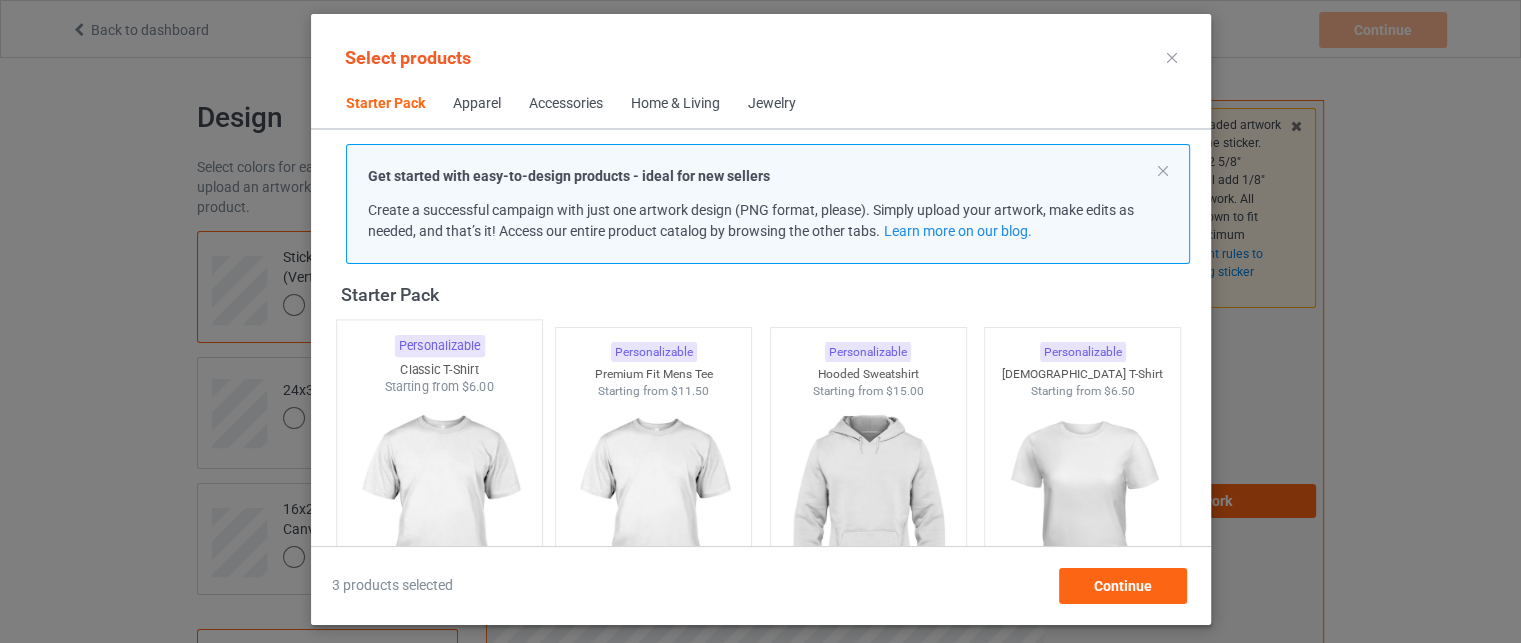 click at bounding box center (439, 513) 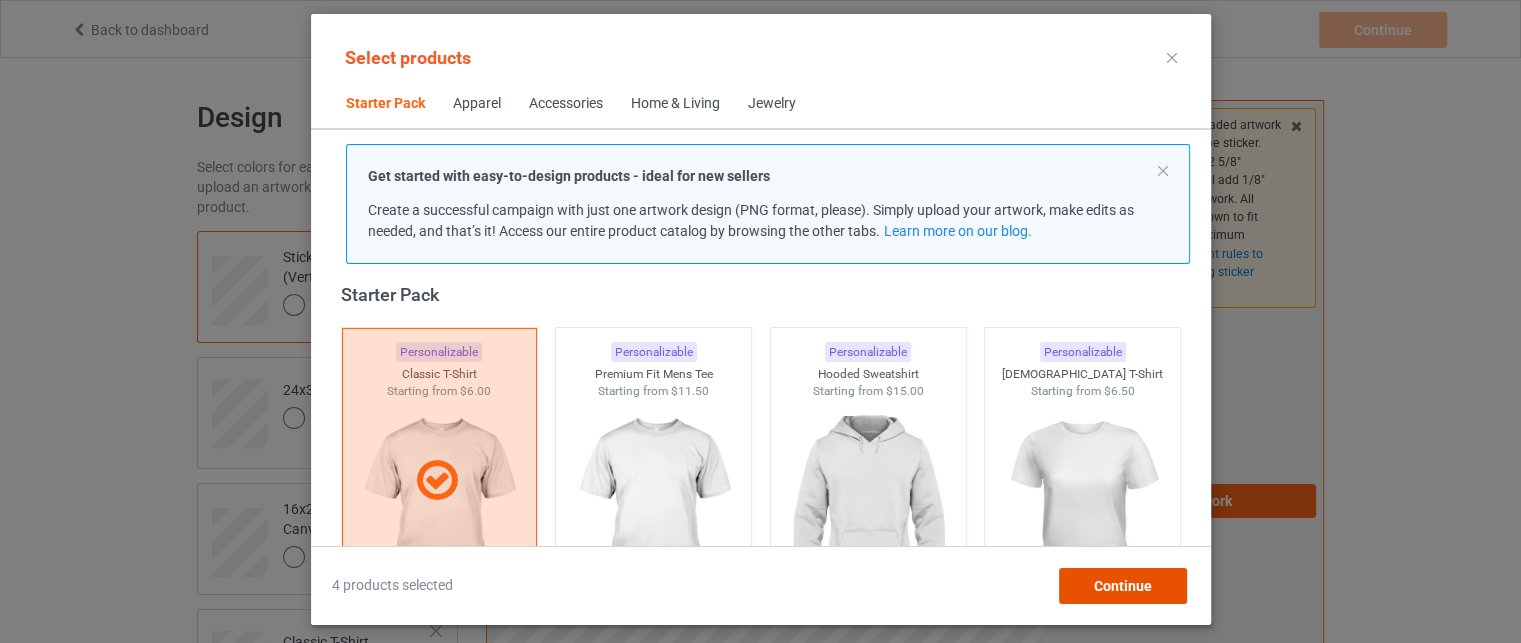 click on "Continue" at bounding box center [1122, 586] 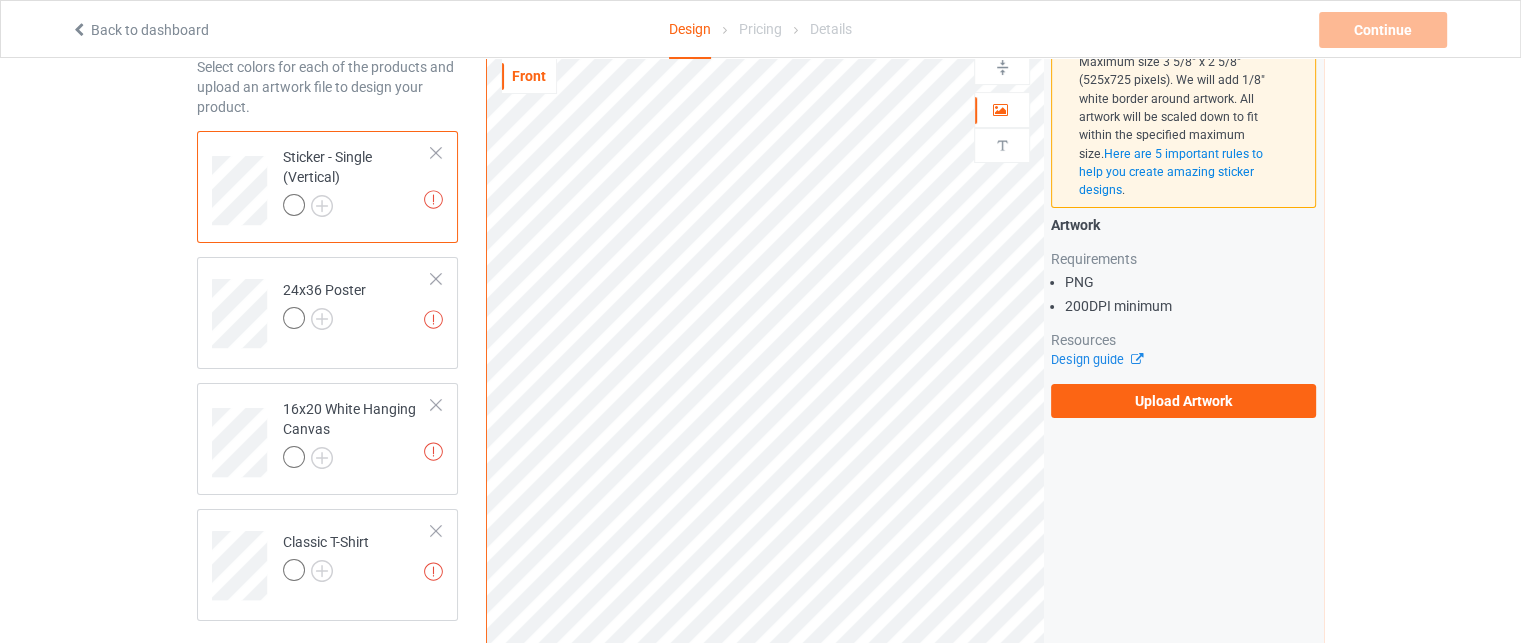 scroll, scrollTop: 0, scrollLeft: 0, axis: both 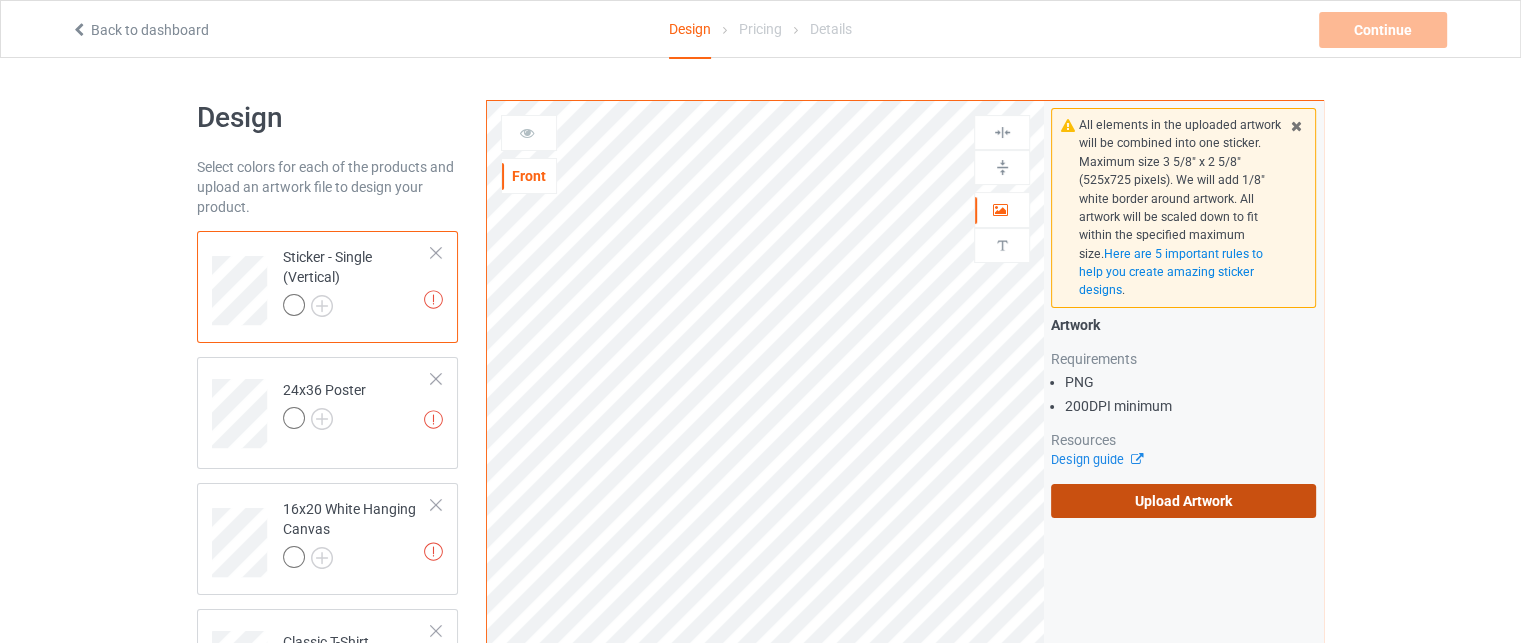 click on "Upload Artwork" at bounding box center [1183, 501] 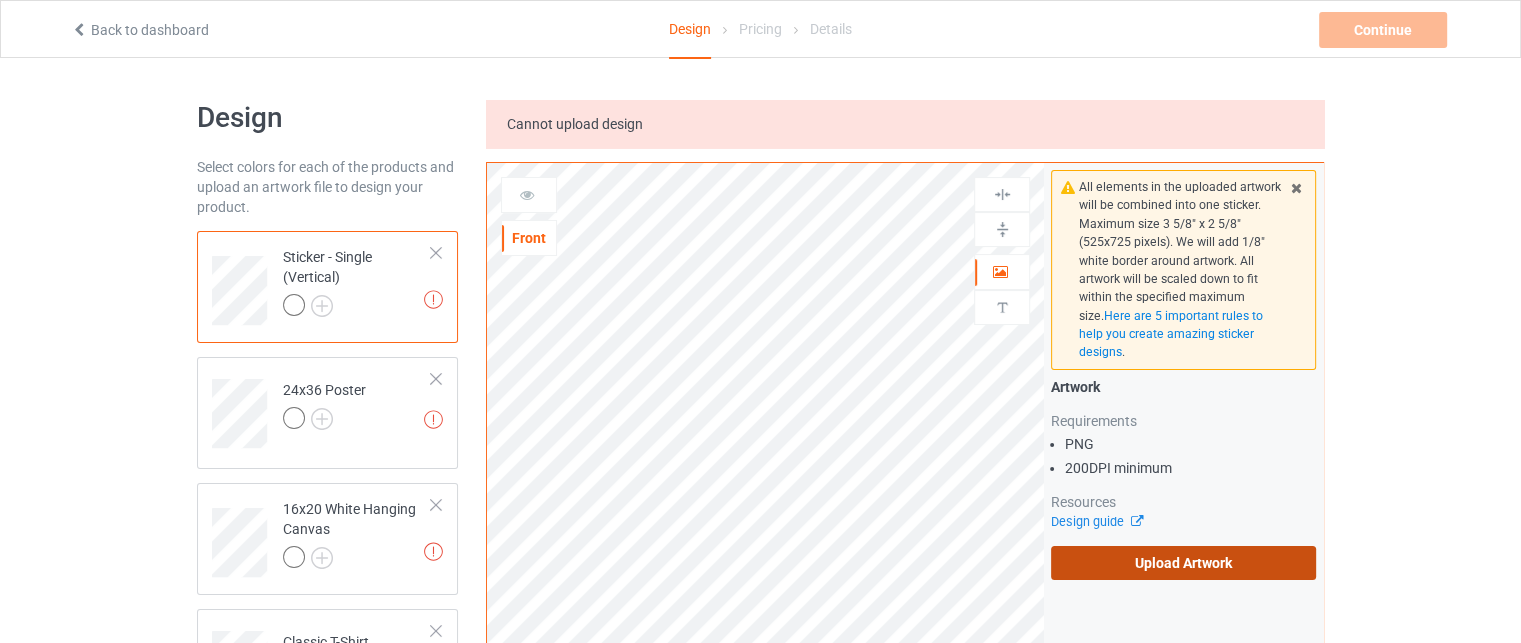 click on "Upload Artwork" at bounding box center (1183, 563) 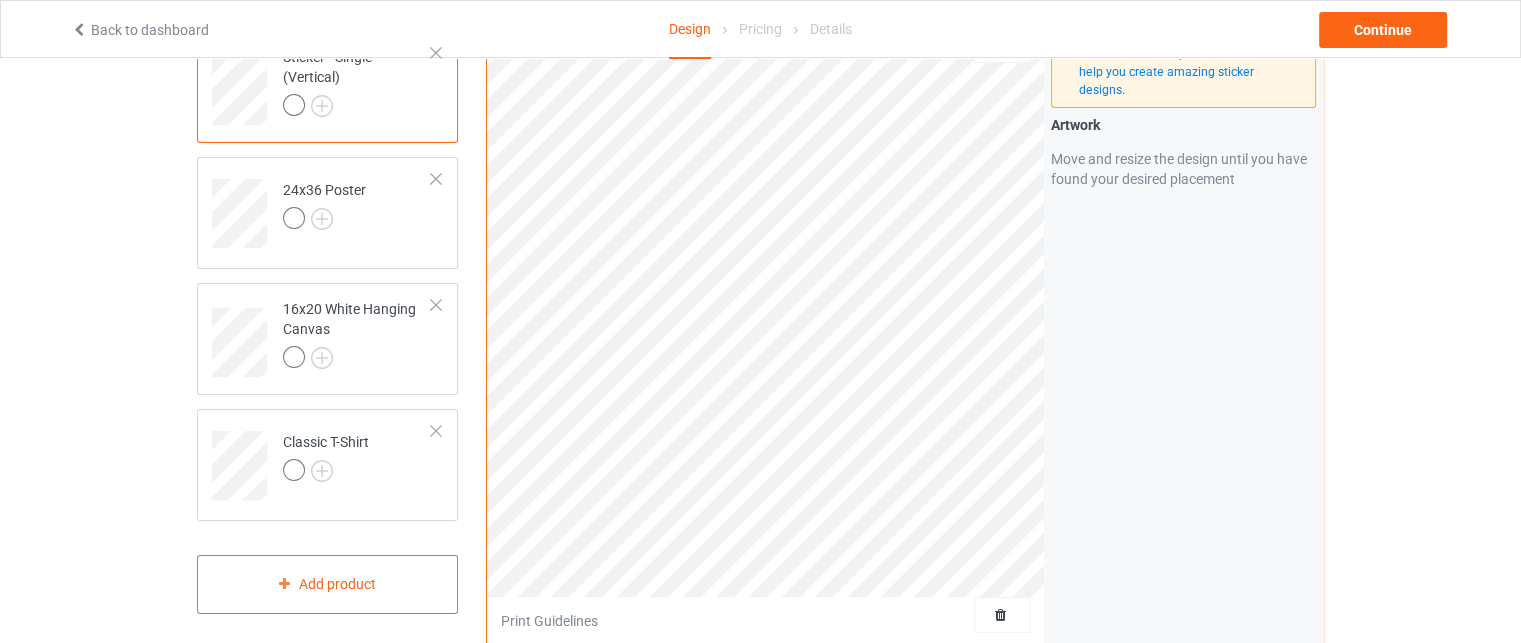 scroll, scrollTop: 100, scrollLeft: 0, axis: vertical 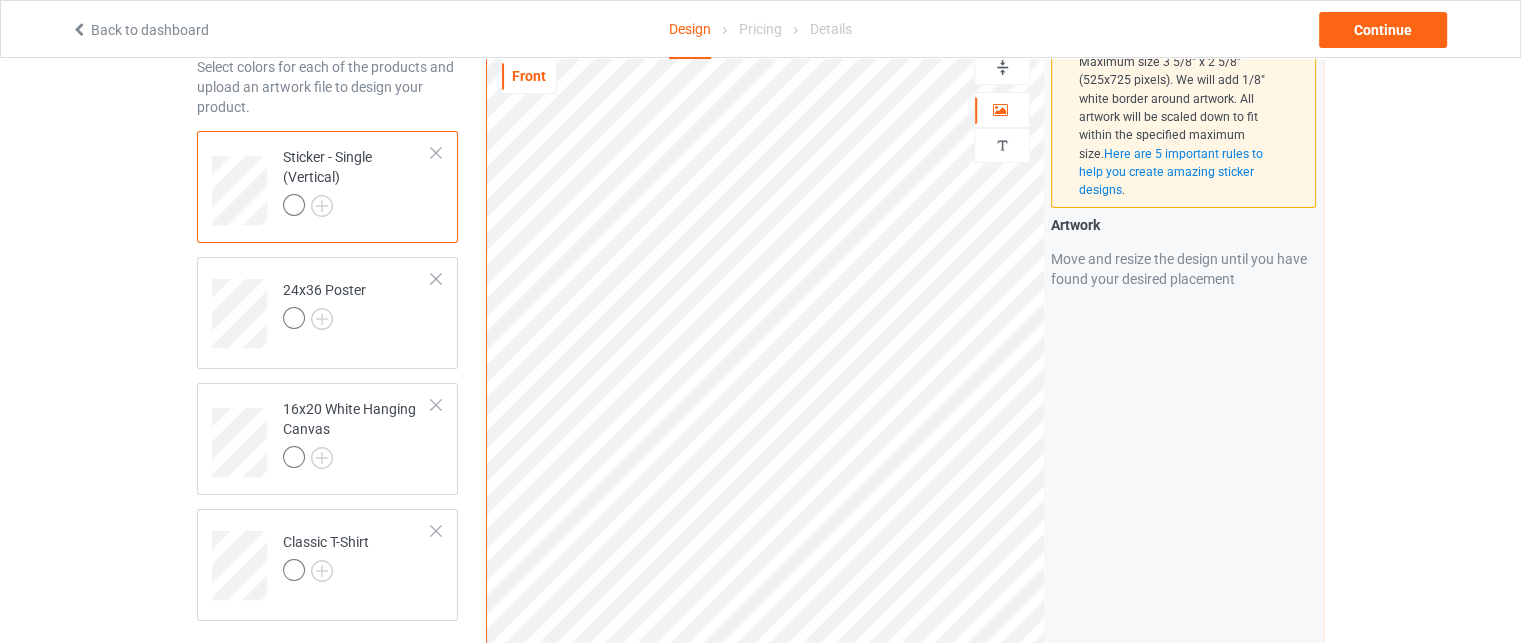 click at bounding box center (1002, 67) 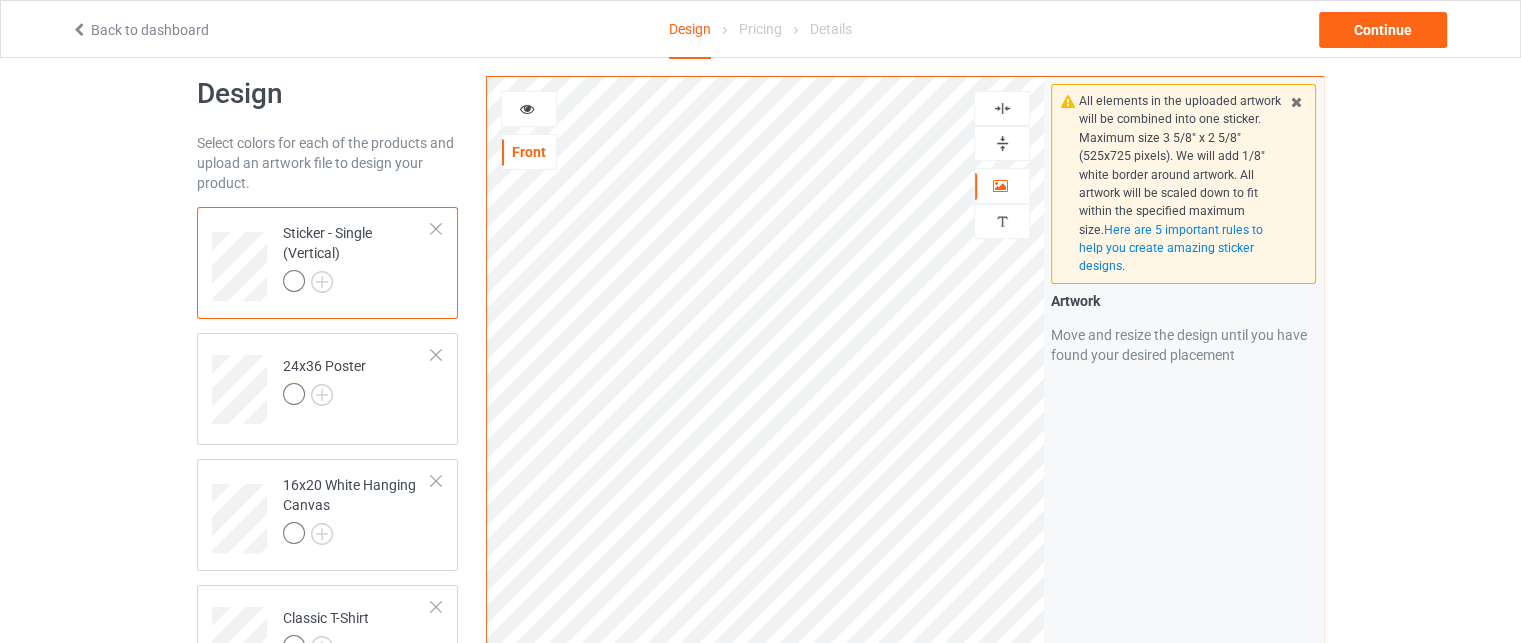 scroll, scrollTop: 0, scrollLeft: 0, axis: both 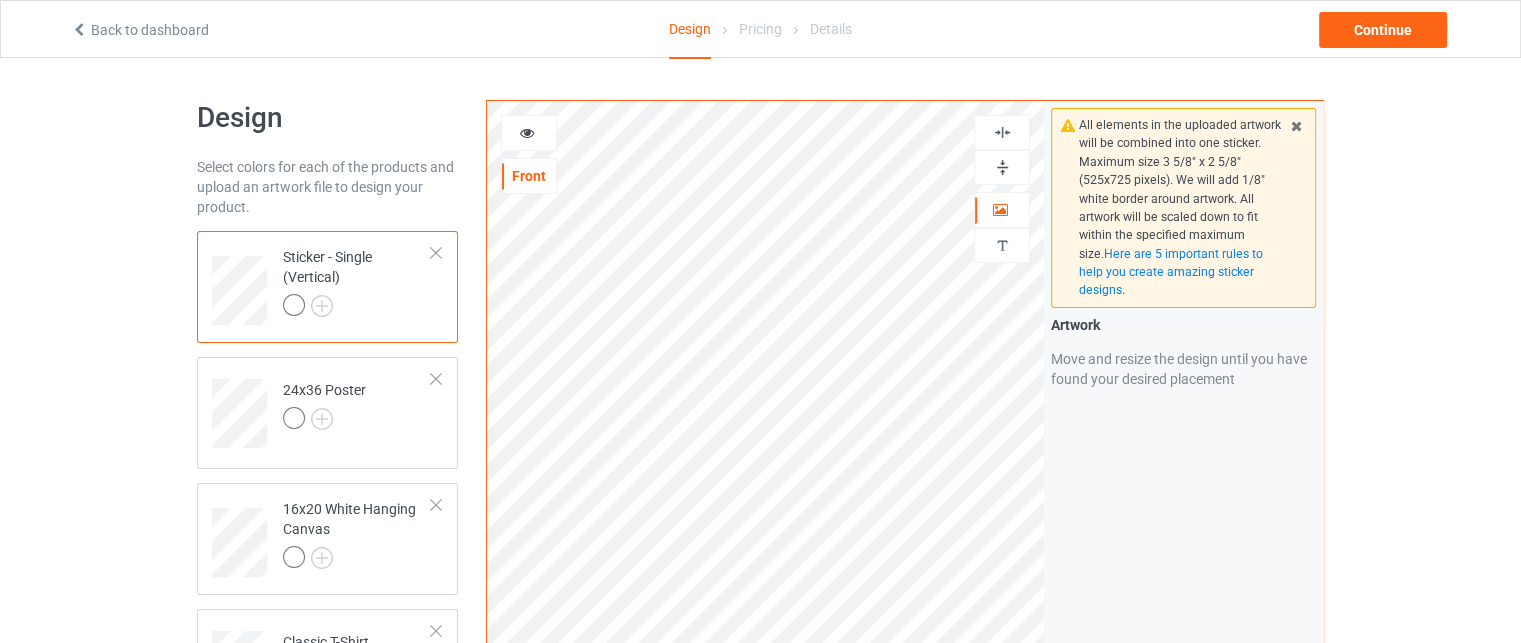 click at bounding box center (1002, 132) 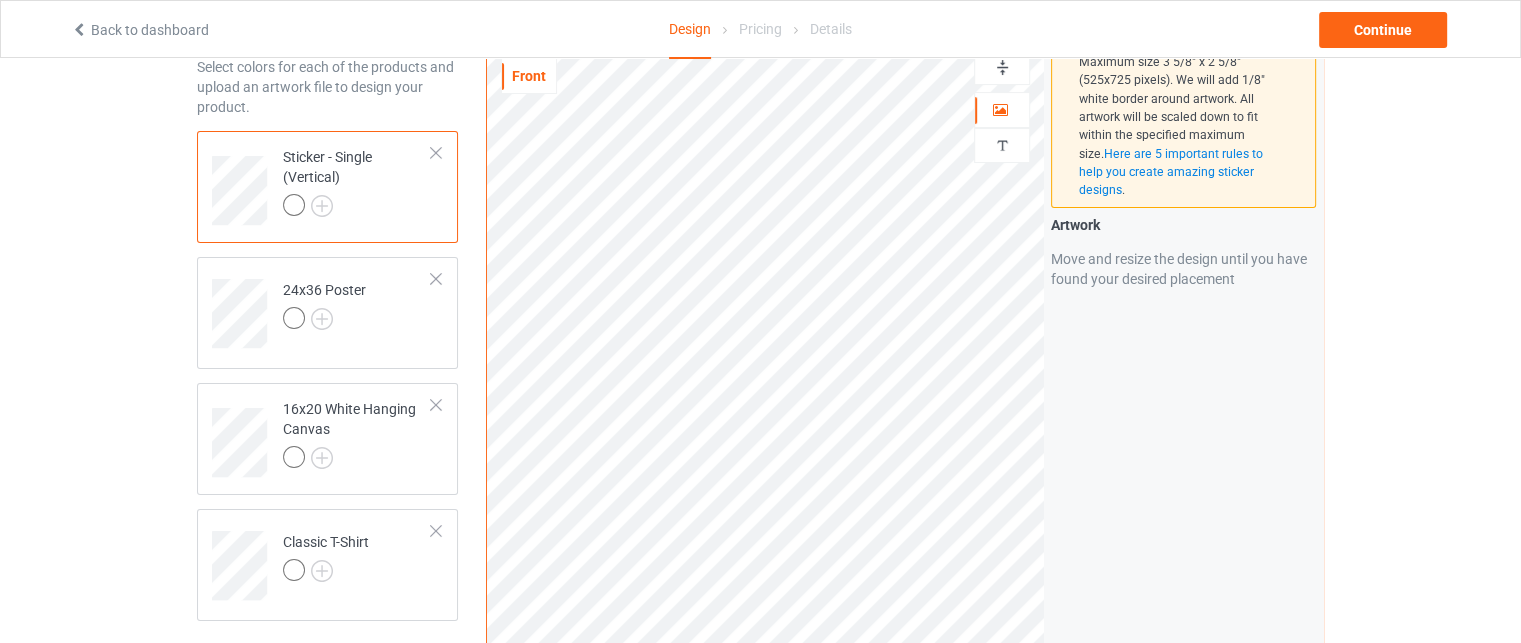 click at bounding box center [1002, 67] 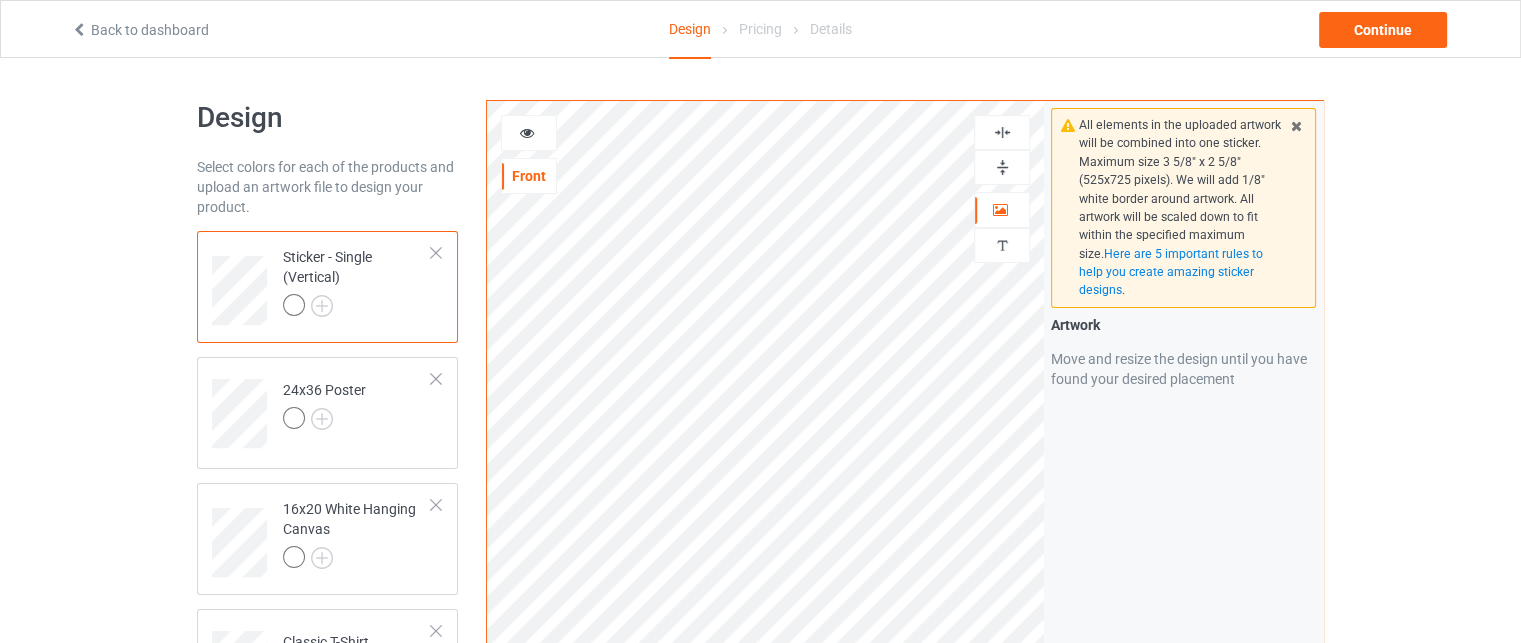 click at bounding box center (1002, 132) 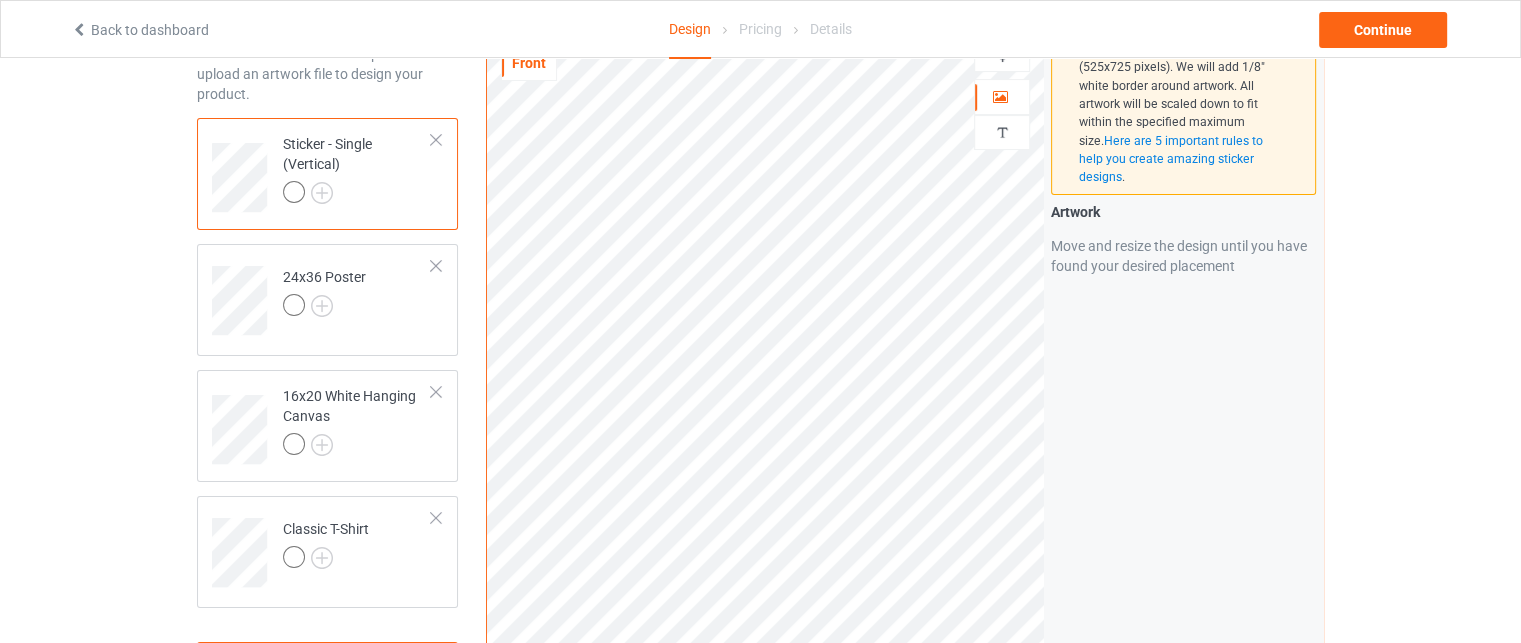 scroll, scrollTop: 0, scrollLeft: 0, axis: both 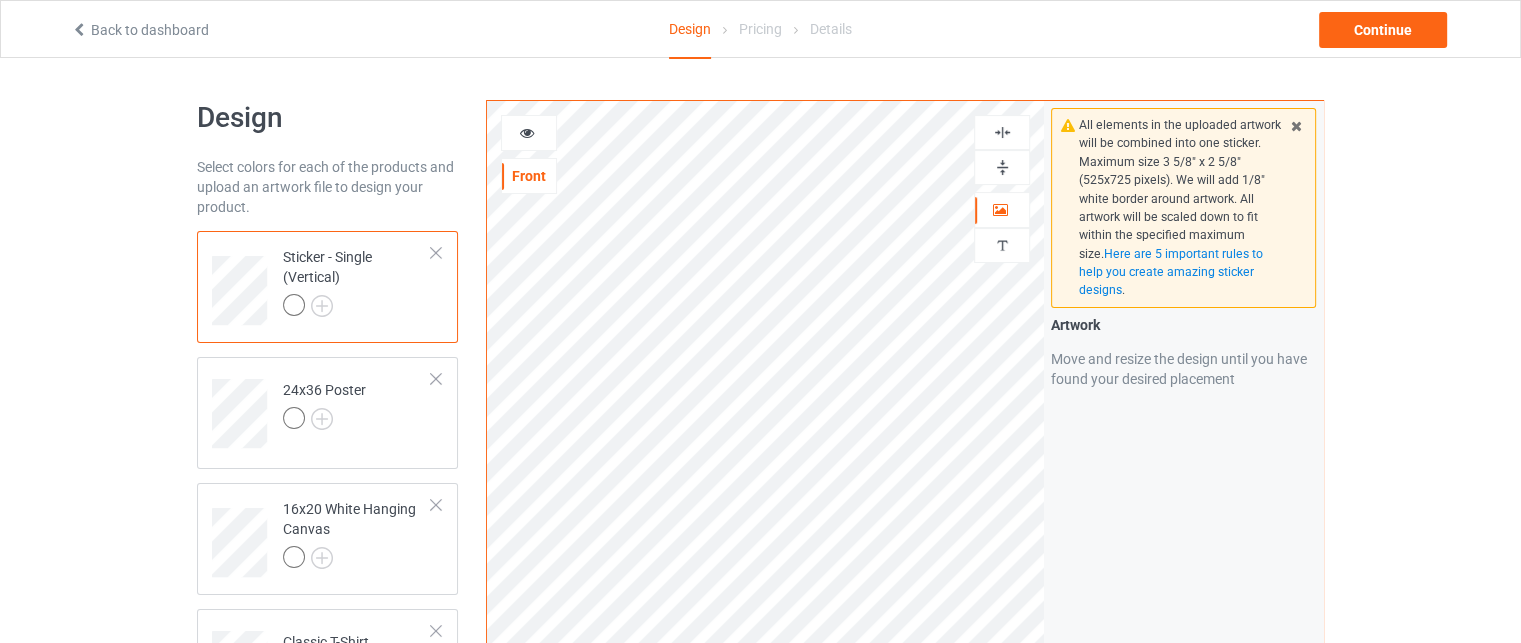 click at bounding box center (1002, 132) 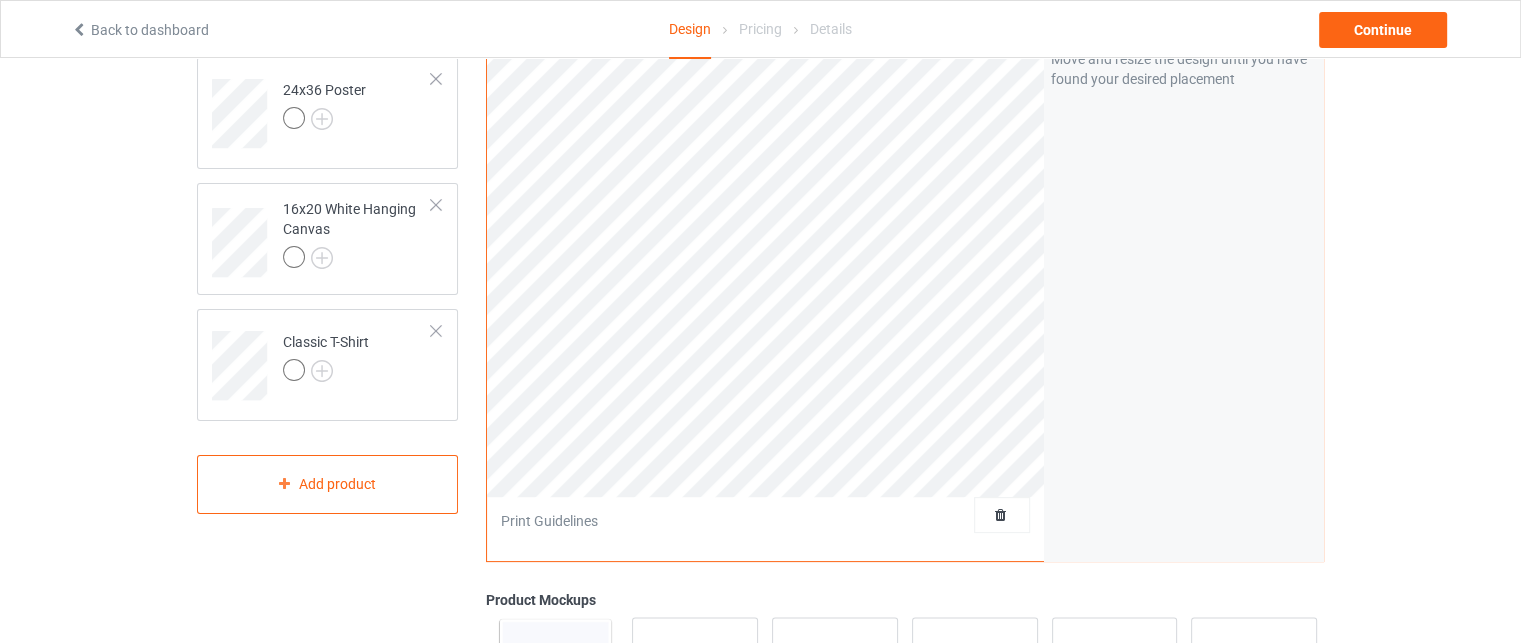 scroll, scrollTop: 200, scrollLeft: 0, axis: vertical 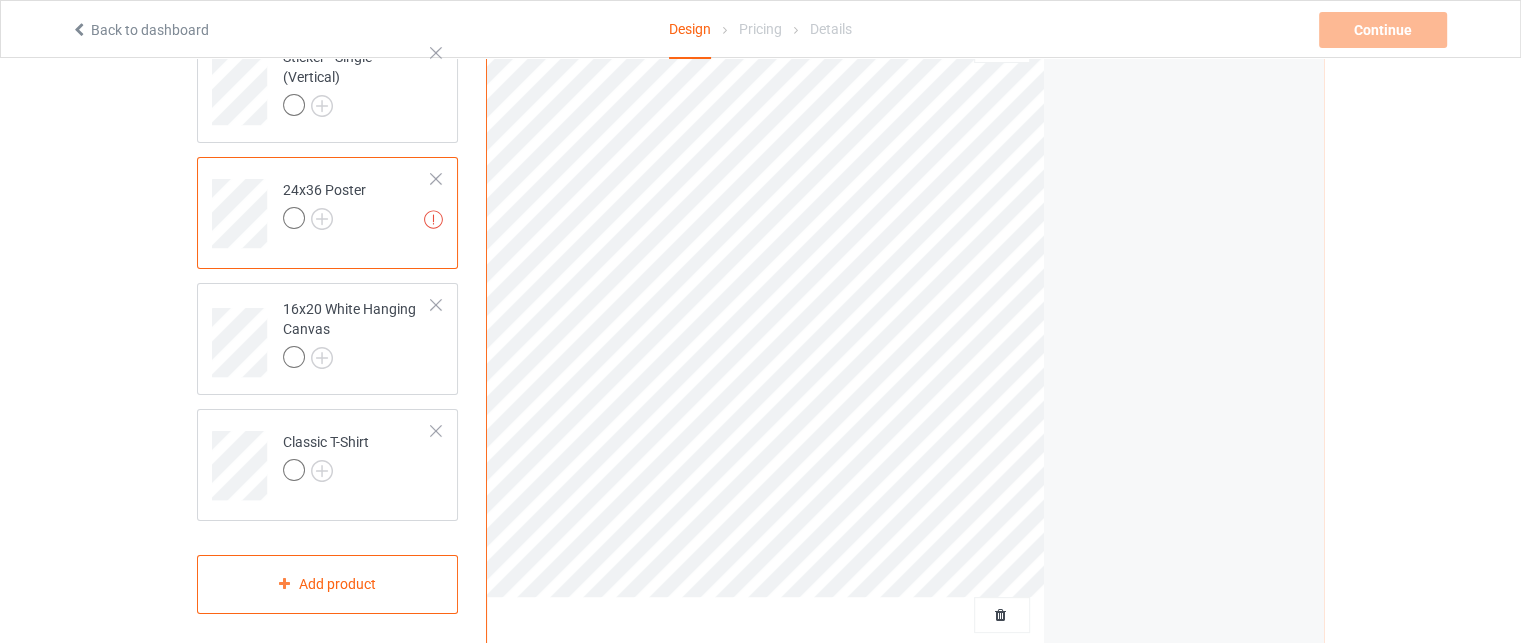 click on "Back to dashboard Design Pricing Details Continue Artwork resolution lower than 150 DPI may result in bad print Design Select colors for each of the products and upload an artwork file to design your product. Sticker - Single (Vertical) Artwork resolution lower than 150 DPI may result in bad print 24x36 Poster 16x20 White Hanging Canvas Classic T-Shirt Add product Print quality:  Poor  (  20.75 " x  30.50 " @ 49 DPI) Front Artwork Personalized text Artwork Move and resize the design until you have found your desired placement Product Mockups Add mockup Add mockup Add mockup Add mockup Add mockup Add mockup Add mockup" at bounding box center [760, 121] 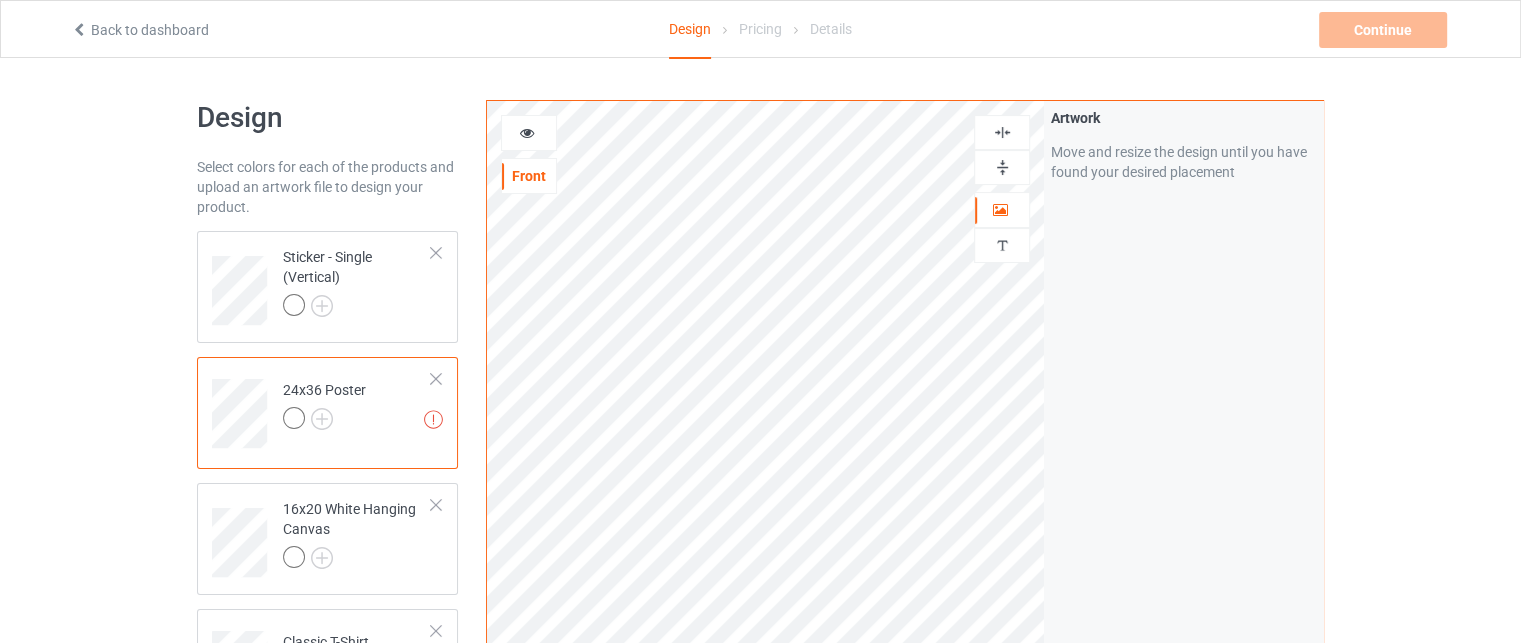 click at bounding box center (1002, 167) 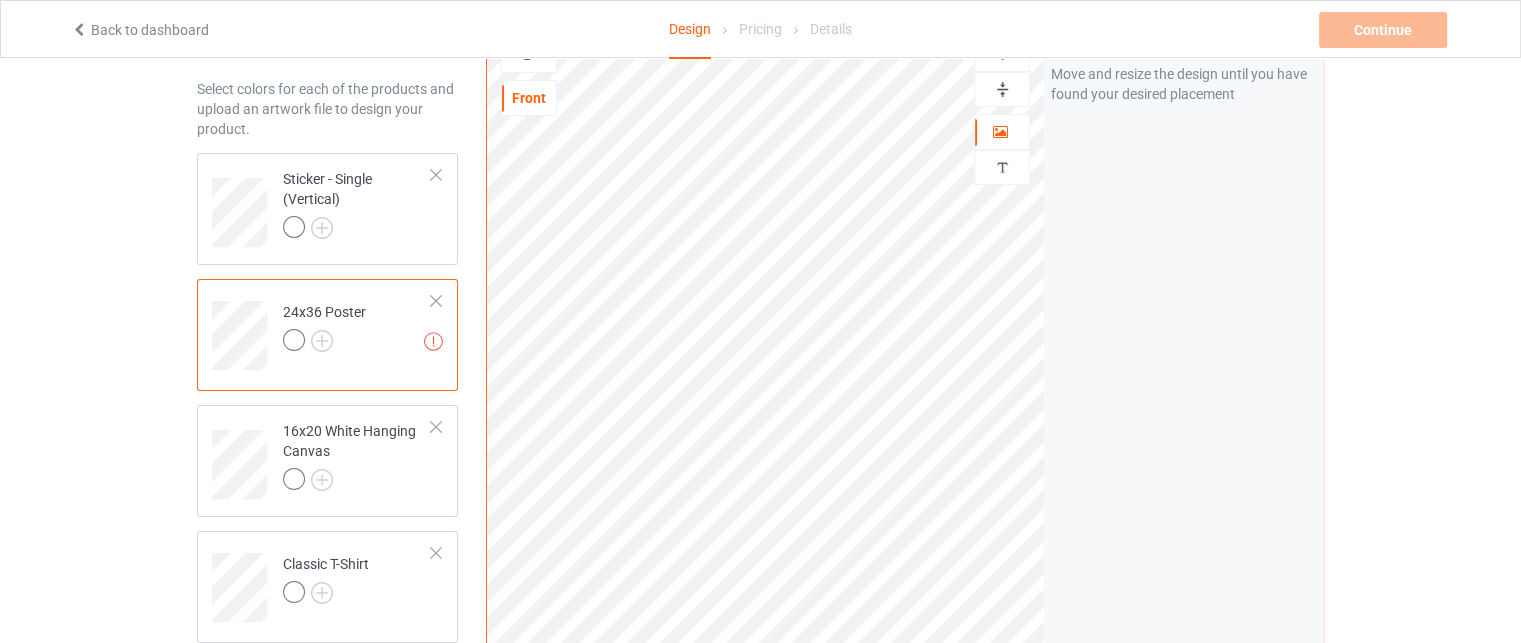 scroll, scrollTop: 0, scrollLeft: 0, axis: both 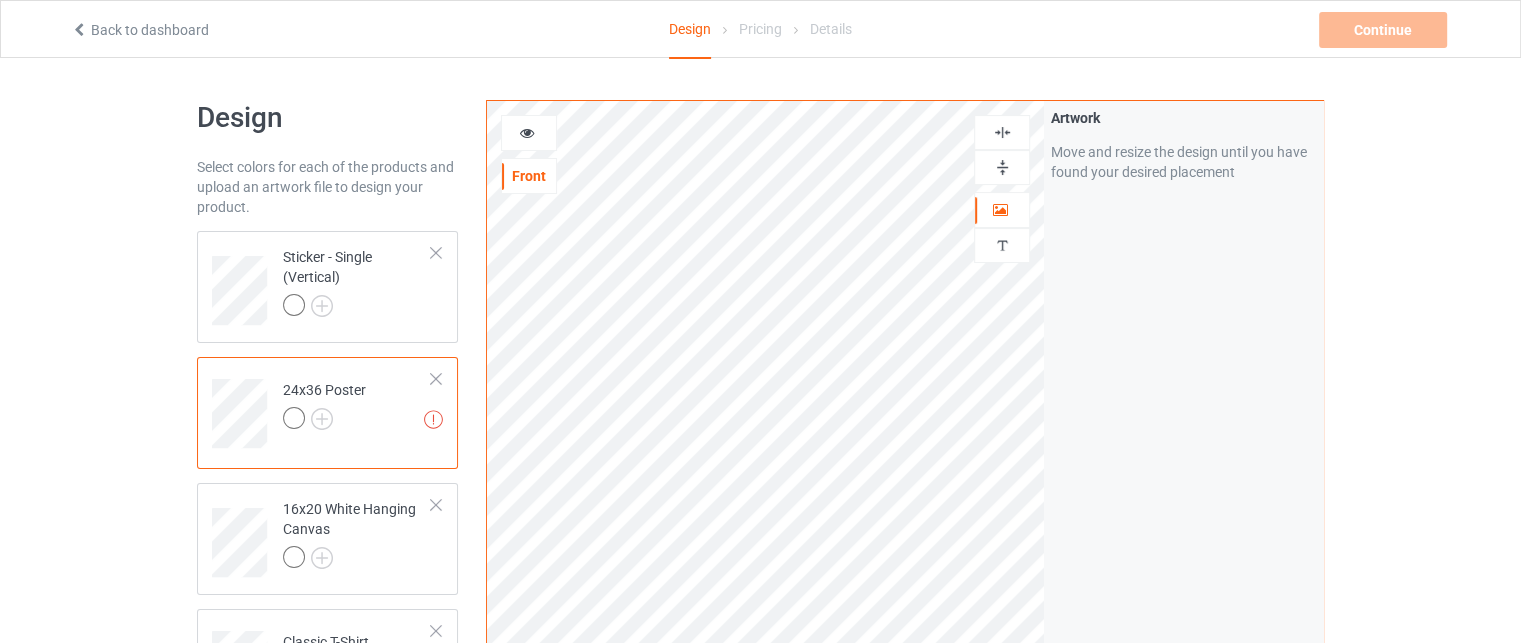 click at bounding box center [1002, 132] 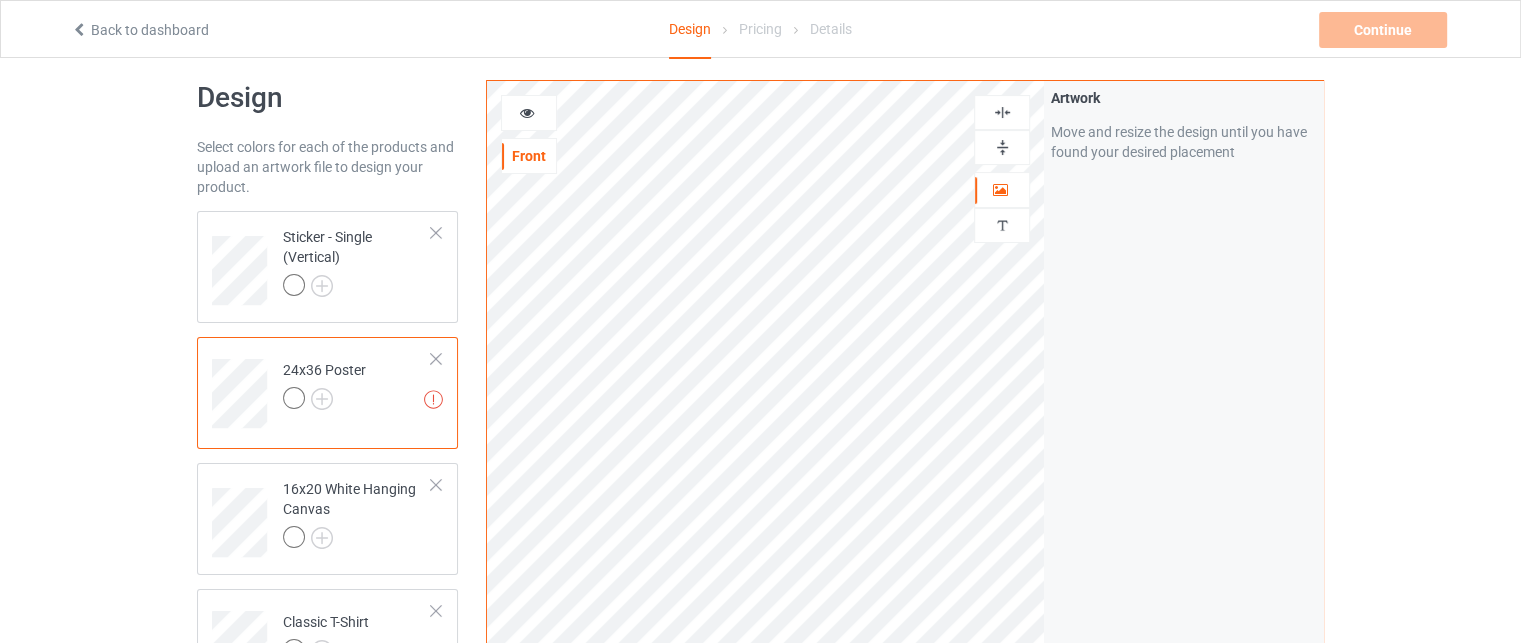 scroll, scrollTop: 0, scrollLeft: 0, axis: both 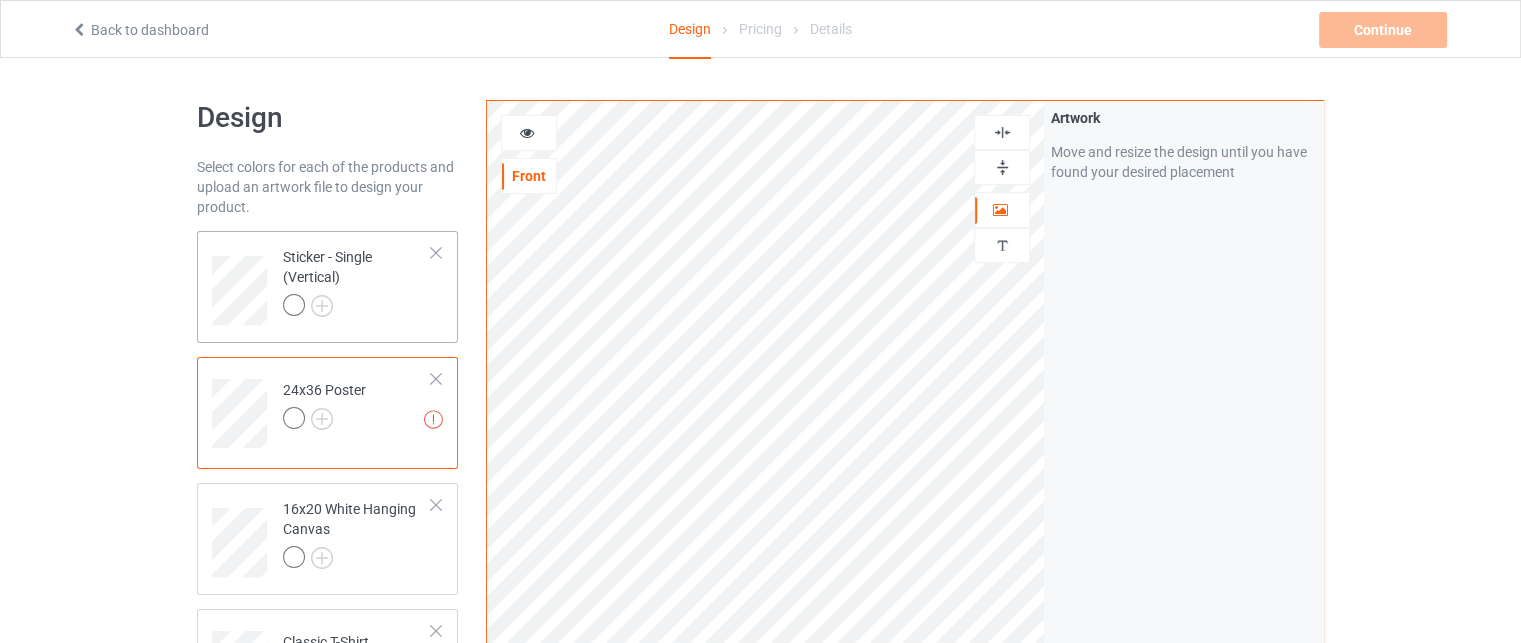 click on "Sticker - Single (Vertical)" at bounding box center [357, 281] 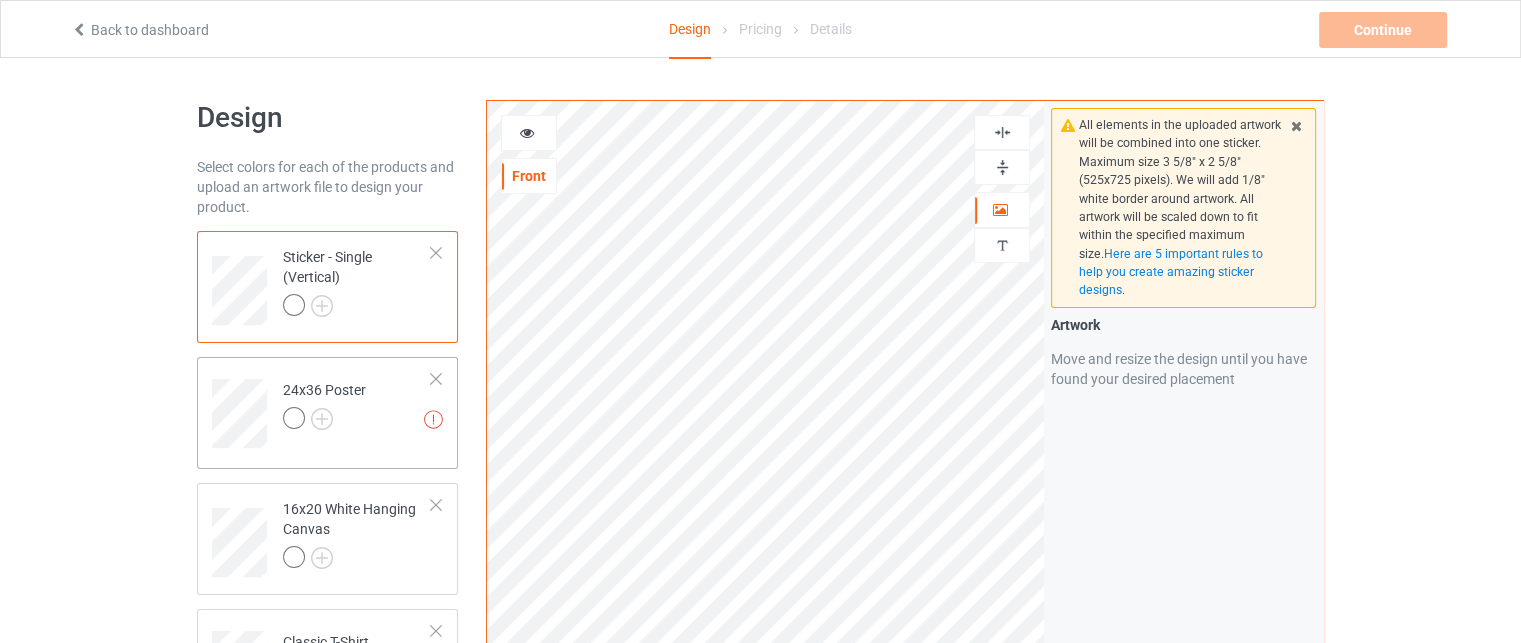click on "Artwork resolution lower than 150 DPI may result in bad print 24x36 Poster" at bounding box center (357, 406) 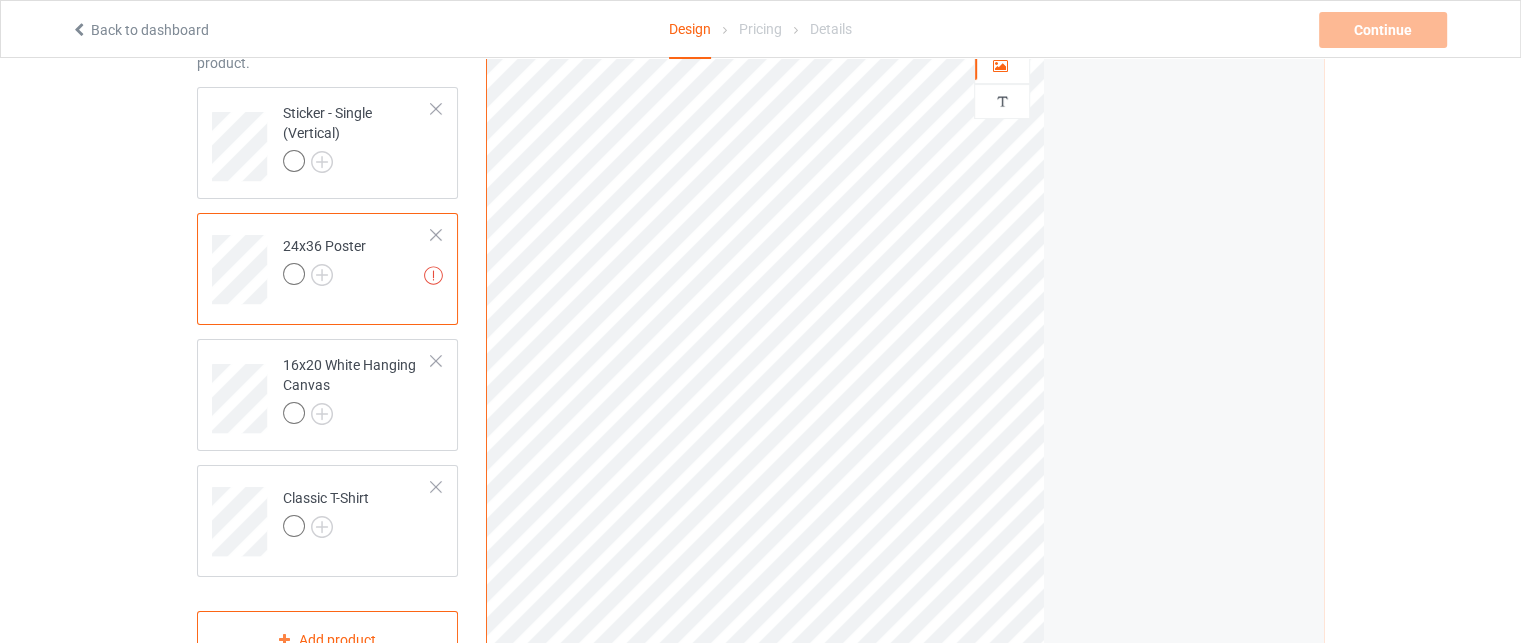 scroll, scrollTop: 200, scrollLeft: 0, axis: vertical 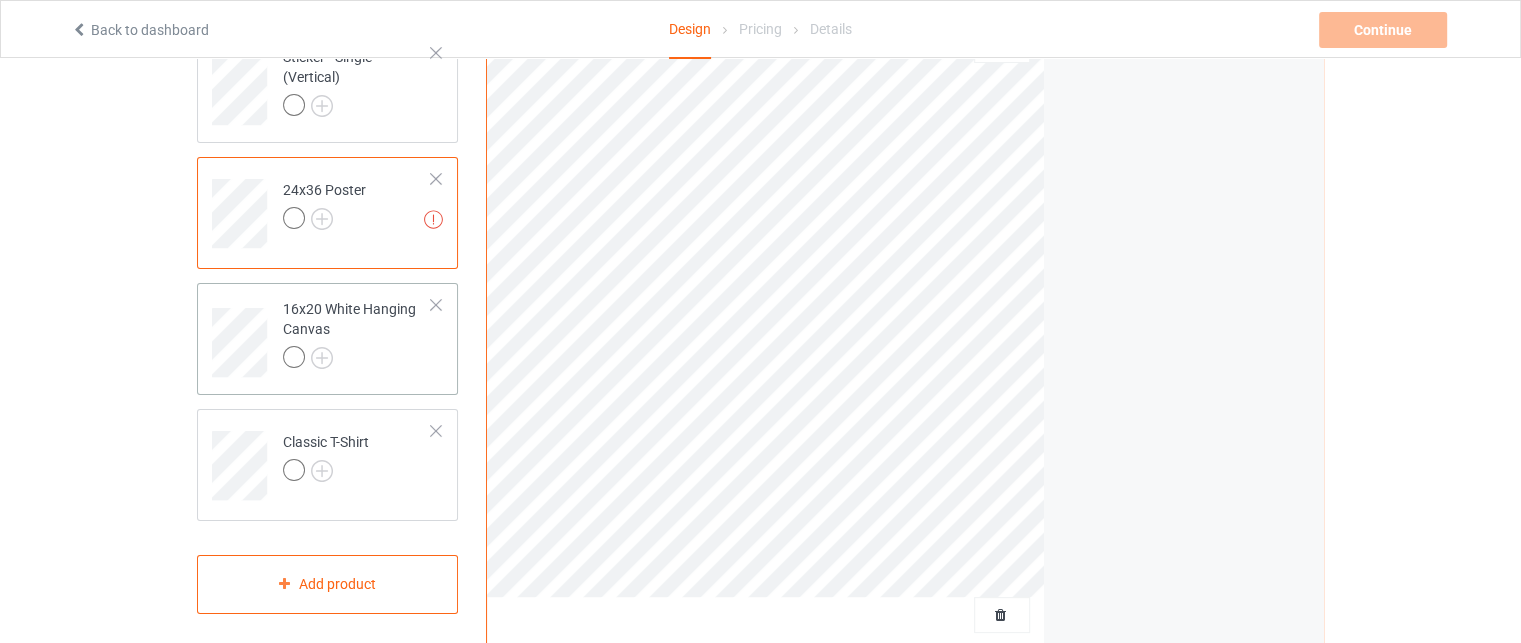 click at bounding box center (357, 360) 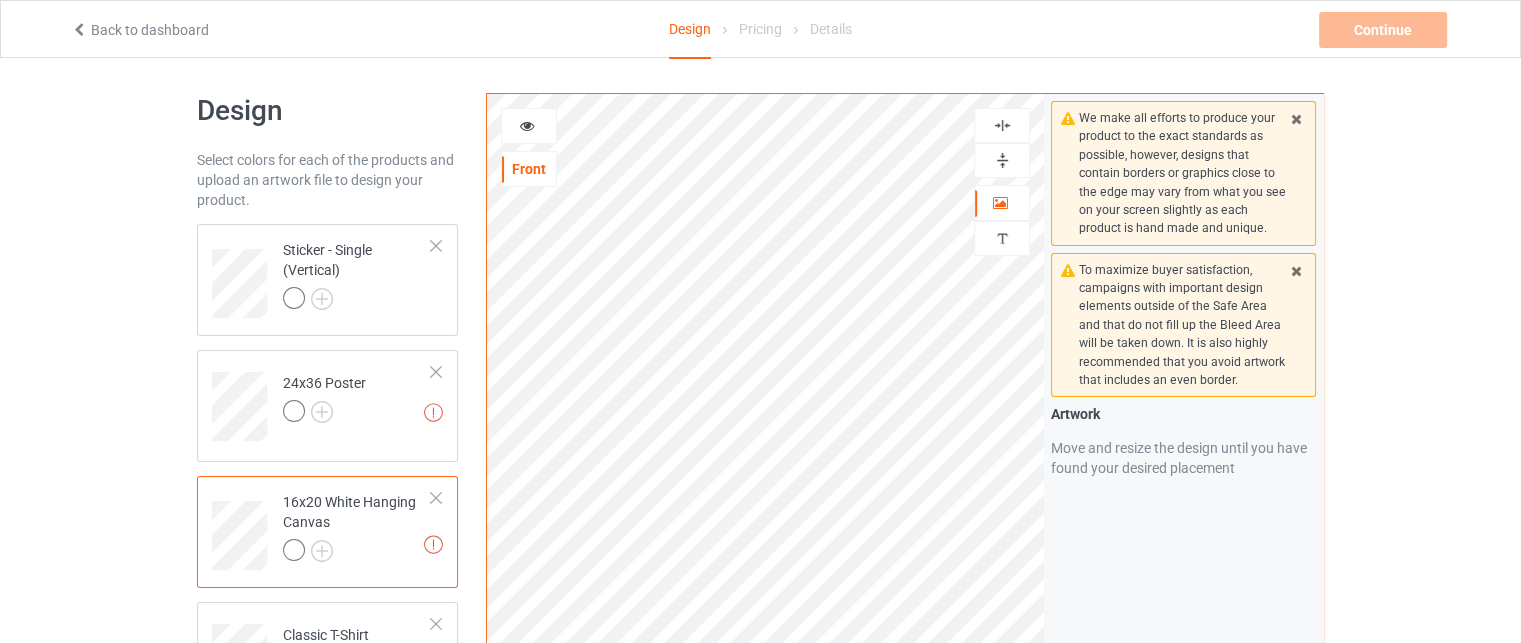 scroll, scrollTop: 0, scrollLeft: 0, axis: both 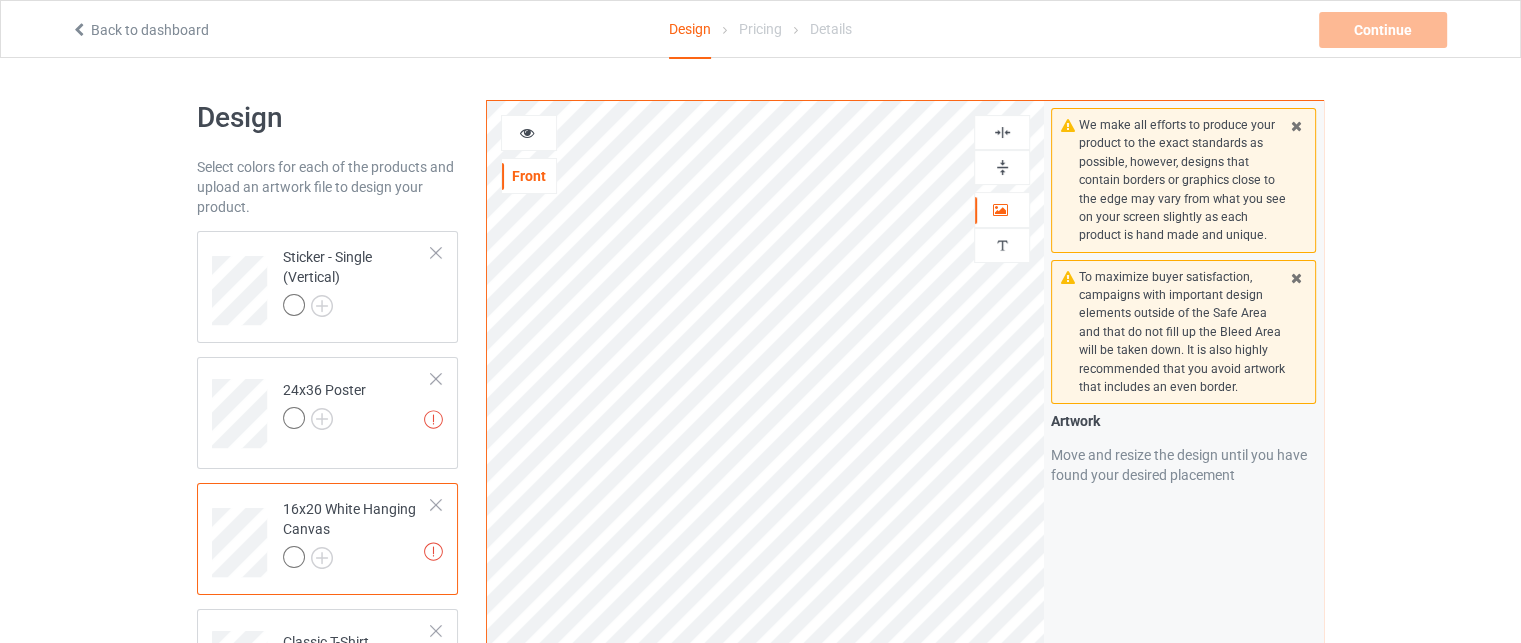 click at bounding box center [1002, 167] 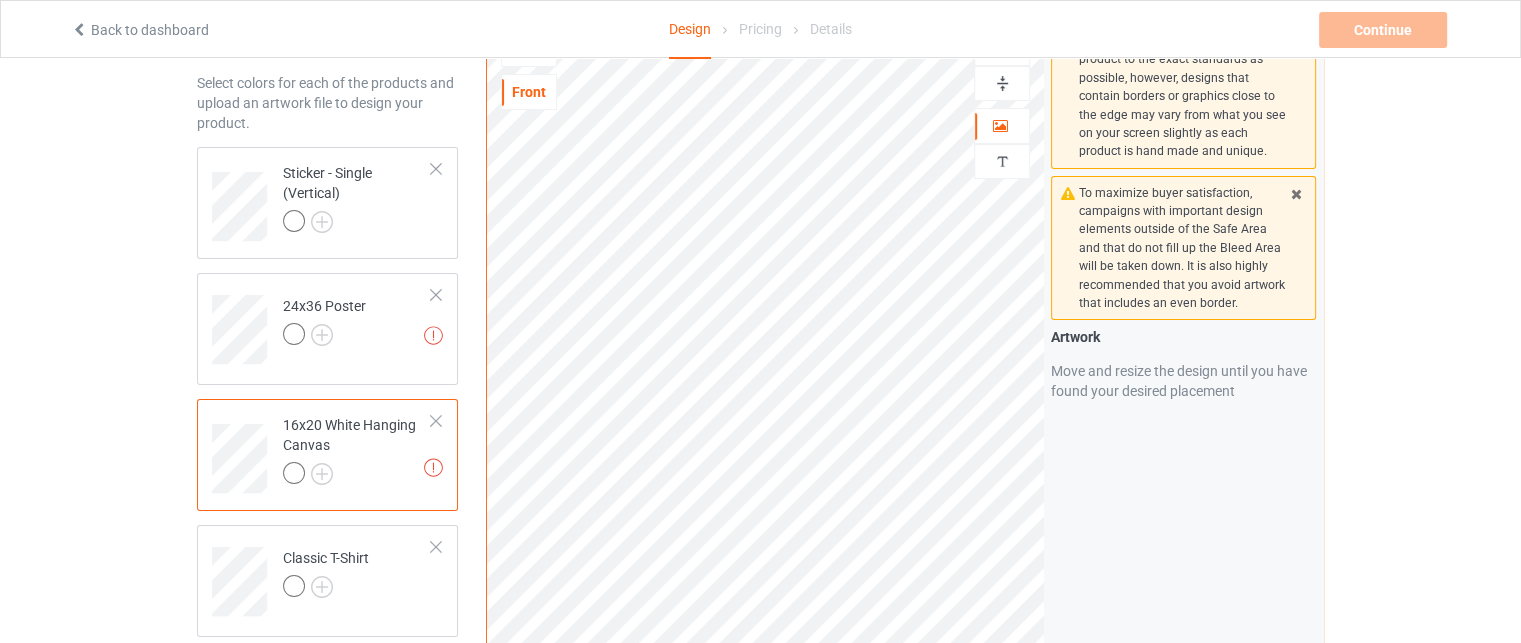 scroll, scrollTop: 0, scrollLeft: 0, axis: both 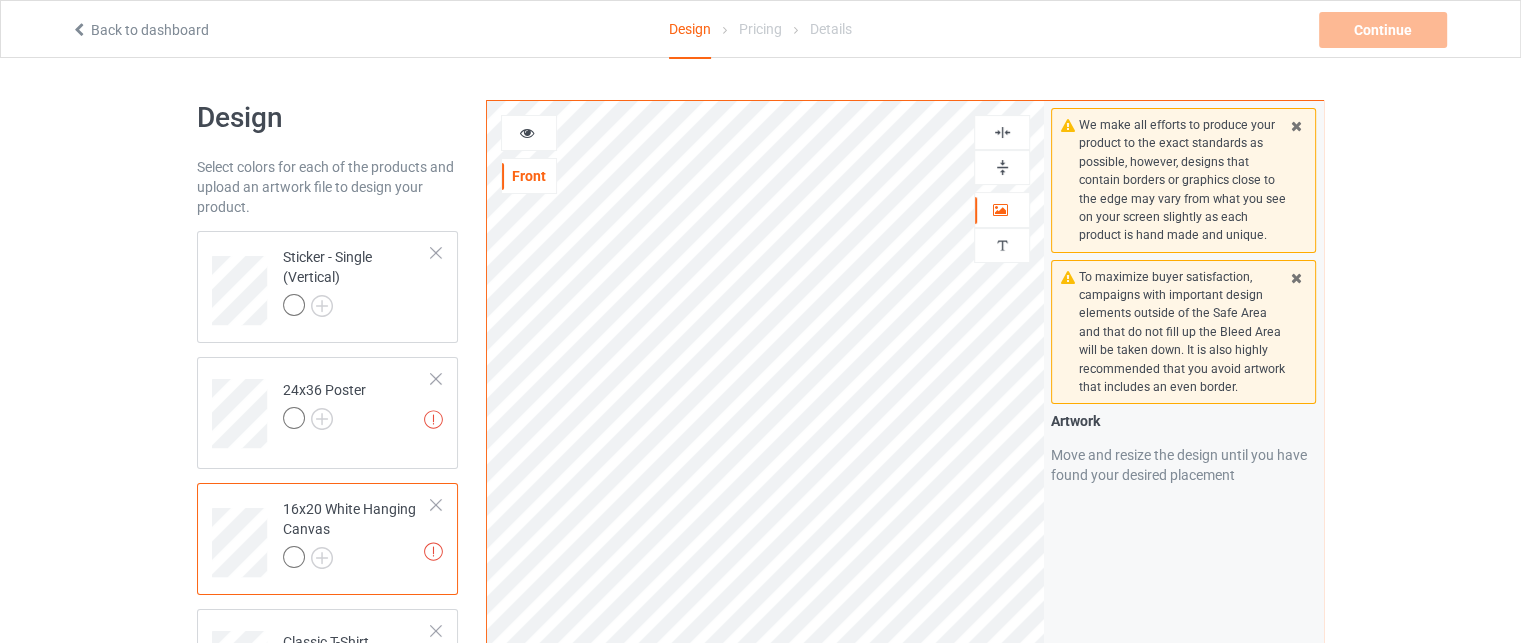 click at bounding box center (1002, 150) 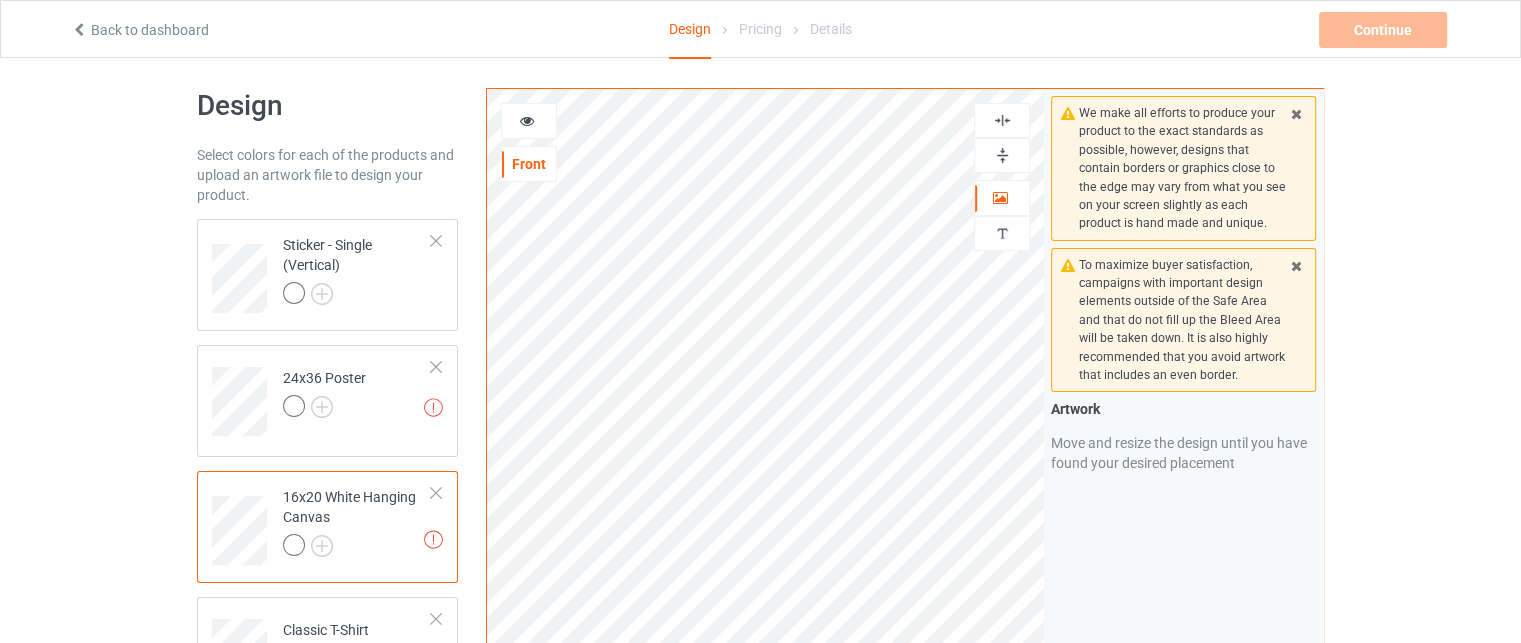scroll, scrollTop: 0, scrollLeft: 0, axis: both 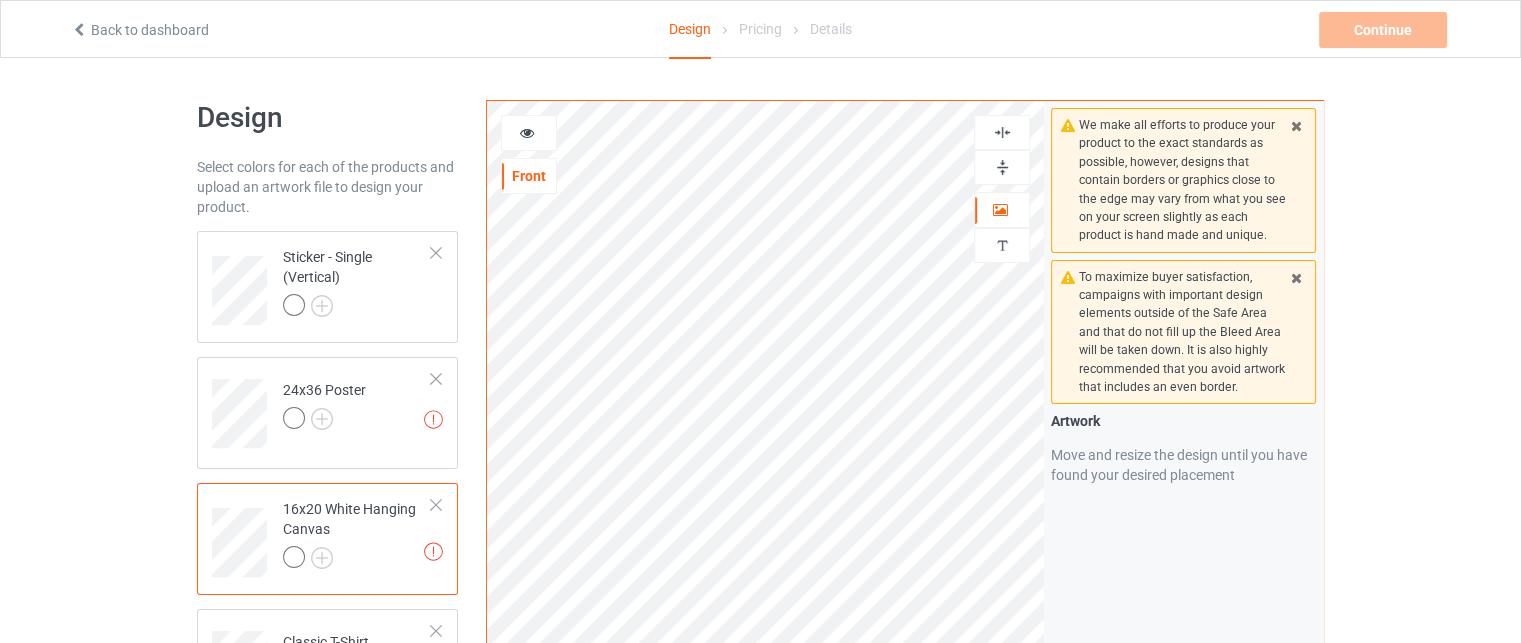 click at bounding box center [1002, 132] 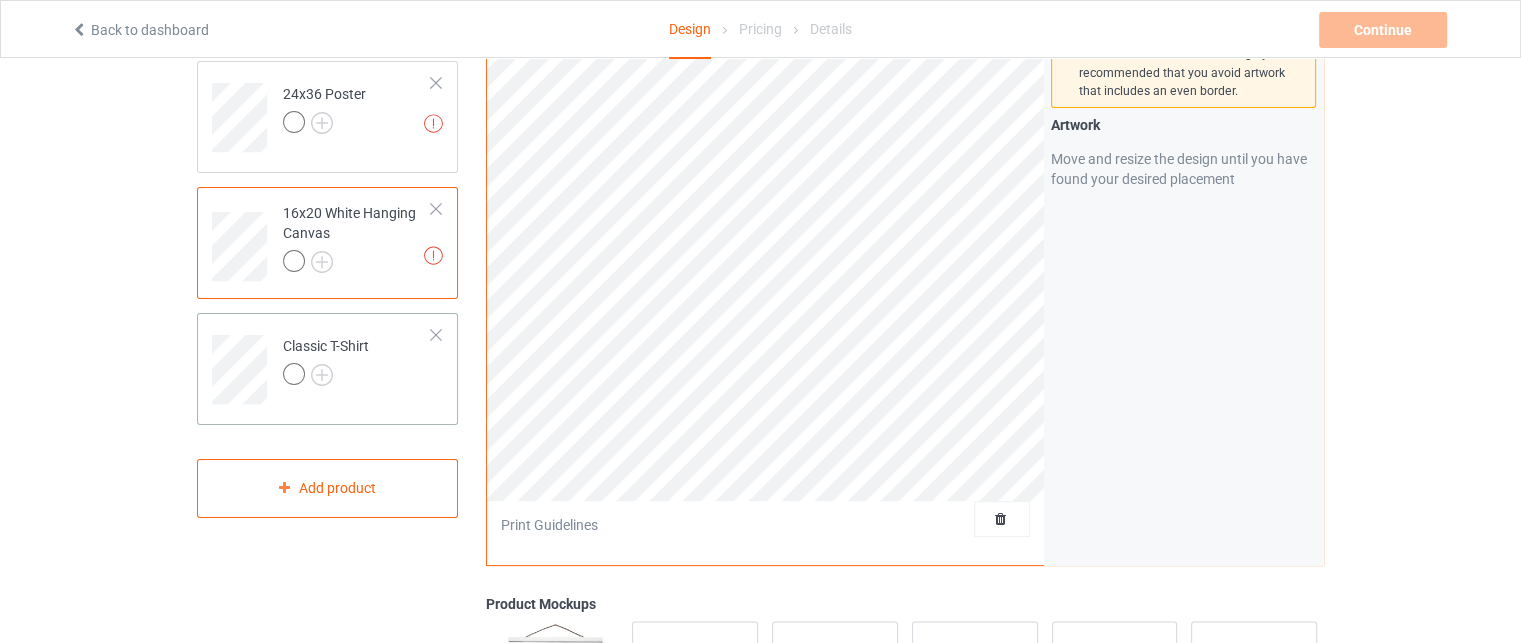 scroll, scrollTop: 300, scrollLeft: 0, axis: vertical 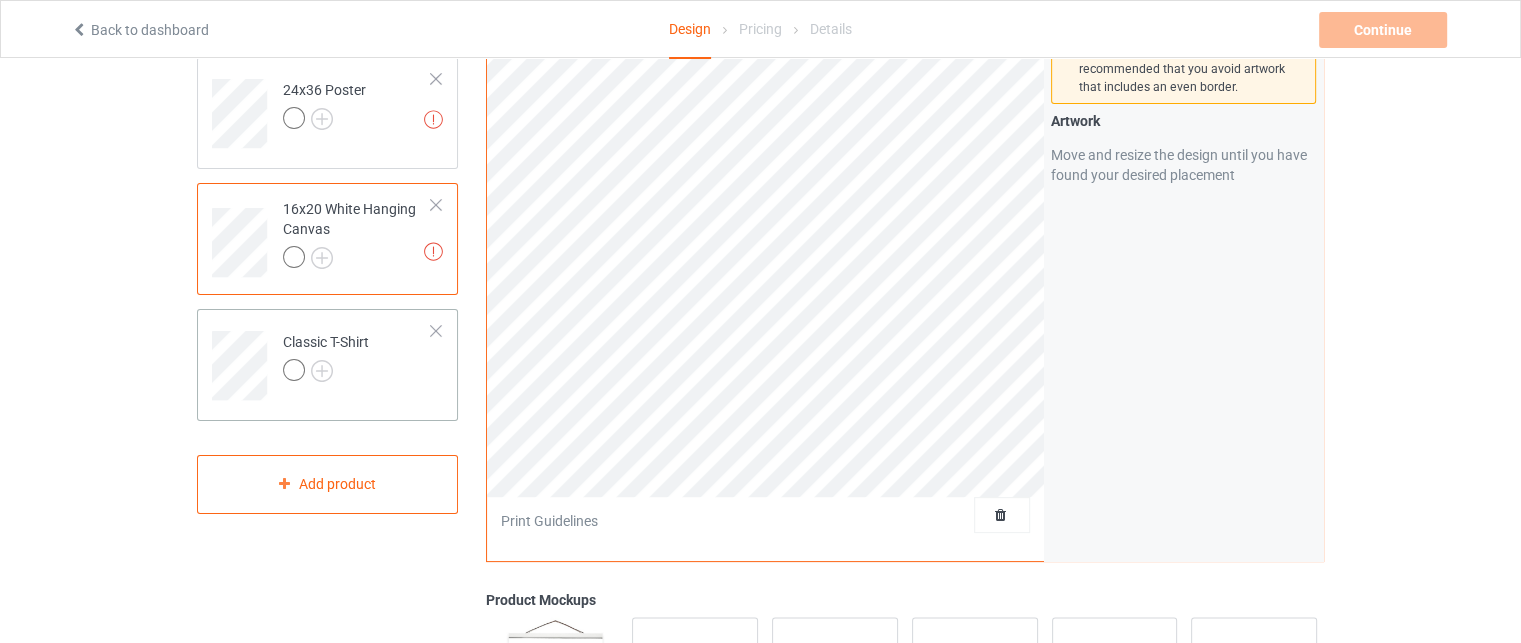 click on "Classic T-Shirt" at bounding box center (326, 356) 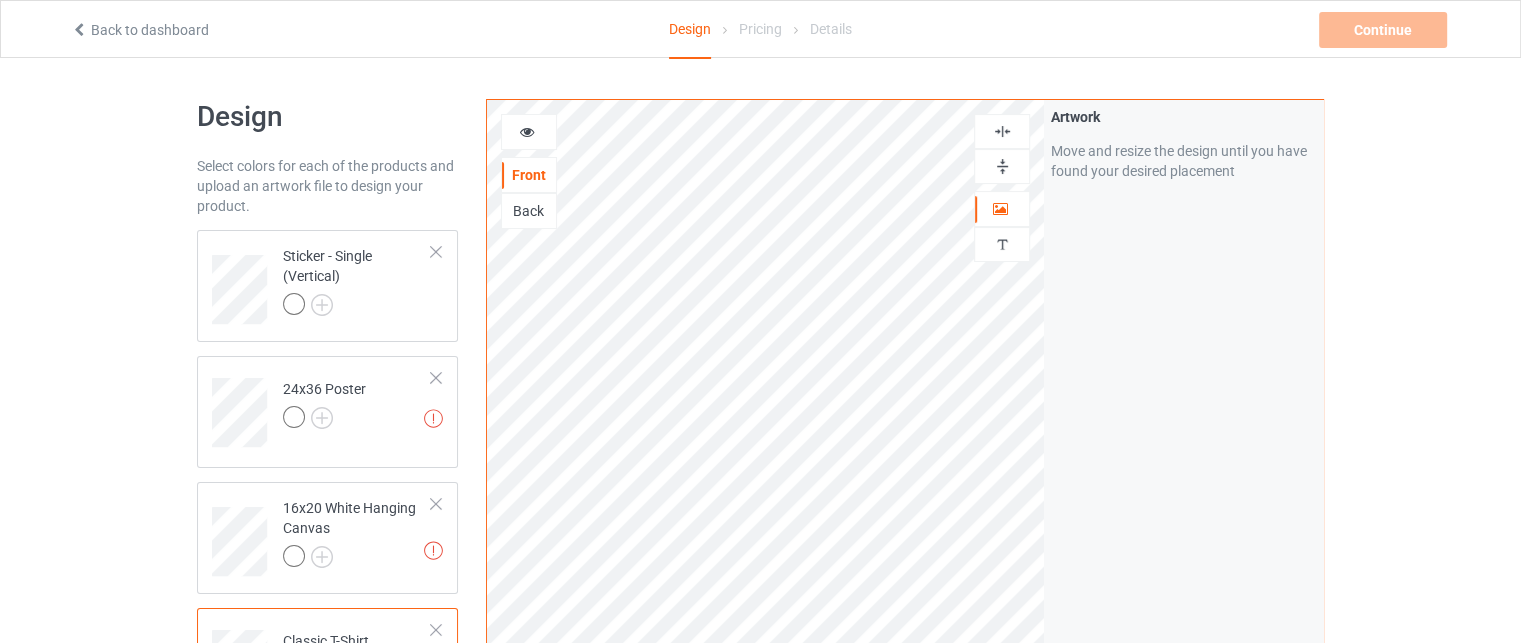 scroll, scrollTop: 0, scrollLeft: 0, axis: both 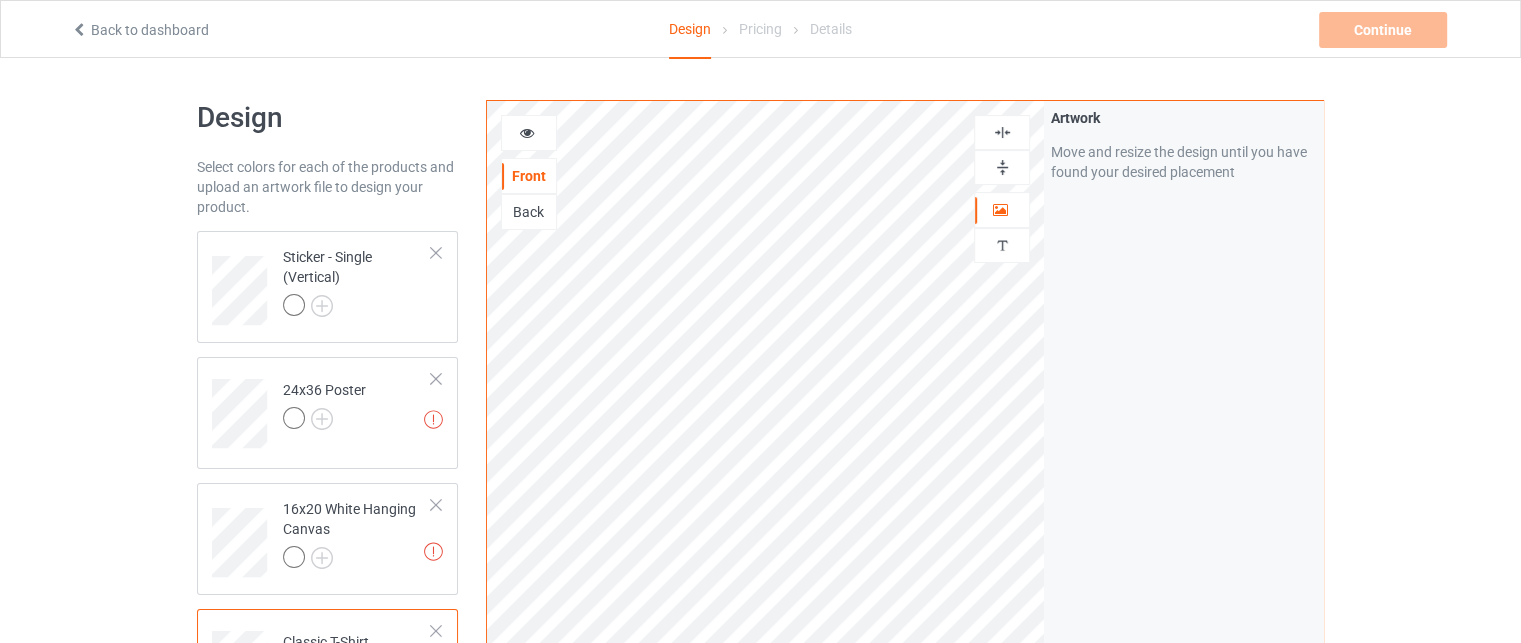 click at bounding box center [1002, 167] 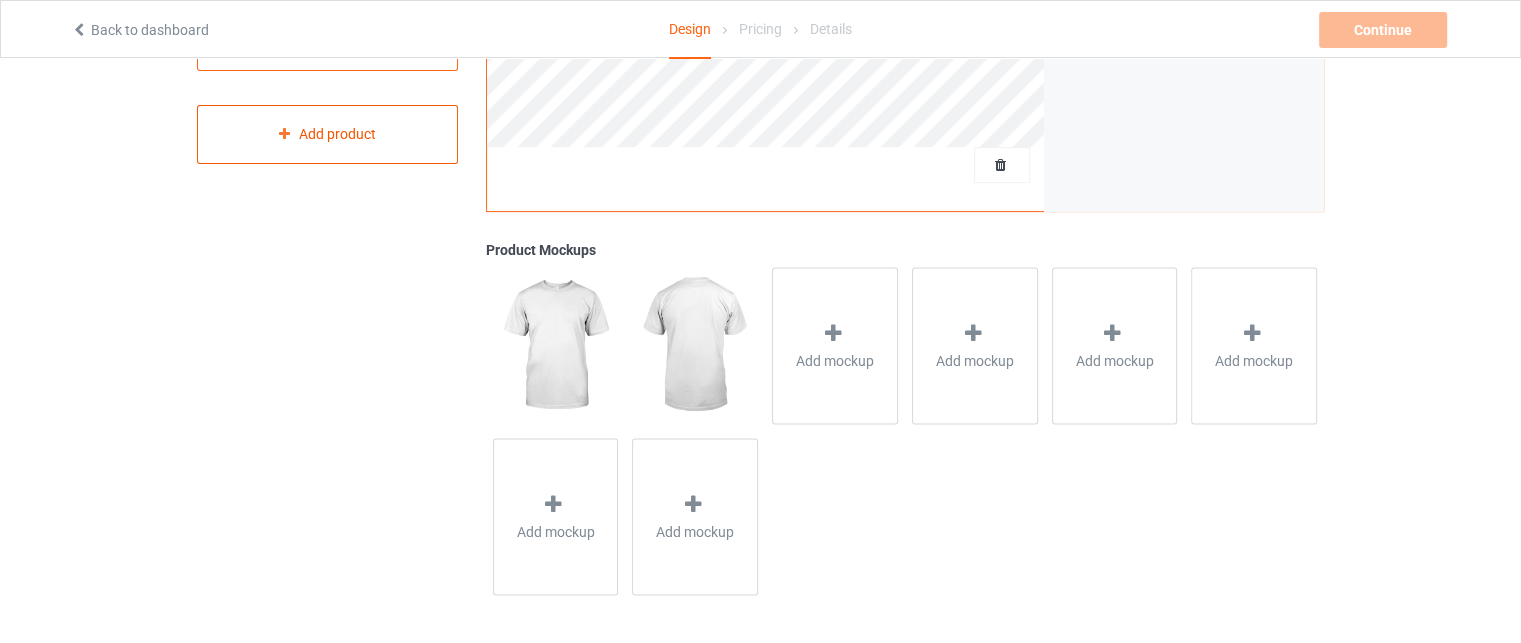 scroll, scrollTop: 450, scrollLeft: 0, axis: vertical 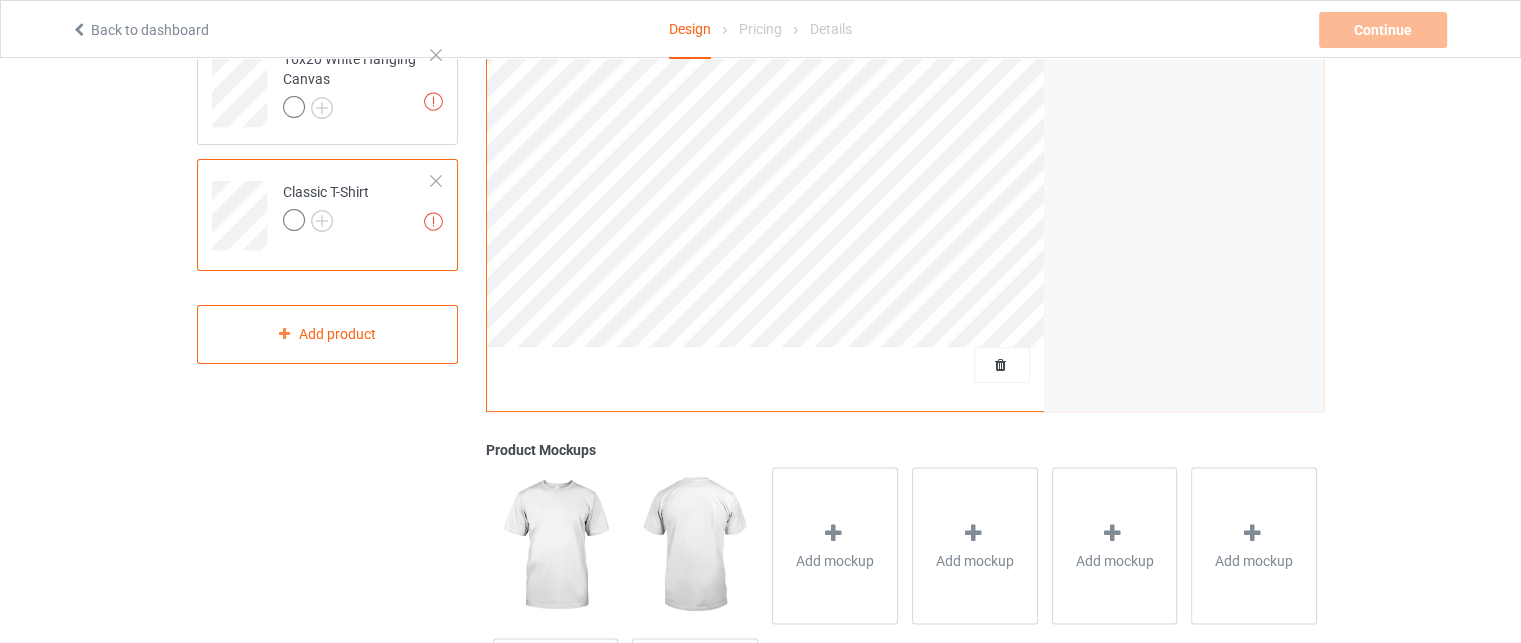 click on "Artwork resolution lower than 150 DPI may result in bad print Classic T-Shirt" at bounding box center [357, 208] 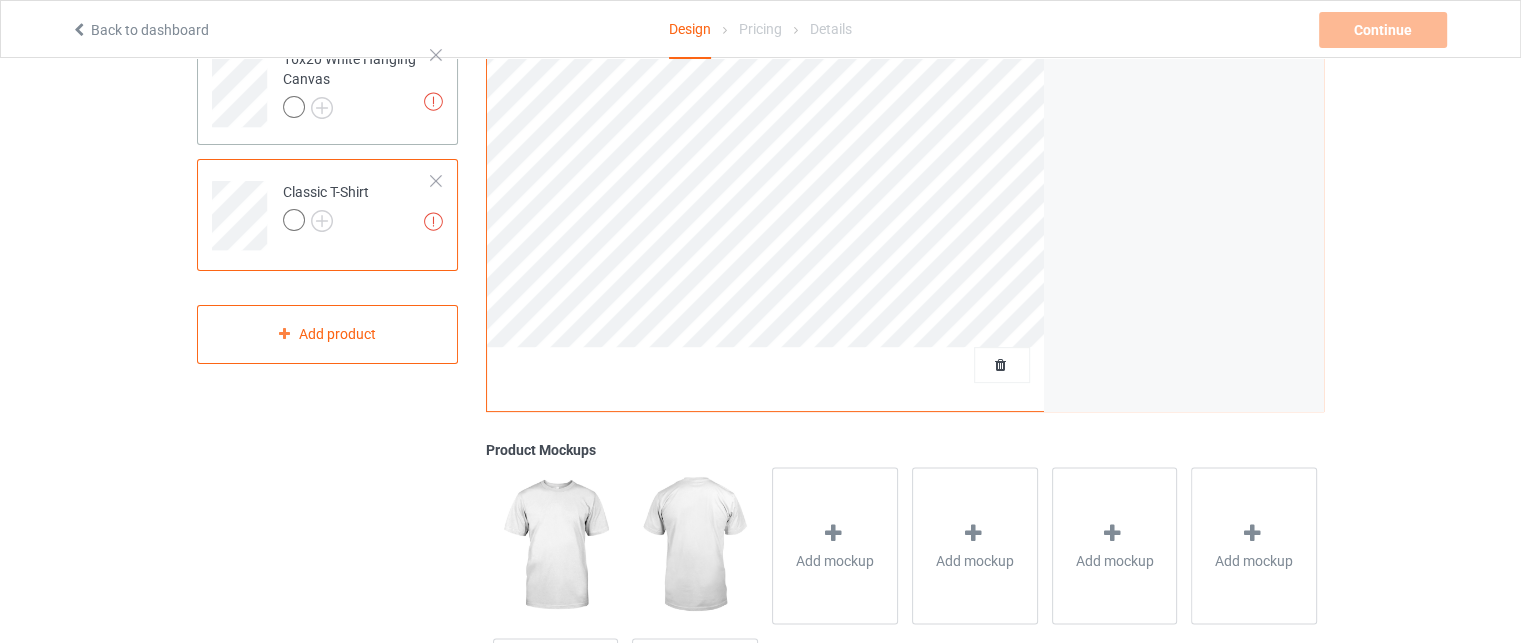 click at bounding box center (357, 110) 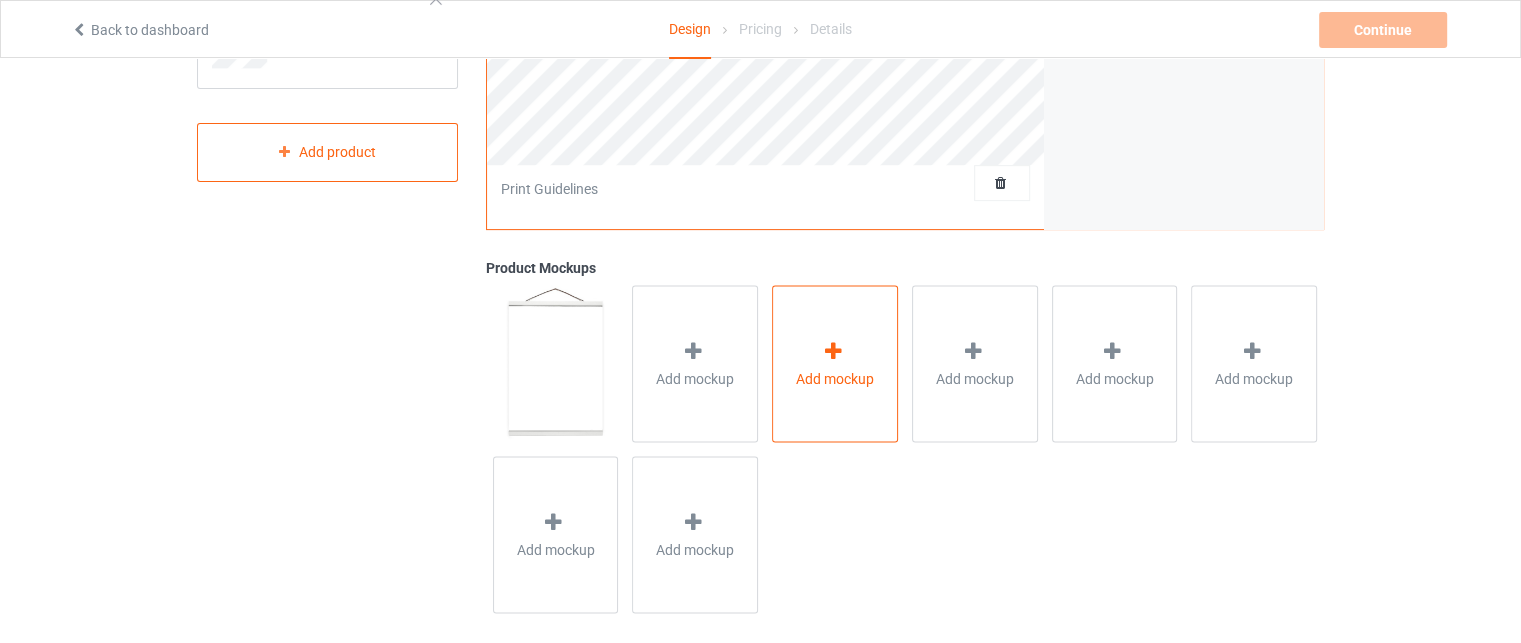 scroll, scrollTop: 650, scrollLeft: 0, axis: vertical 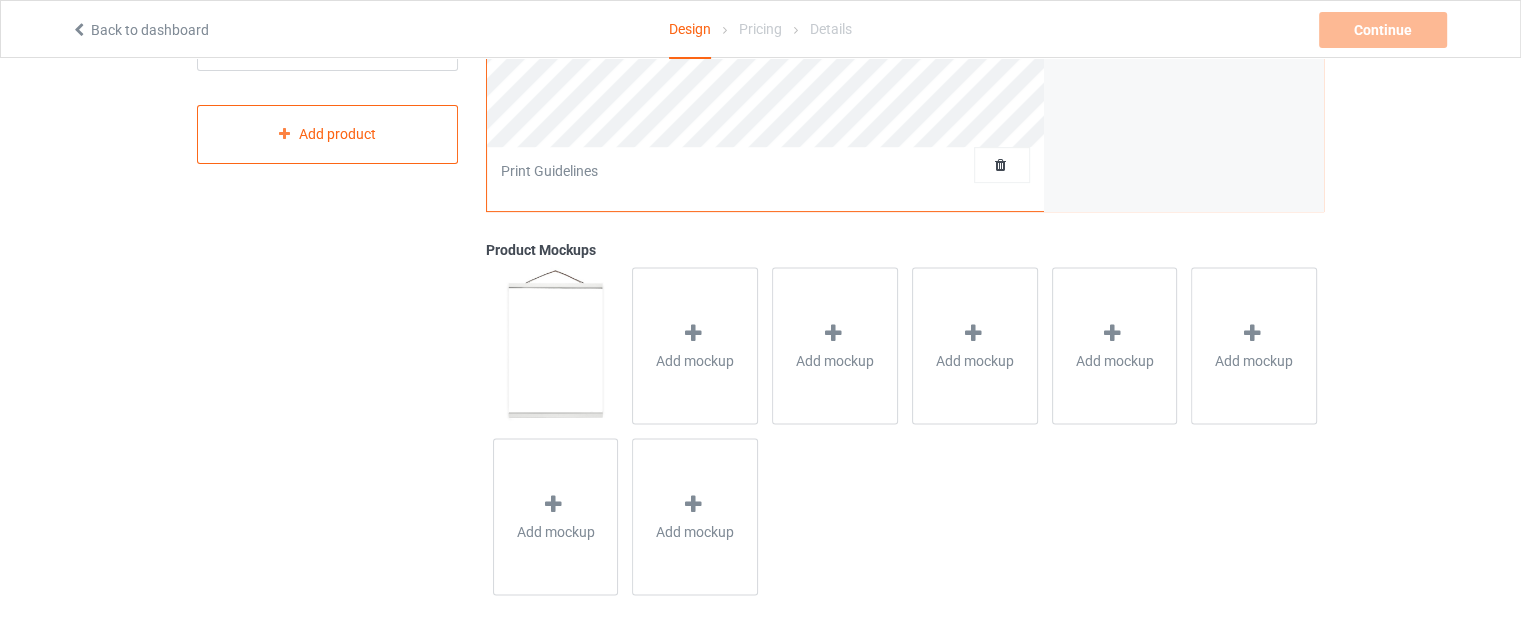 click at bounding box center (555, 345) 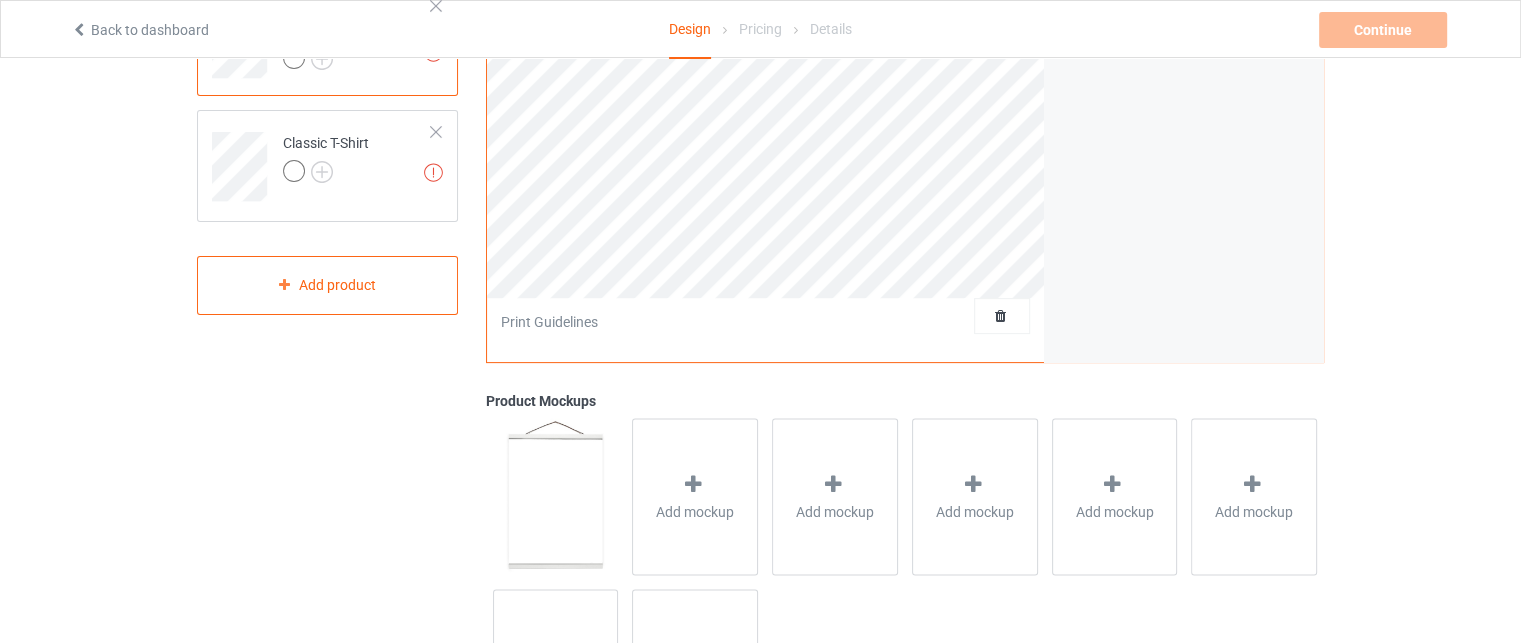 scroll, scrollTop: 450, scrollLeft: 0, axis: vertical 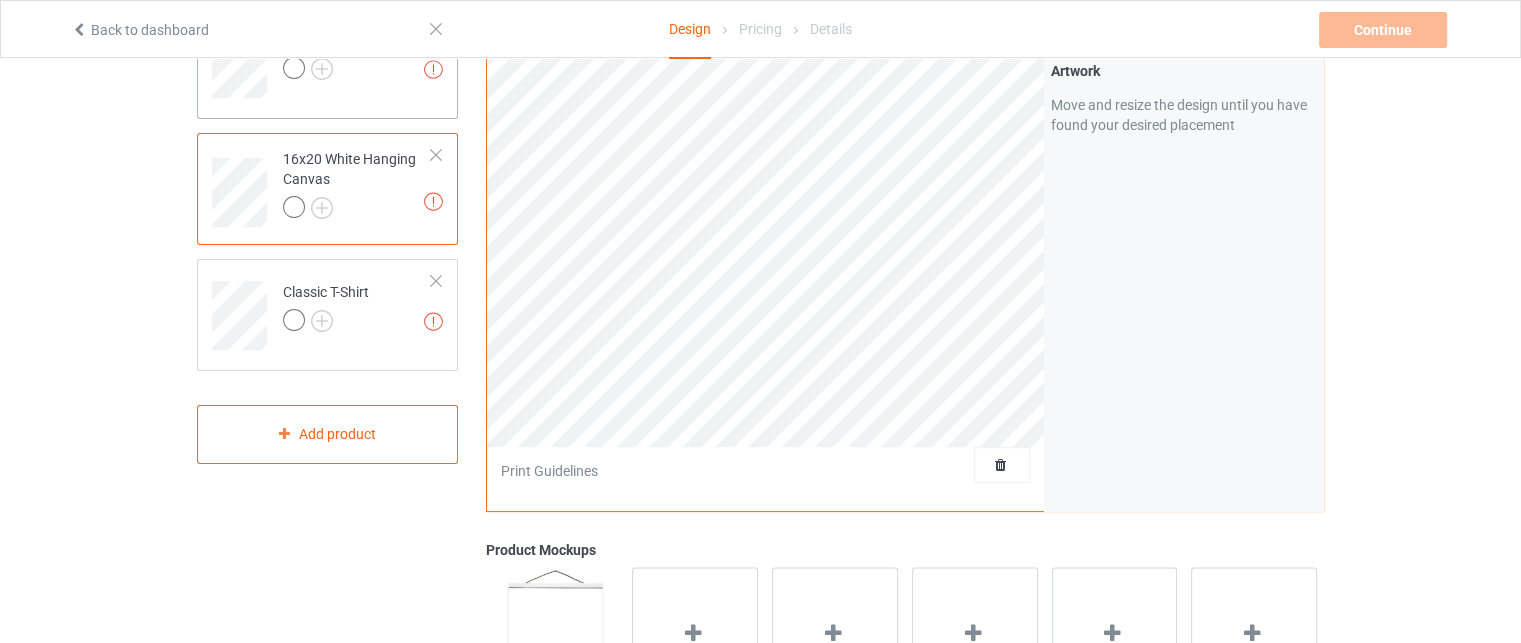 click on "Artwork resolution lower than 150 DPI may result in bad print 24x36 Poster" at bounding box center [327, 63] 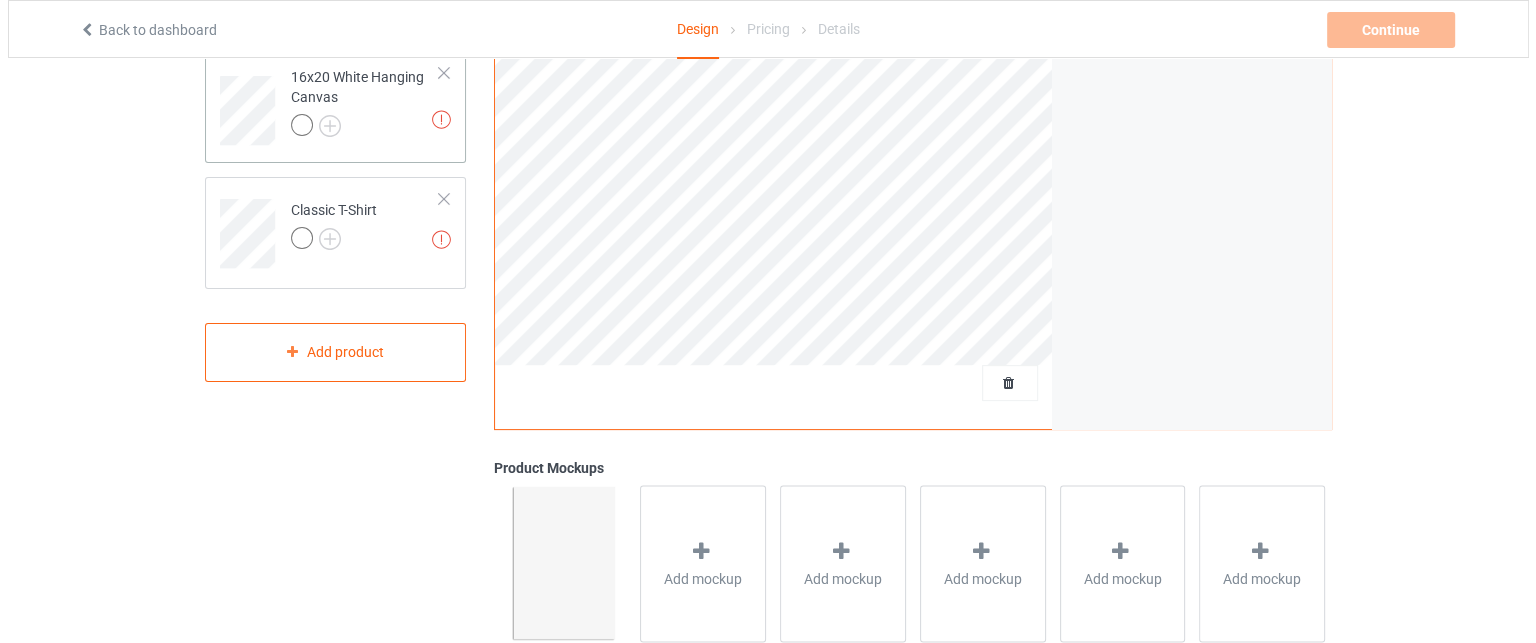 scroll, scrollTop: 550, scrollLeft: 0, axis: vertical 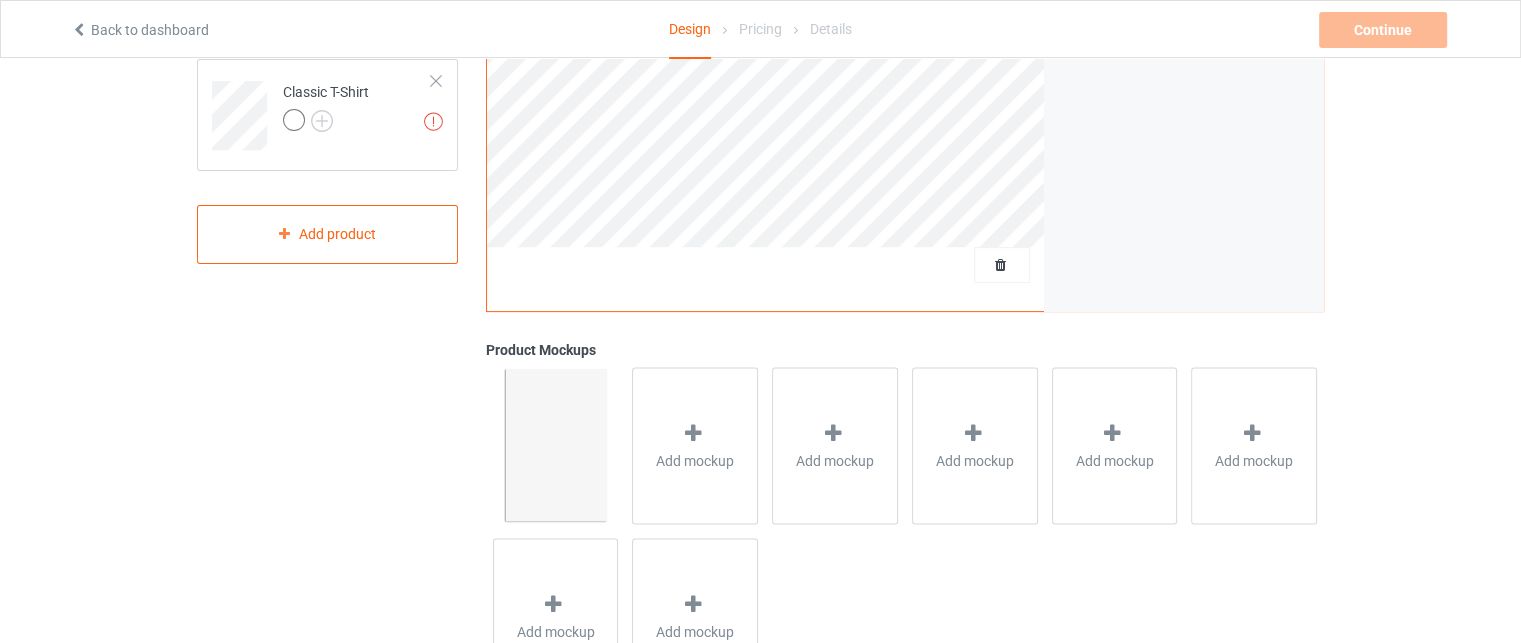 click at bounding box center (555, 445) 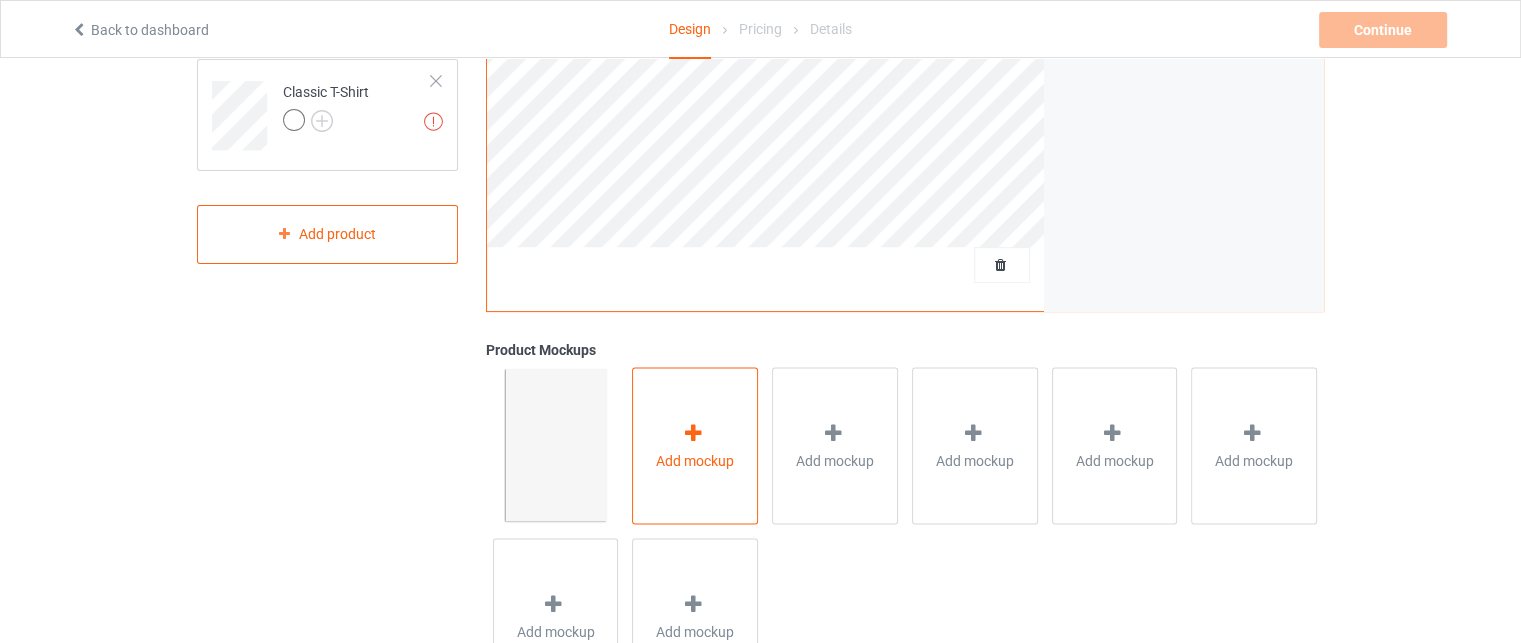 click at bounding box center (695, 435) 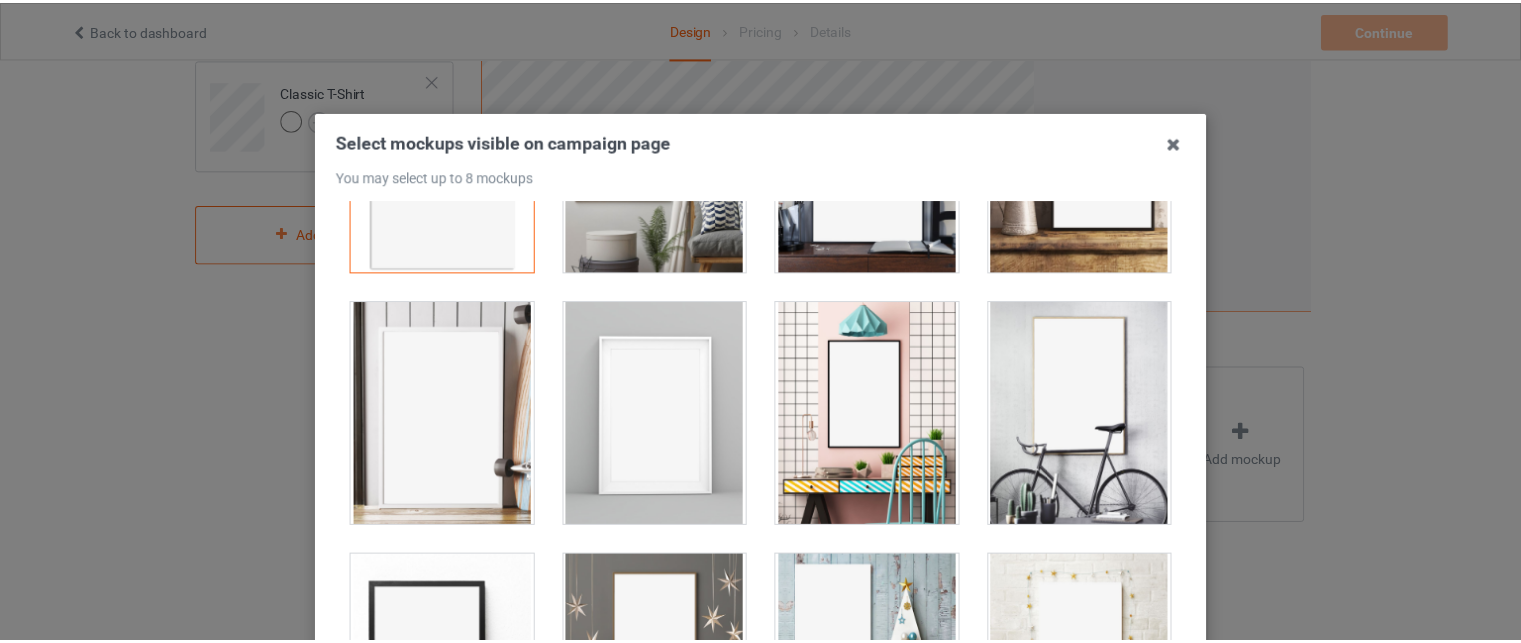 scroll, scrollTop: 200, scrollLeft: 0, axis: vertical 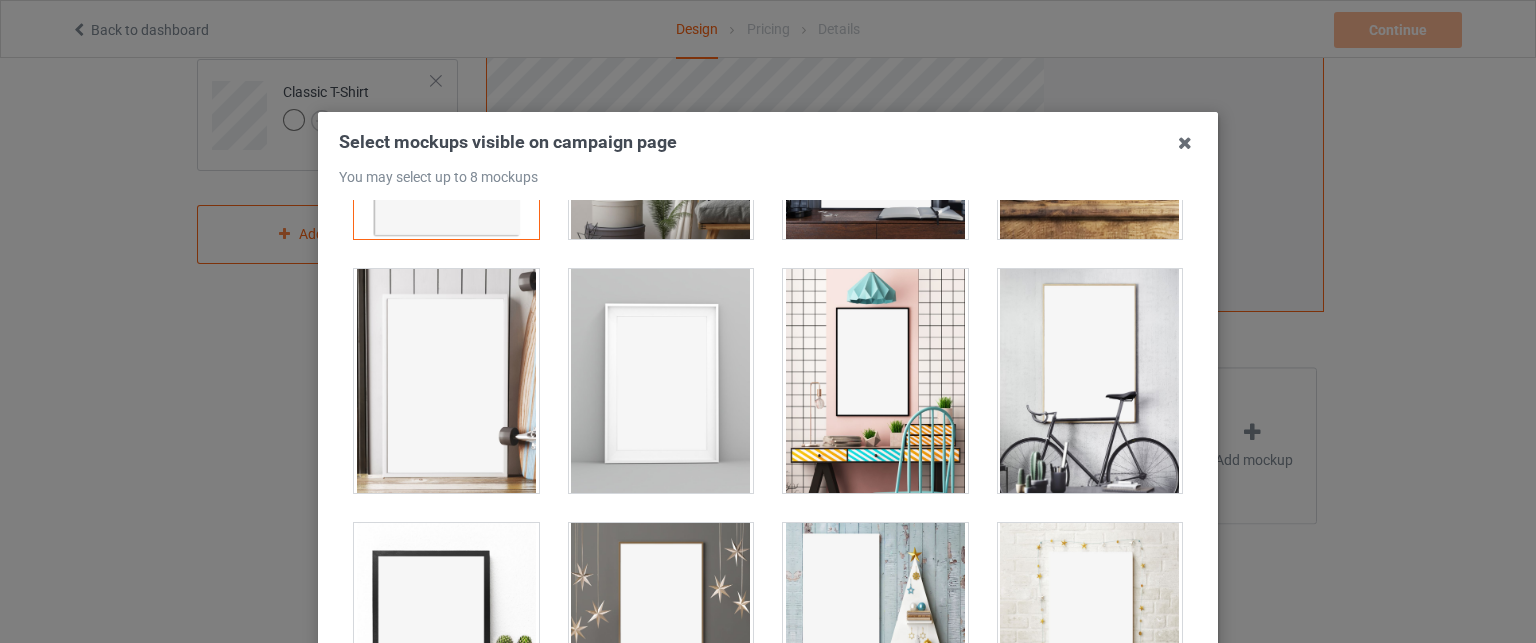 click on "Select mockups visible on campaign page You may select up to 8 mockups 1 1 mockups selected Confirm" at bounding box center [768, 453] 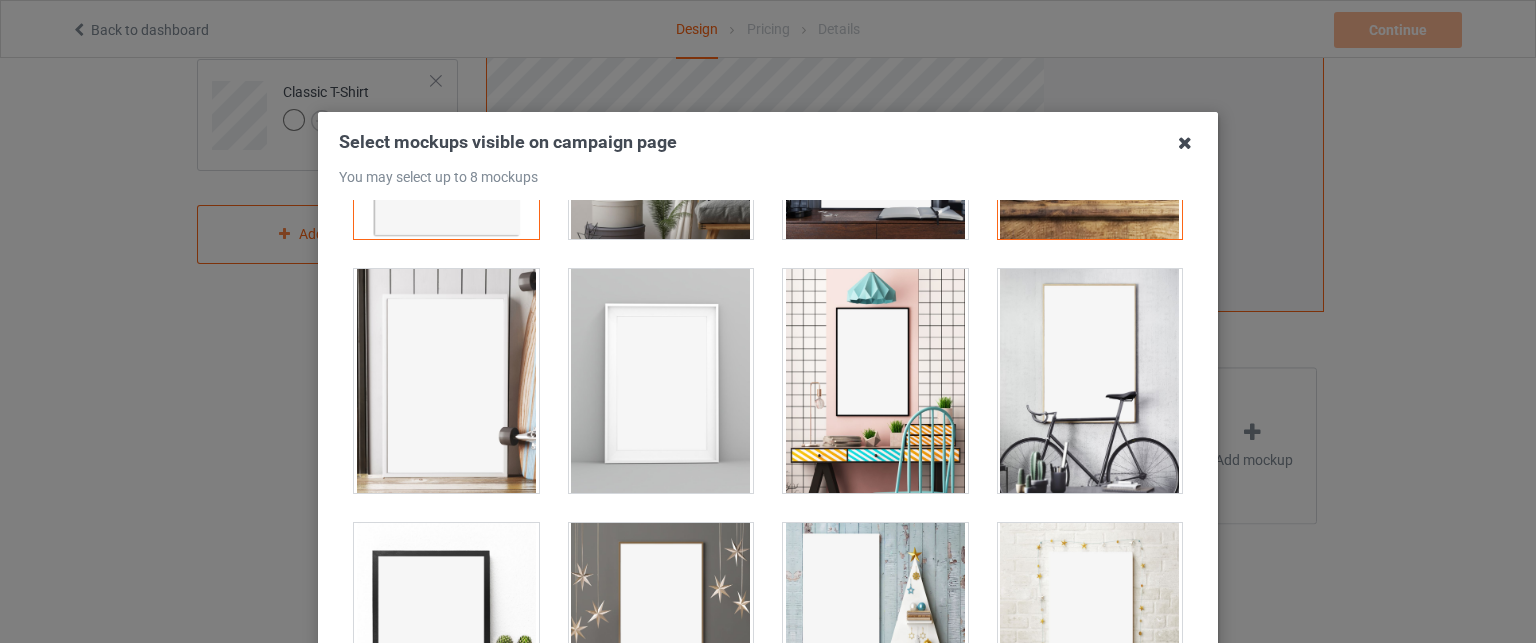 click at bounding box center [1185, 143] 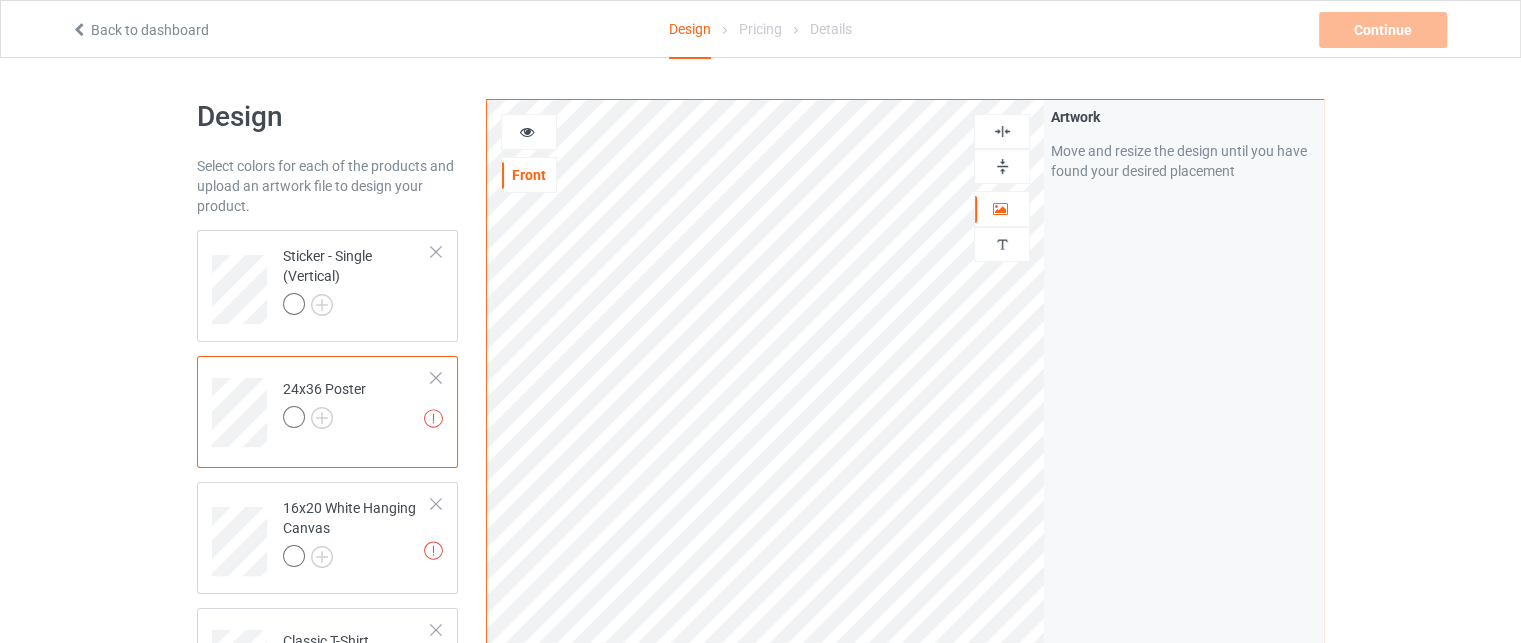 scroll, scrollTop: 0, scrollLeft: 0, axis: both 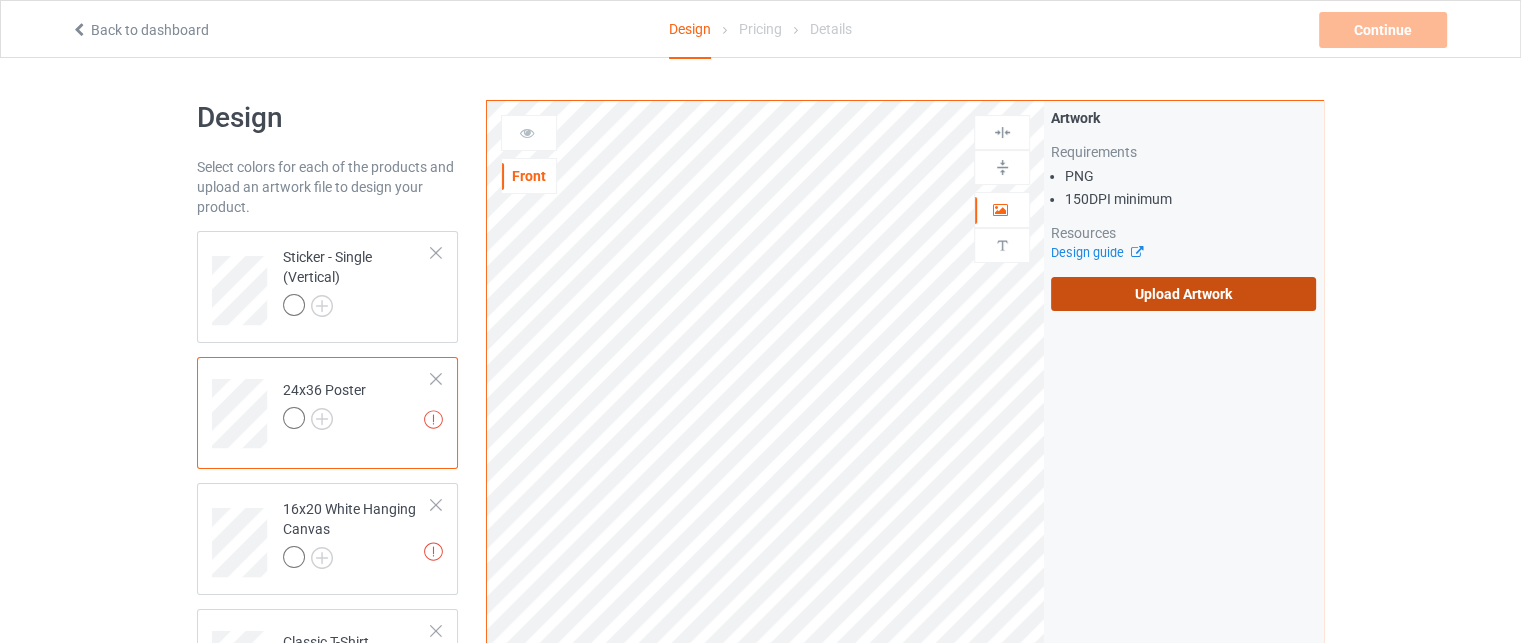 click on "Upload Artwork" at bounding box center [1183, 294] 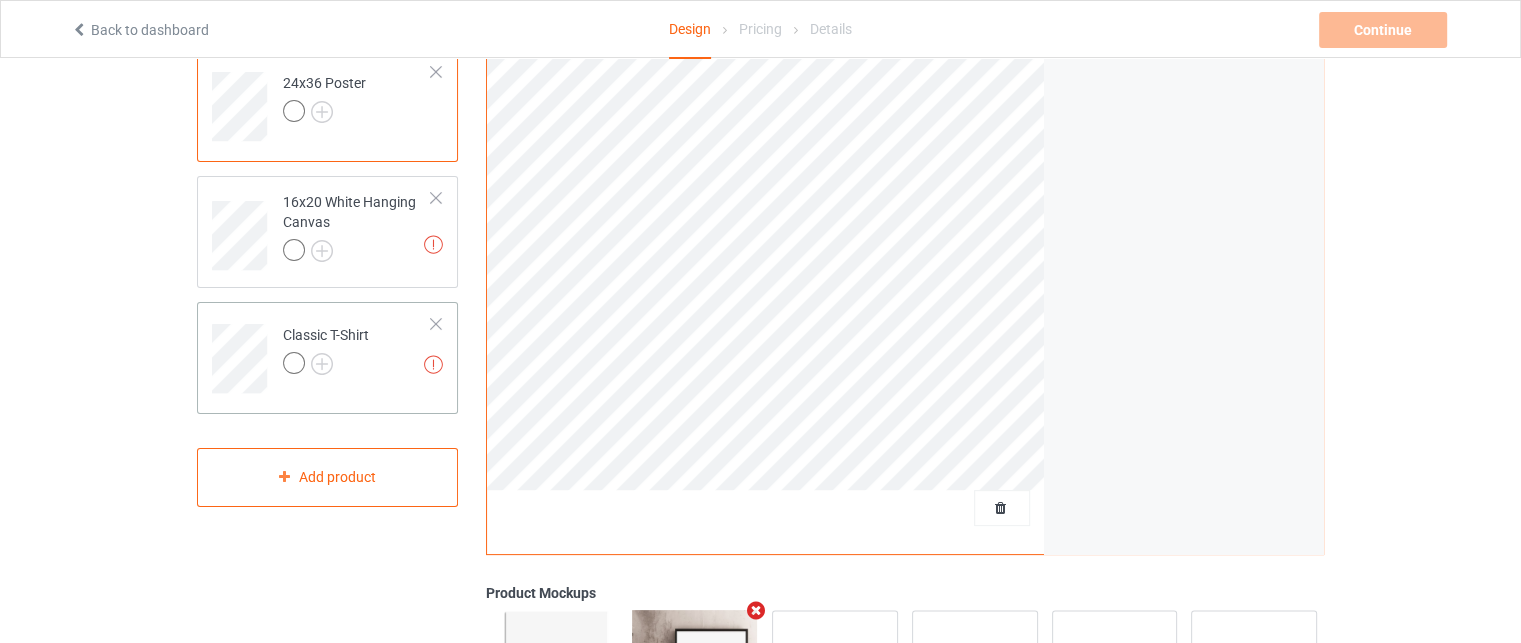 scroll, scrollTop: 400, scrollLeft: 0, axis: vertical 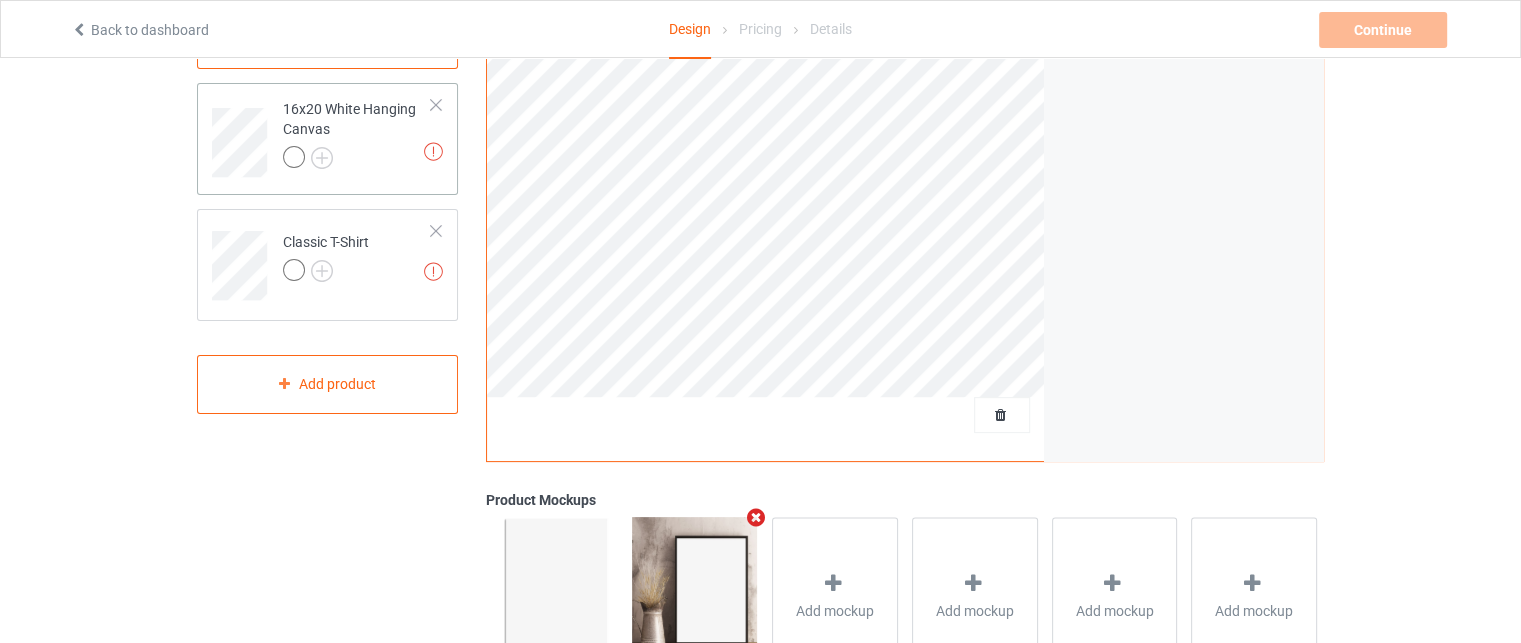 click on "Artwork resolution lower than 100 DPI may result in bad print 16x20 White Hanging Canvas" at bounding box center (357, 135) 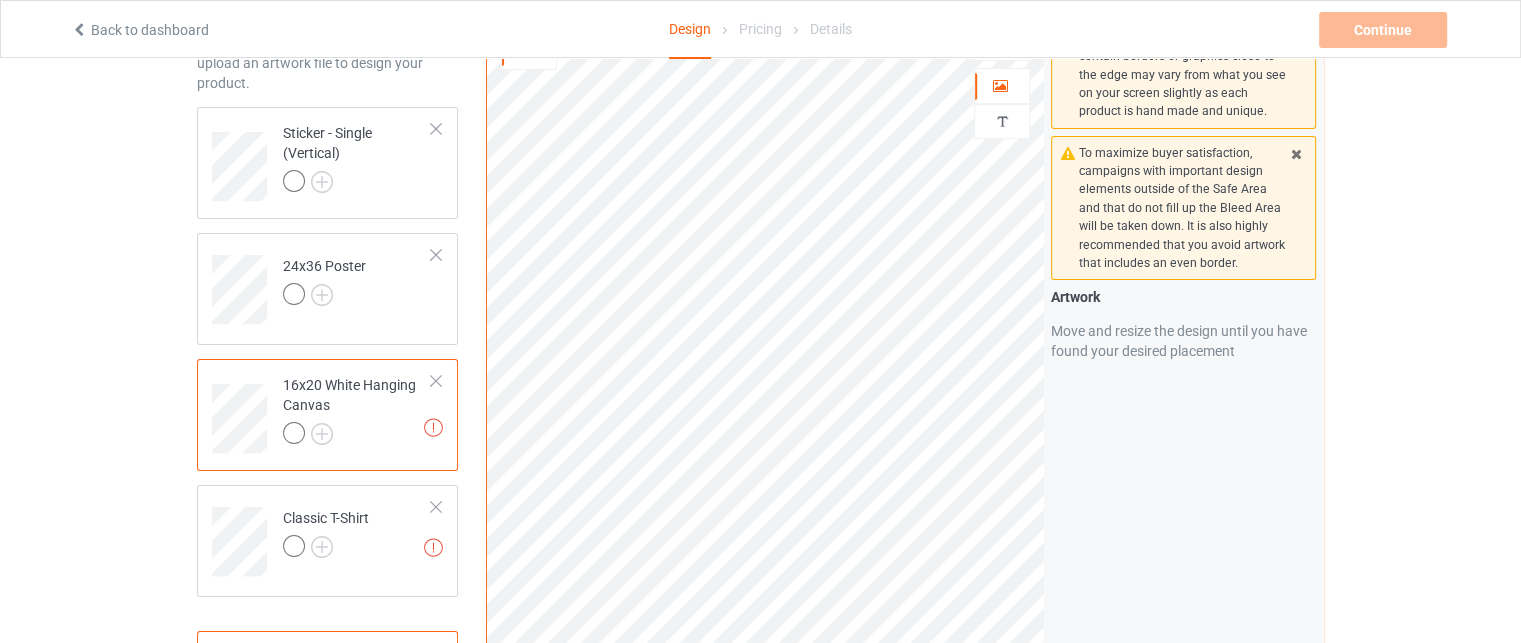 scroll, scrollTop: 100, scrollLeft: 0, axis: vertical 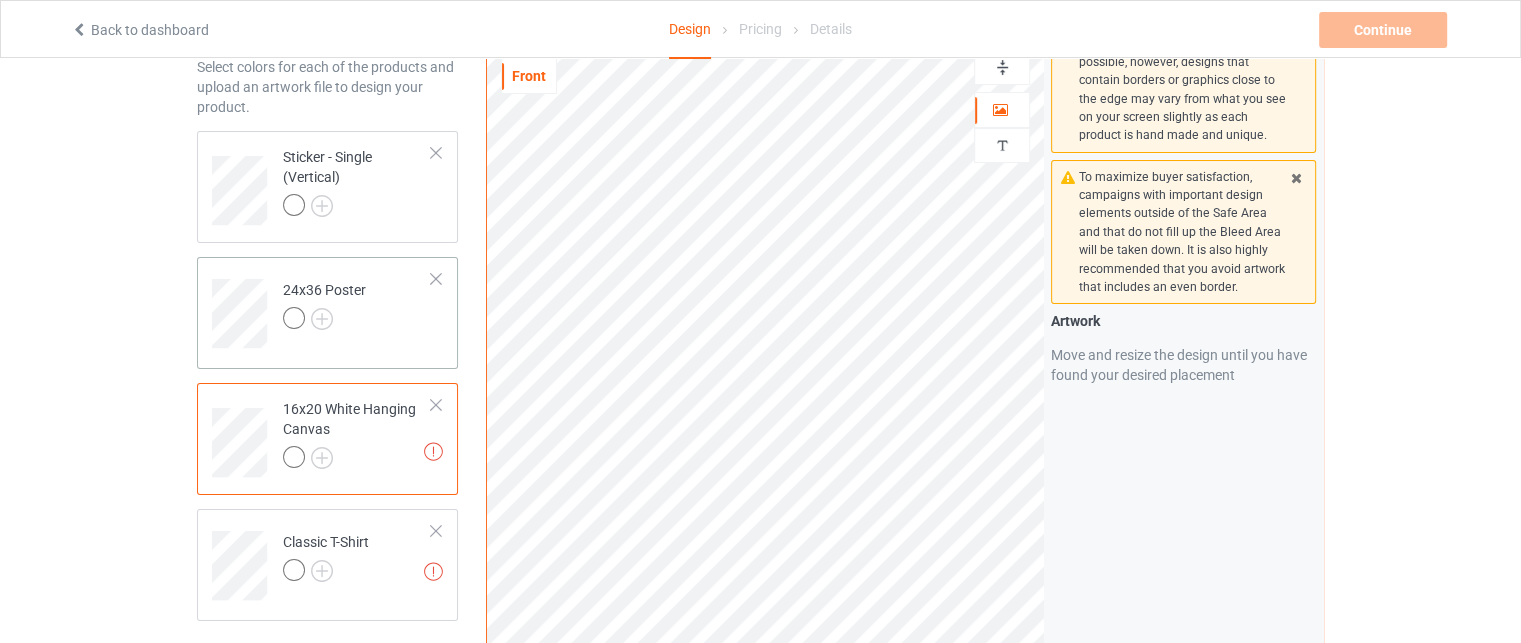 click on "24x36 Poster" at bounding box center (357, 306) 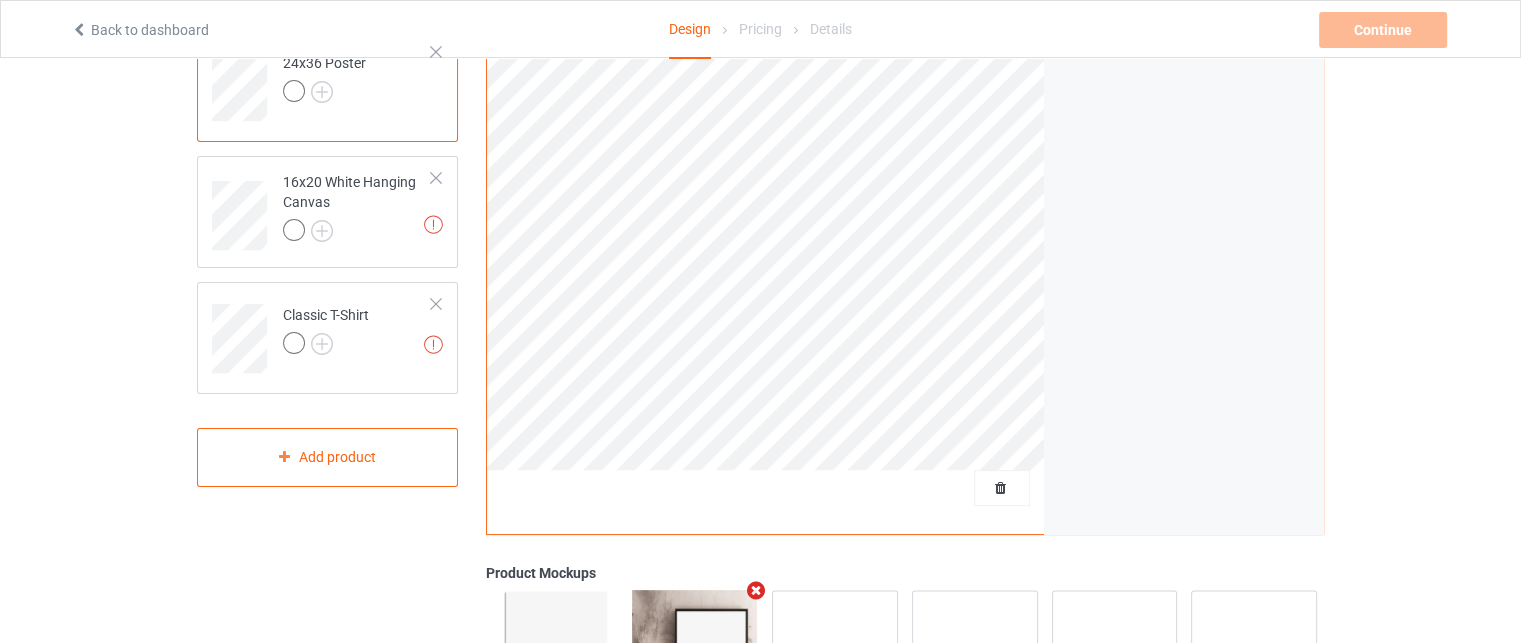 scroll, scrollTop: 300, scrollLeft: 0, axis: vertical 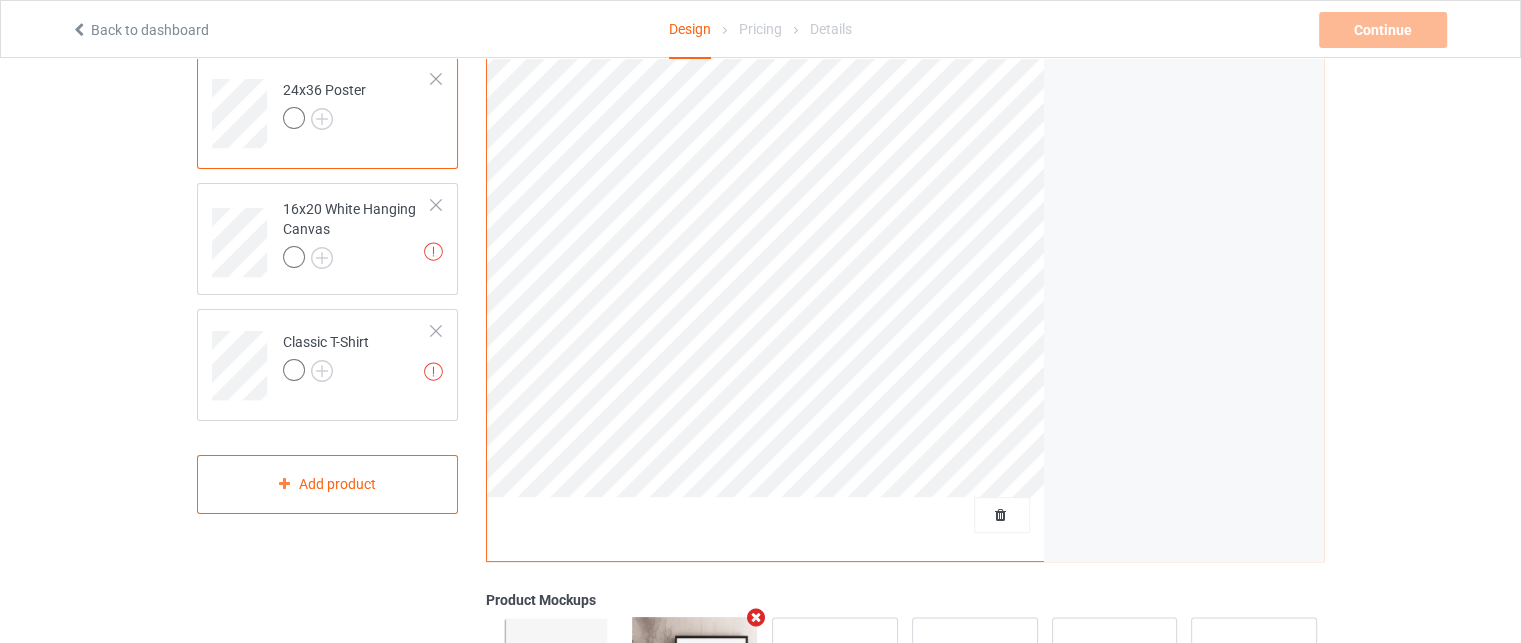 click on "24x36 Poster" at bounding box center (324, 104) 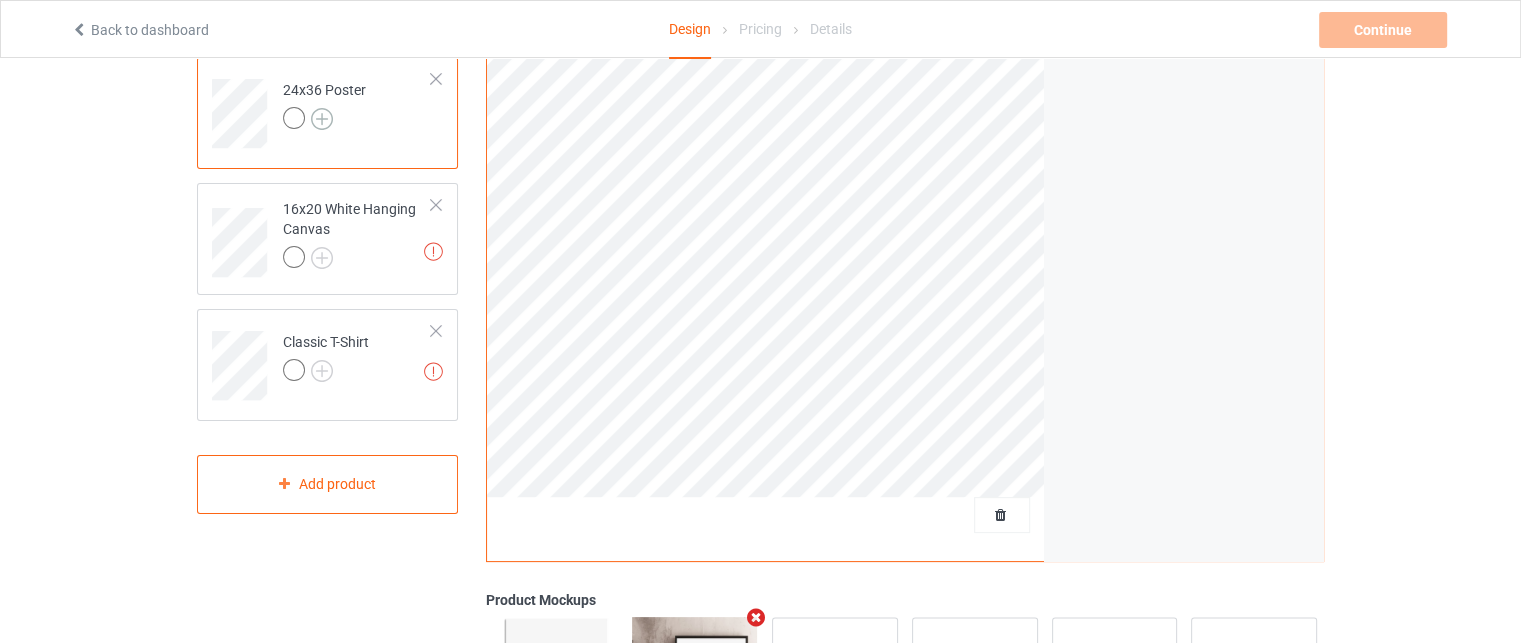 click at bounding box center (322, 119) 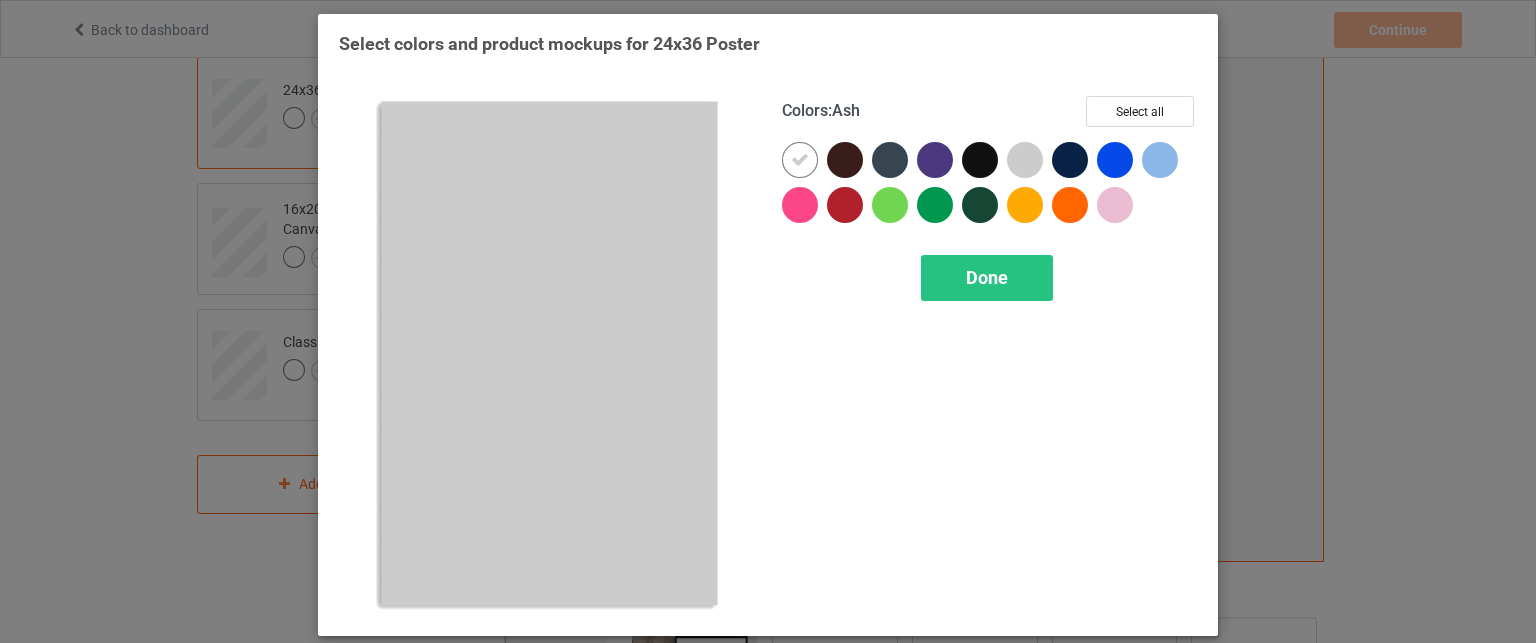 click at bounding box center [1025, 160] 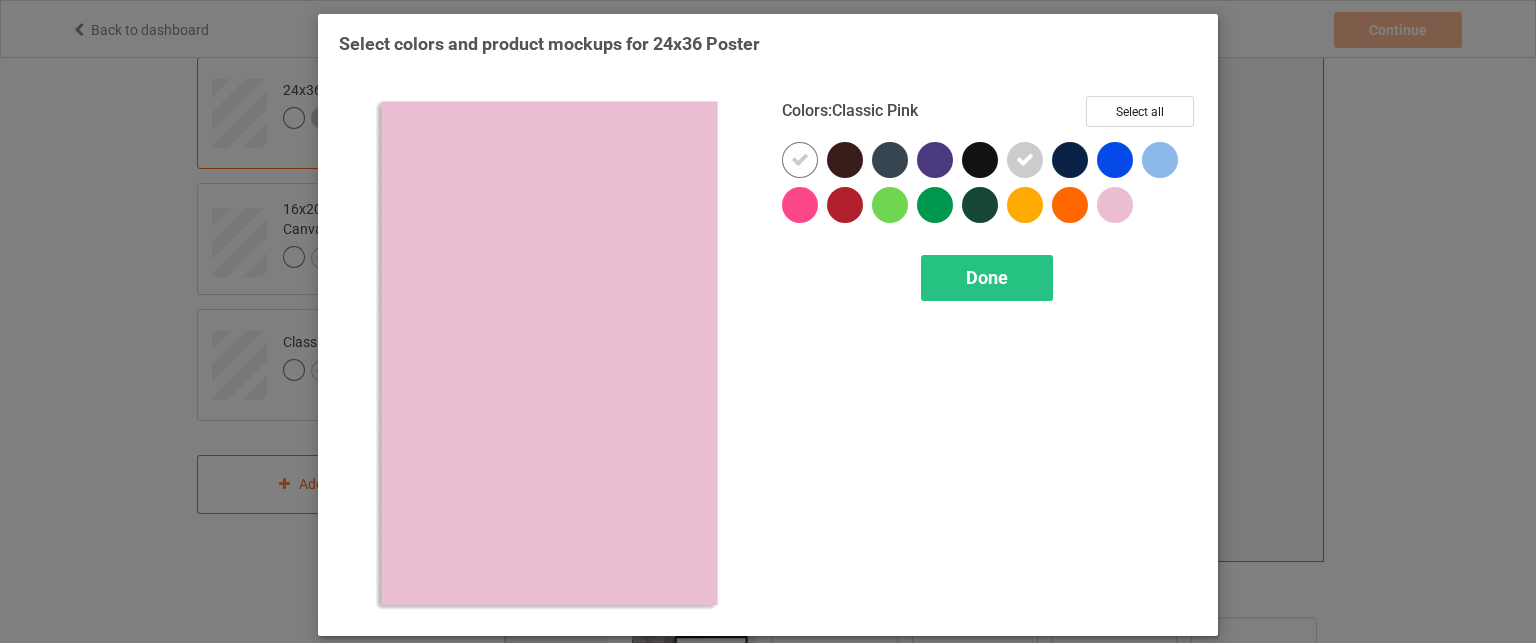 click at bounding box center [1115, 205] 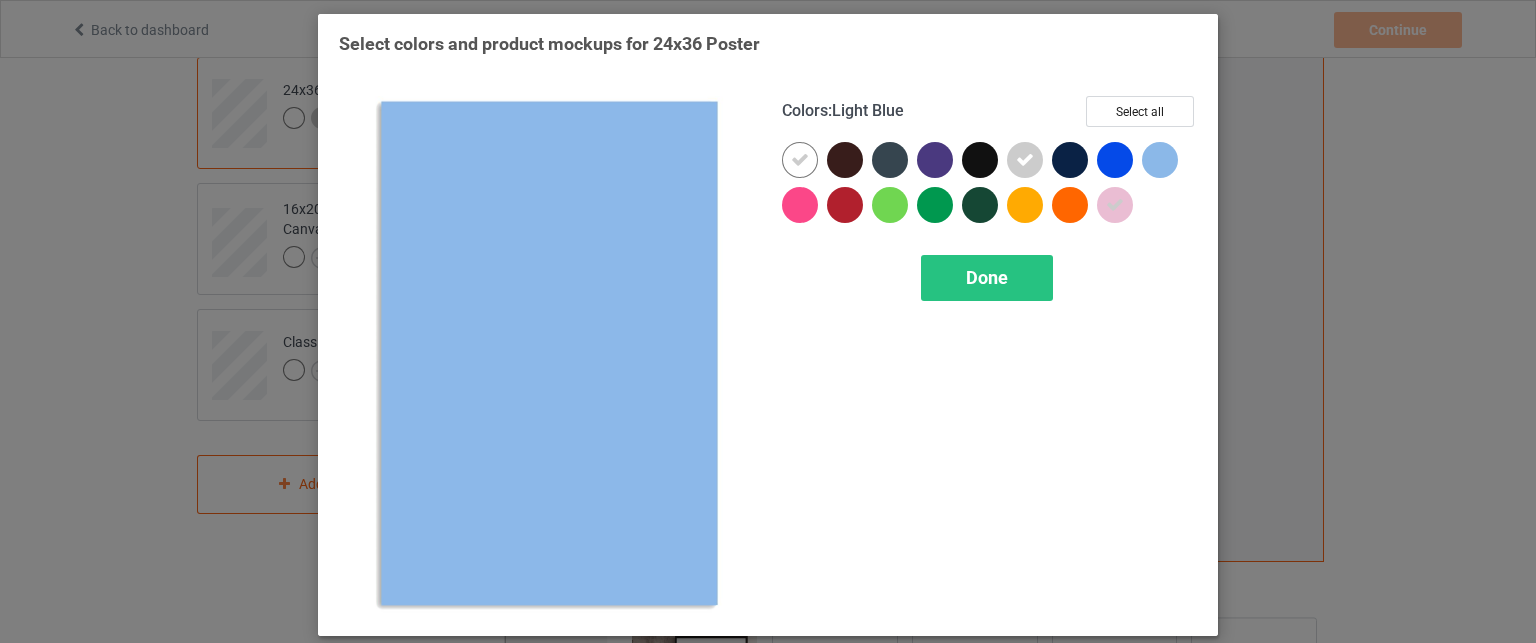 click at bounding box center (1160, 160) 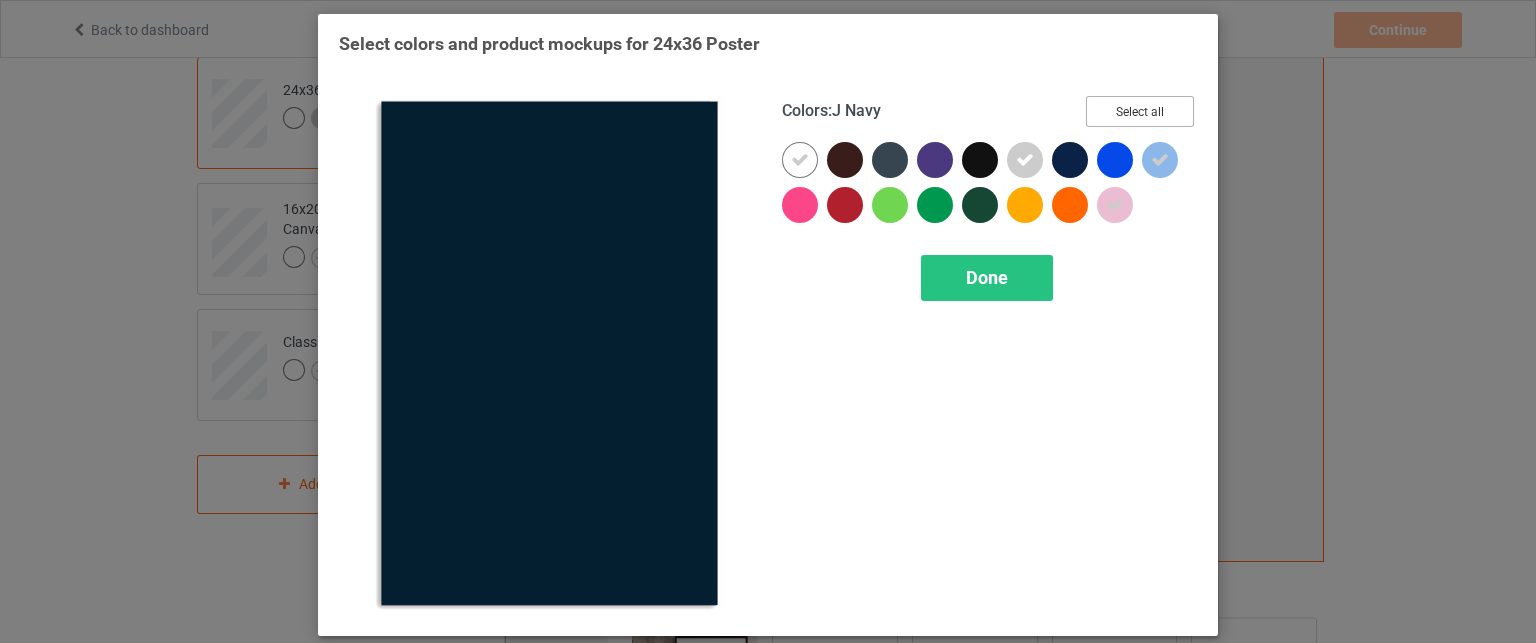 click on "Select all" at bounding box center (1140, 111) 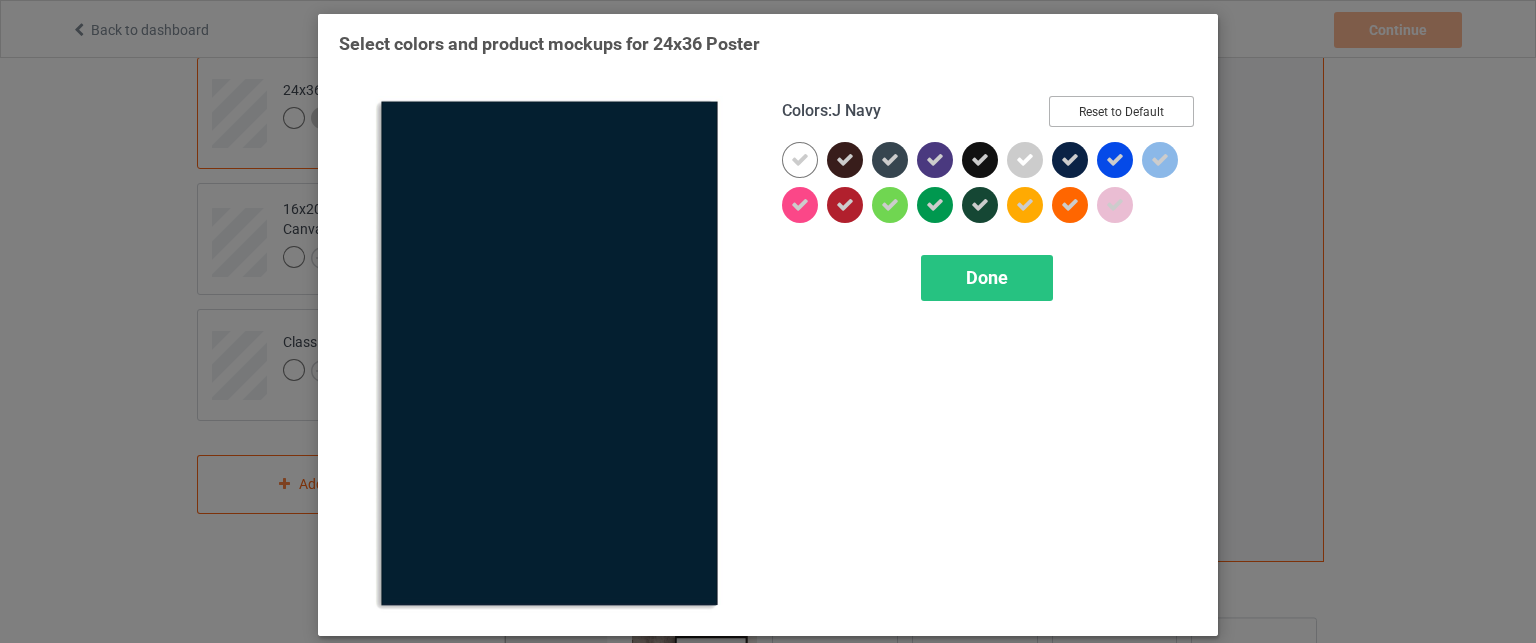 click on "Reset to Default" at bounding box center [1121, 111] 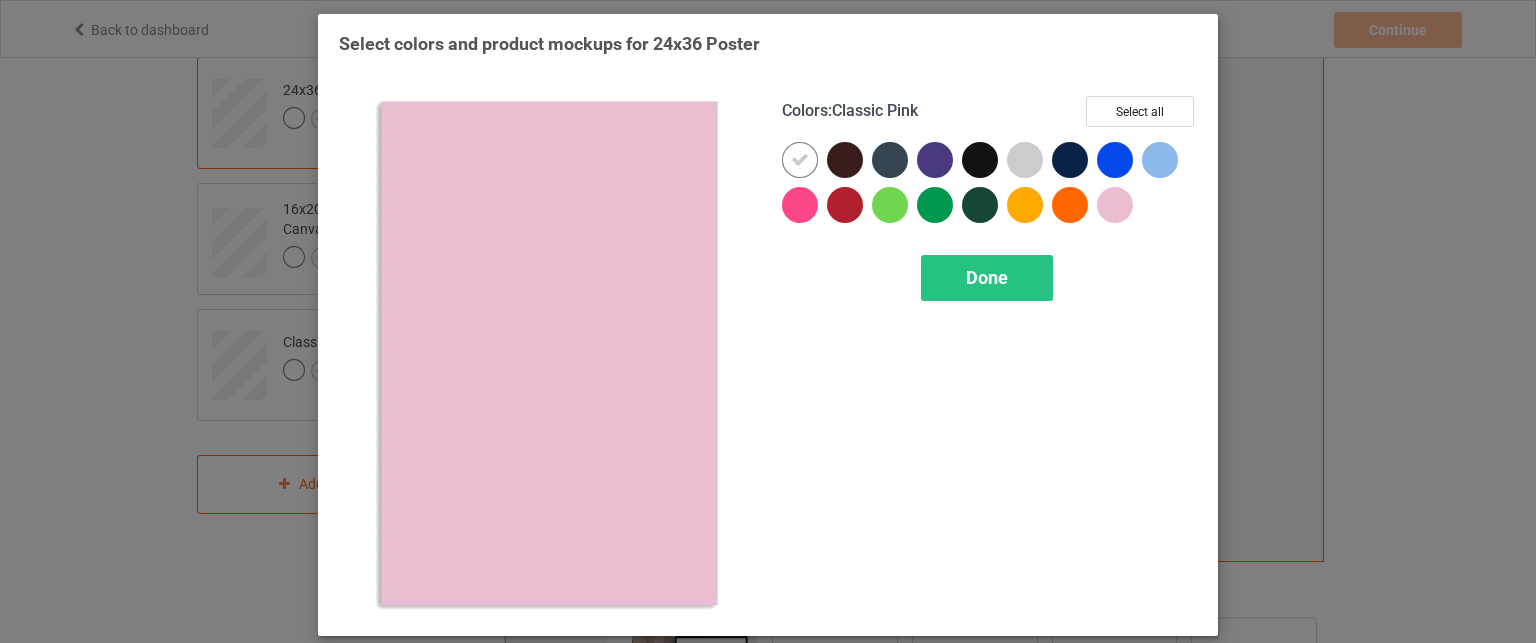 click at bounding box center [1115, 205] 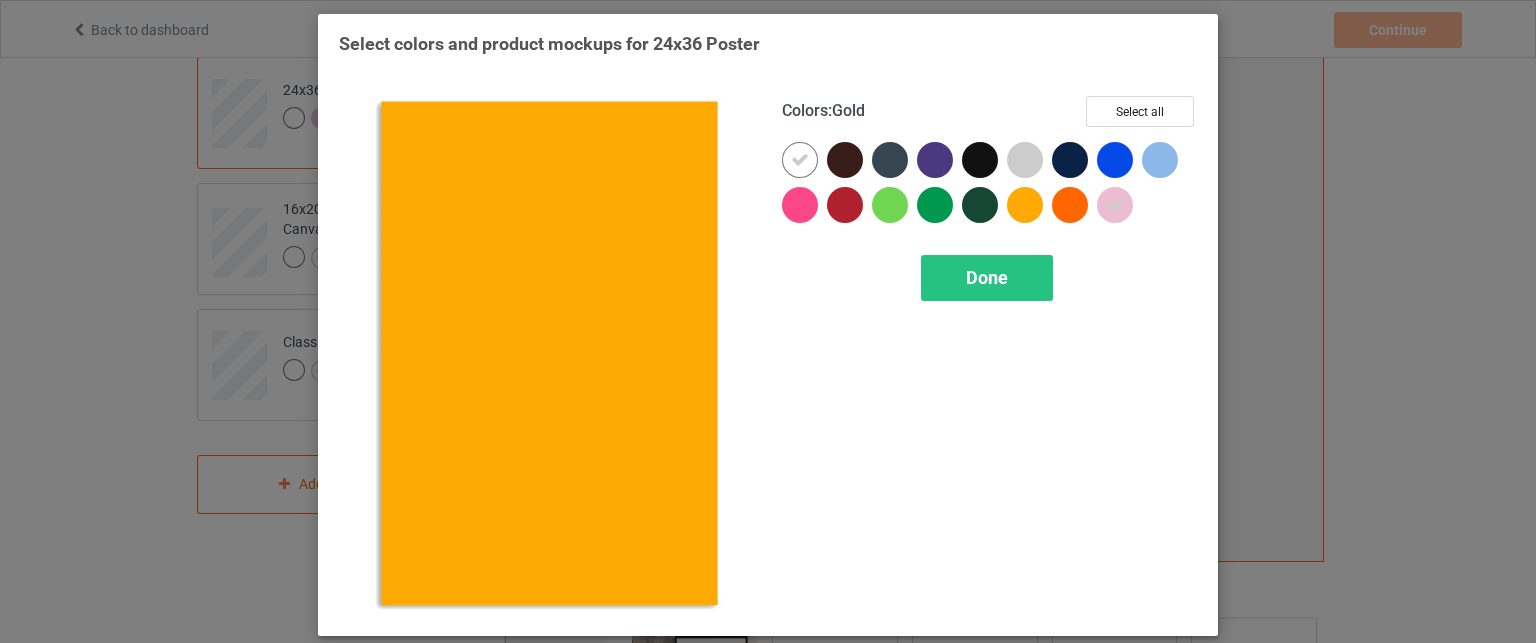 click at bounding box center (1025, 205) 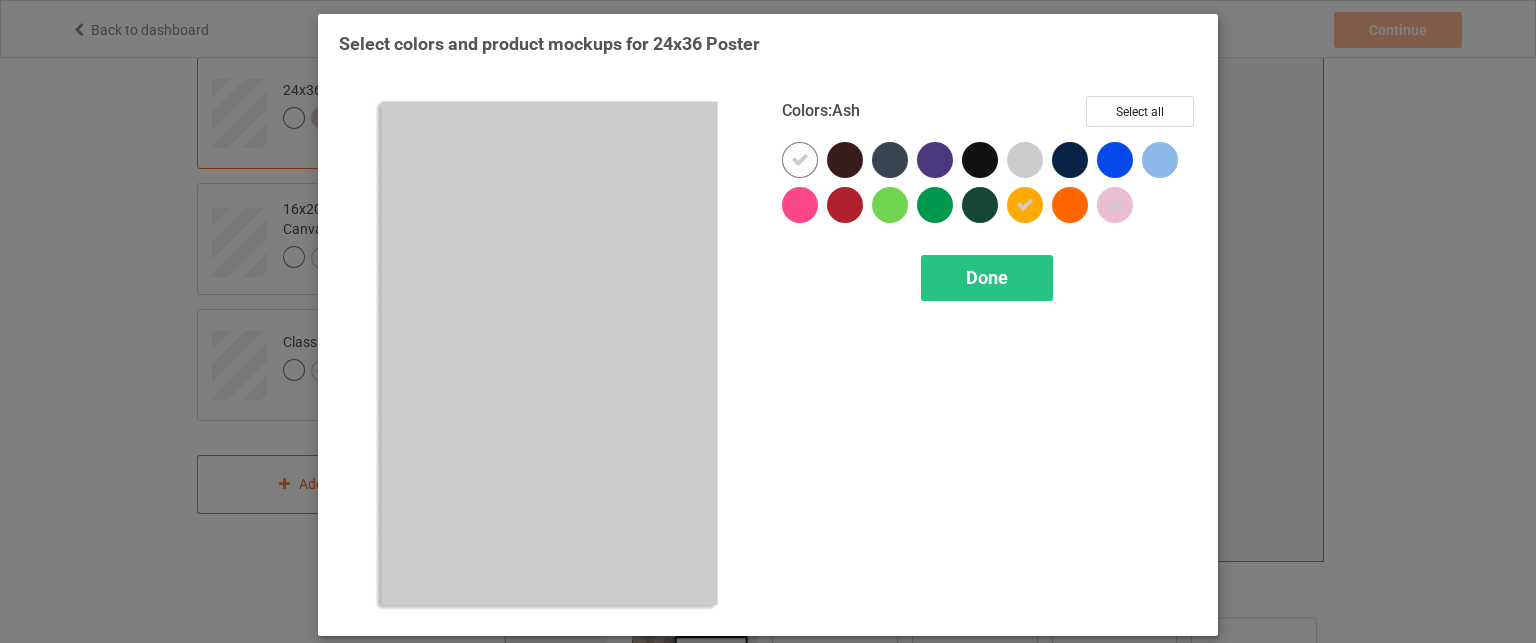 click at bounding box center (1025, 160) 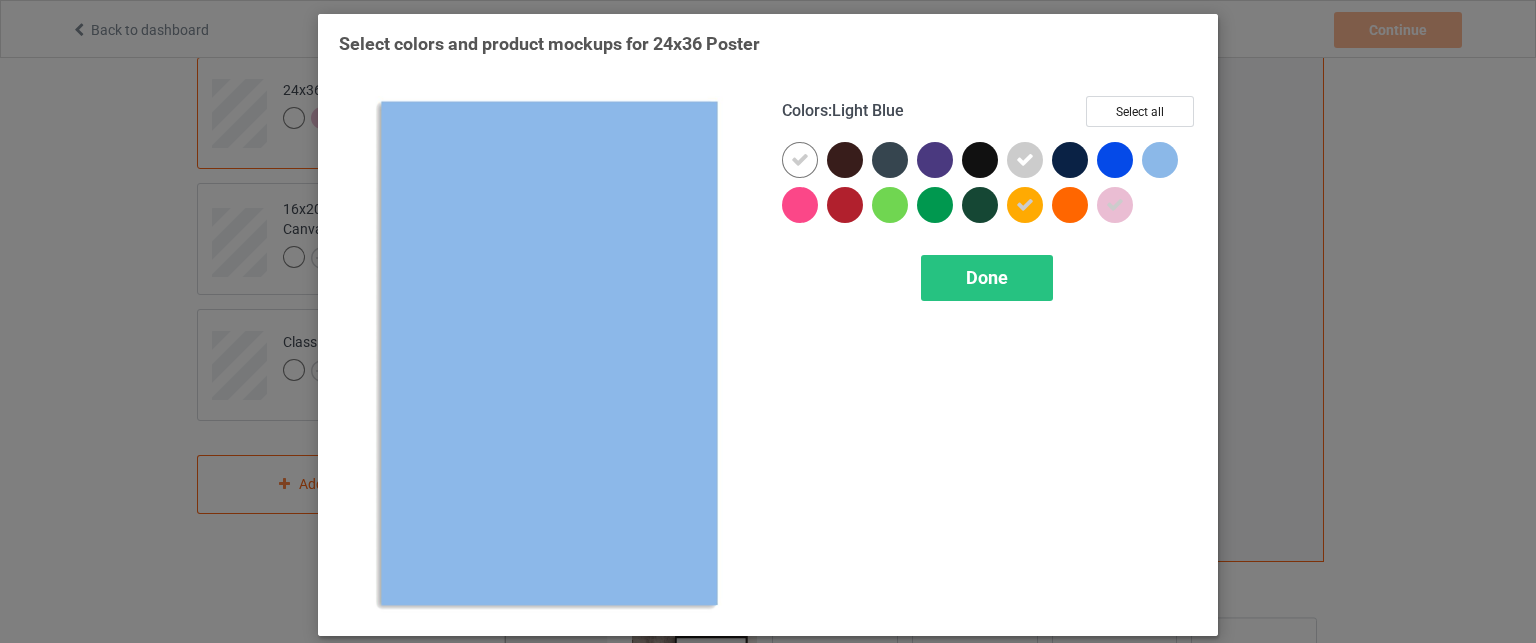 click at bounding box center [1160, 160] 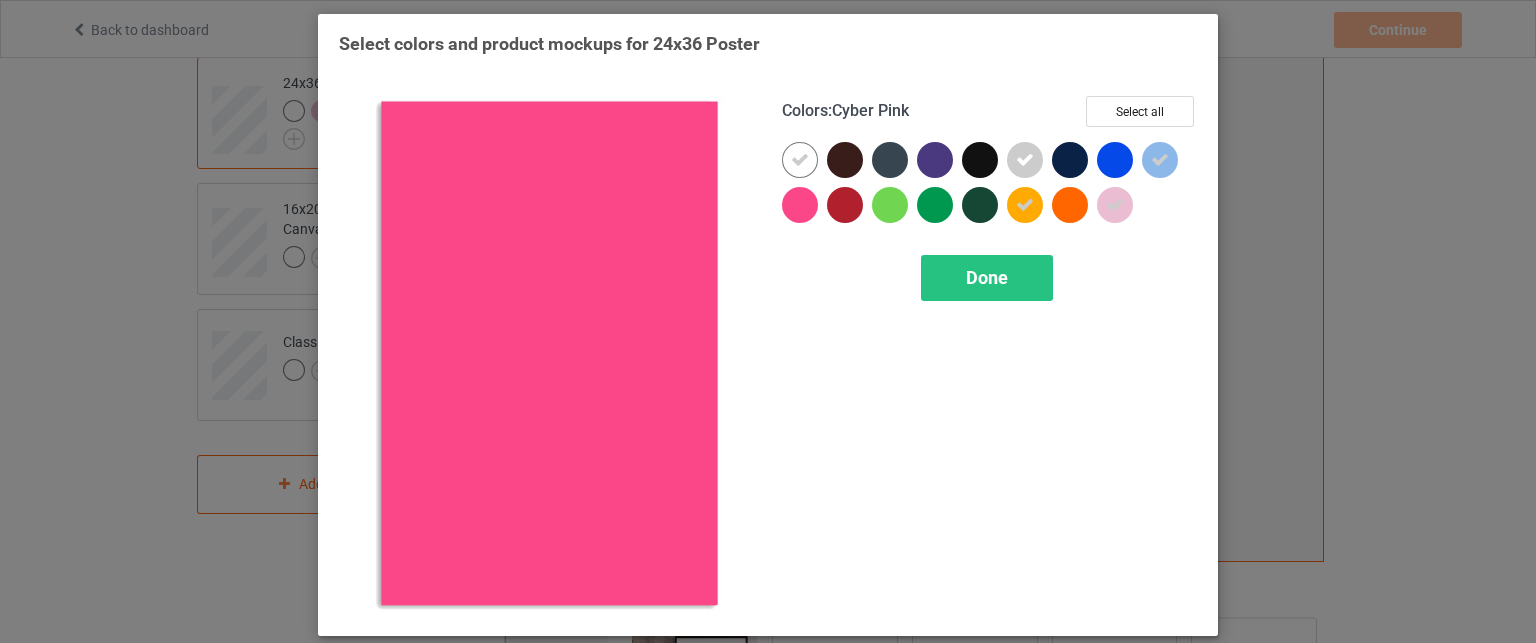 click at bounding box center [800, 205] 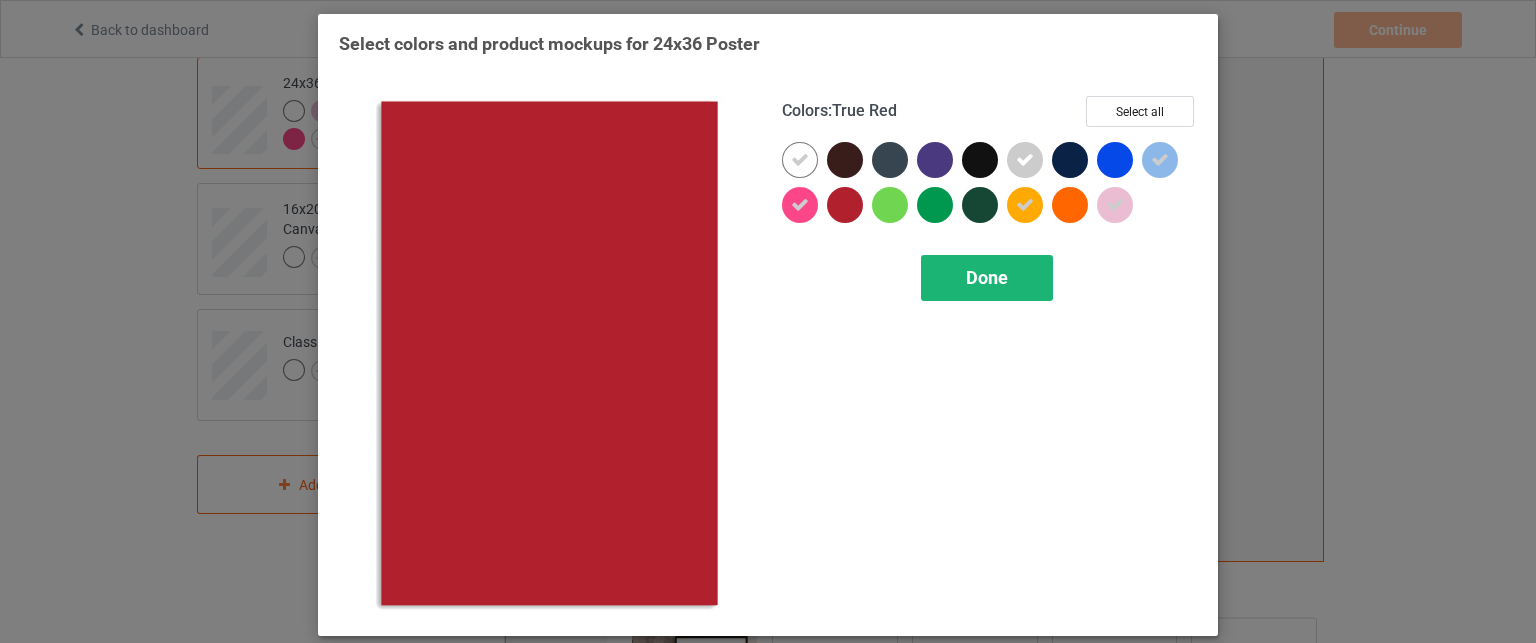 click on "Done" at bounding box center [987, 278] 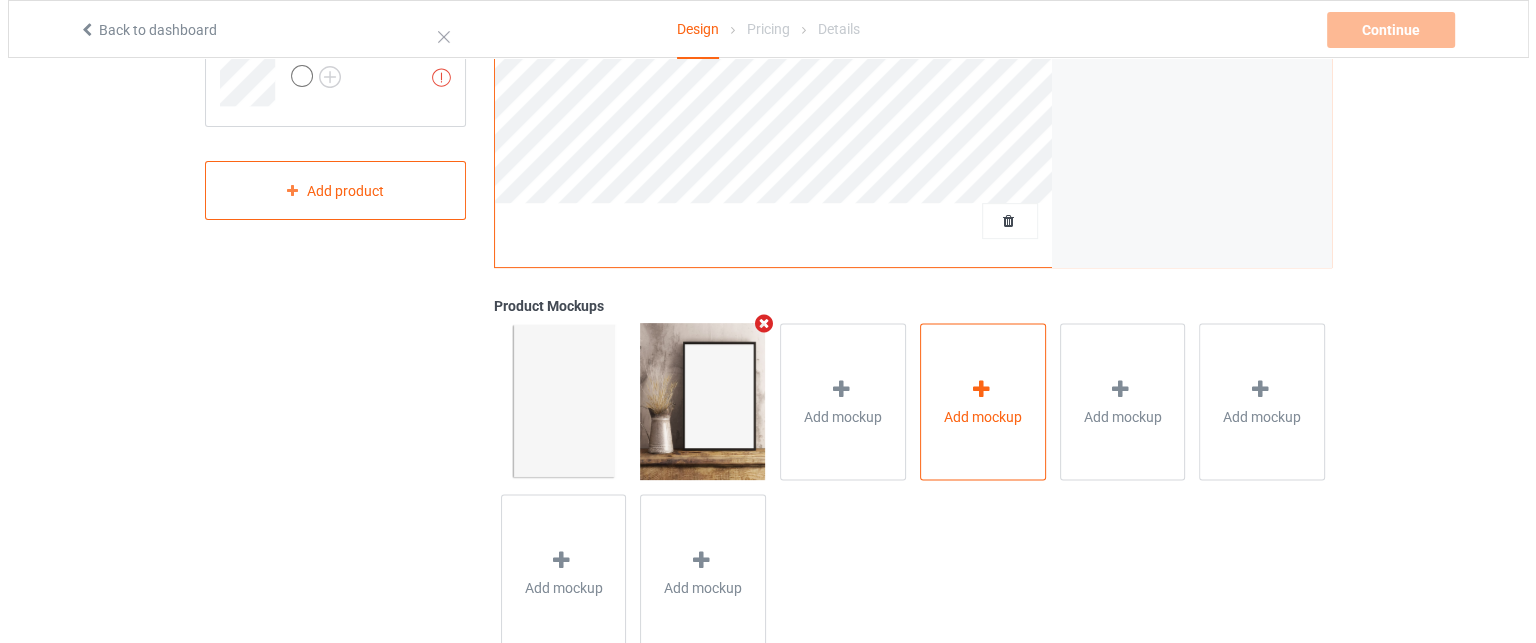 scroll, scrollTop: 600, scrollLeft: 0, axis: vertical 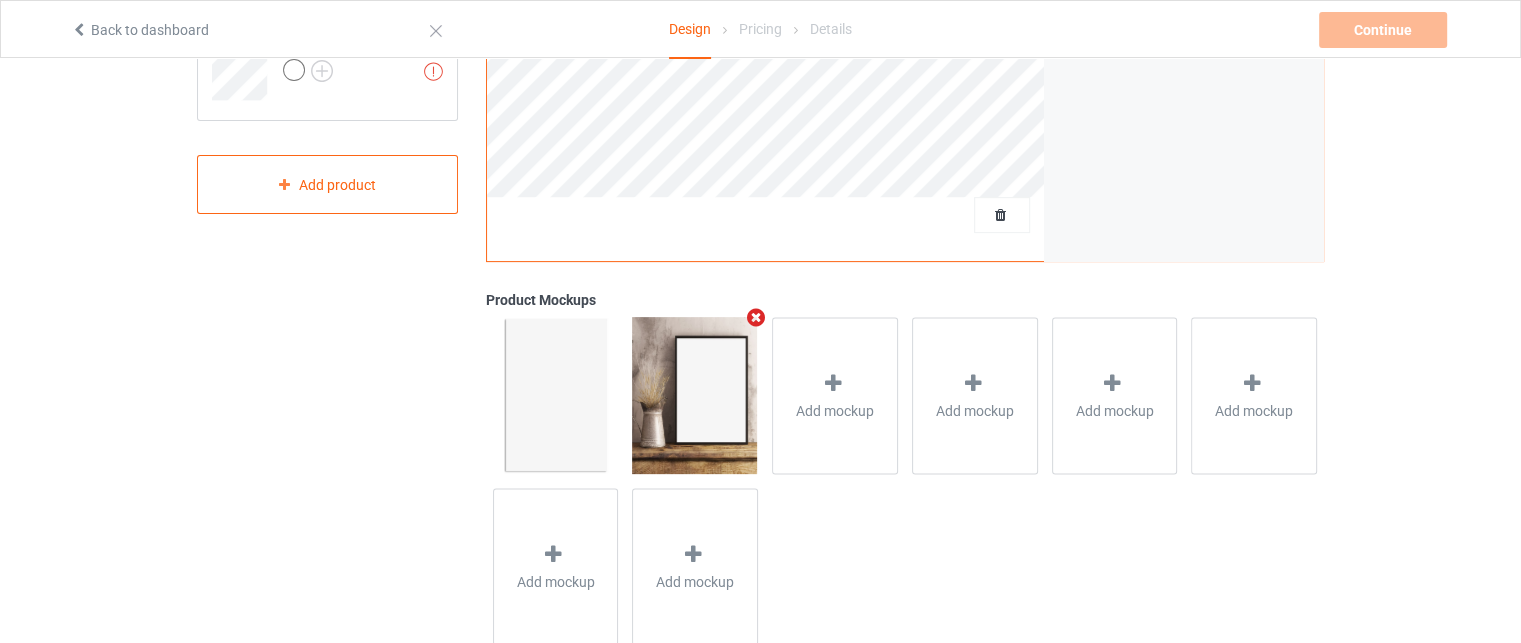 click at bounding box center [694, 395] 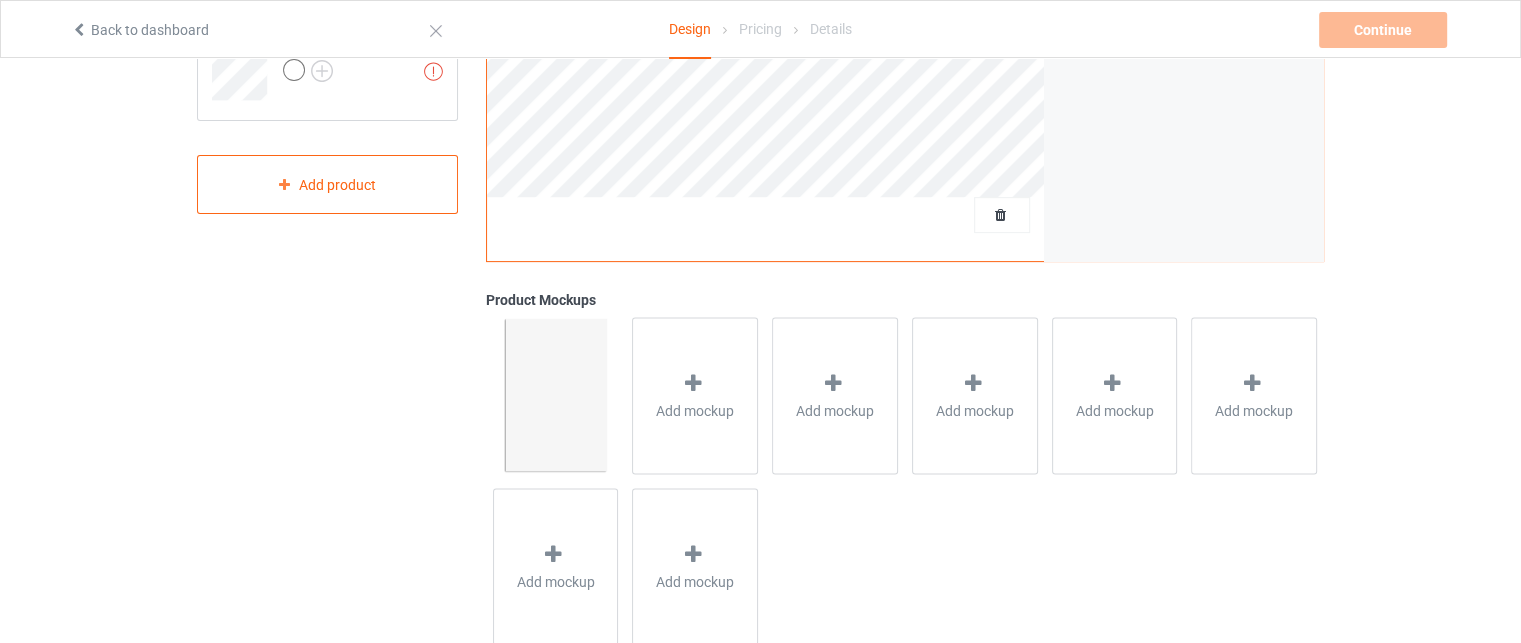 click at bounding box center (555, 395) 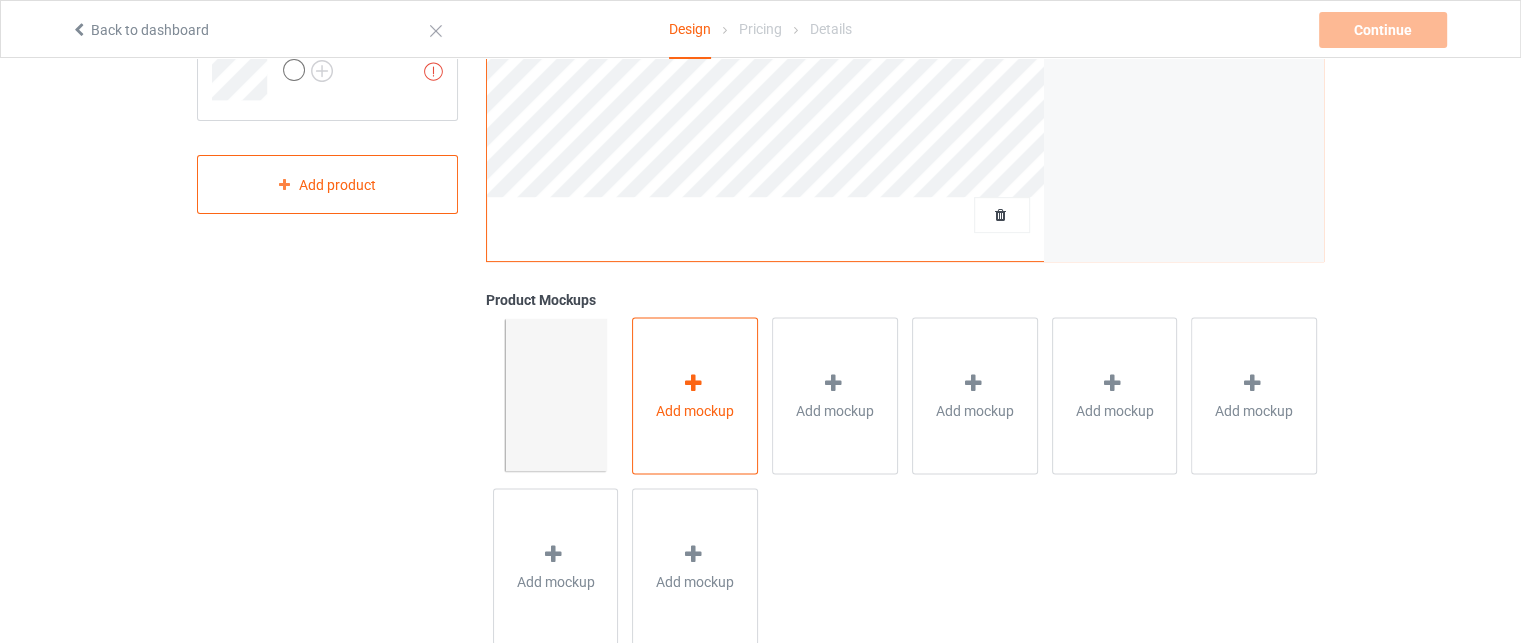 click on "Add mockup" at bounding box center [695, 395] 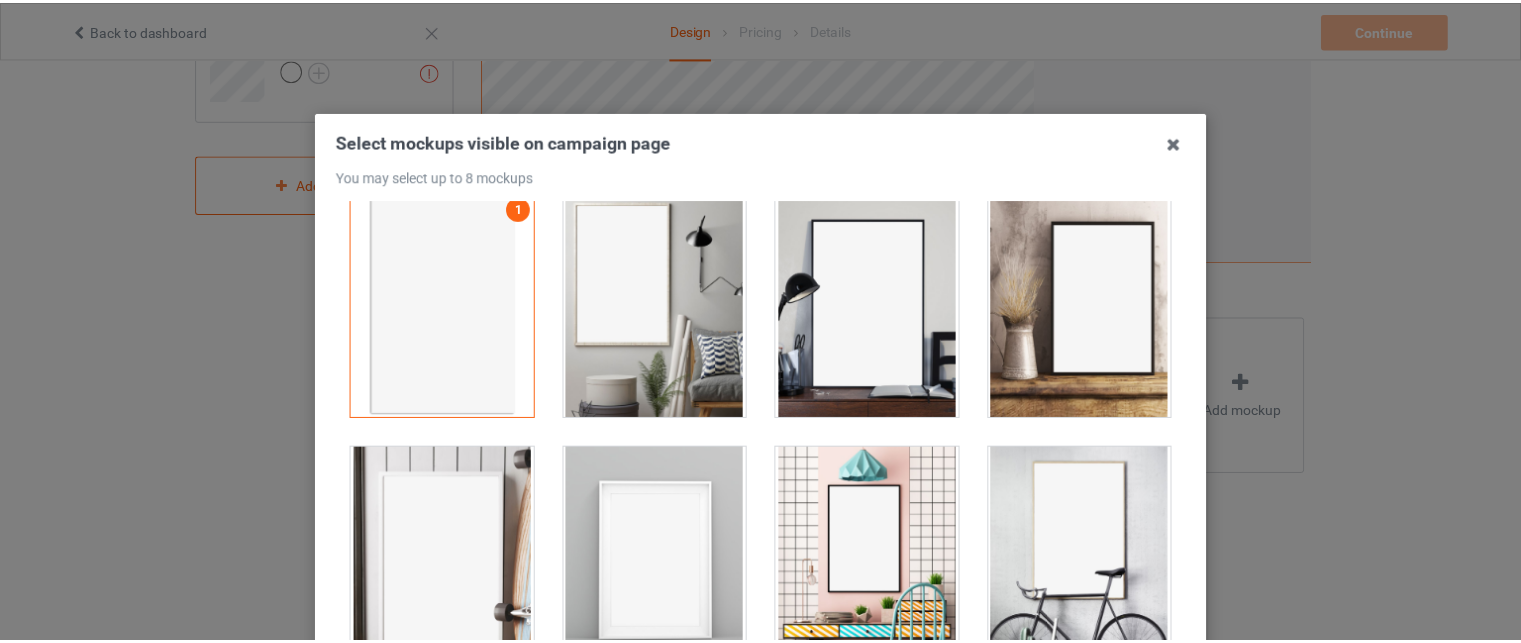 scroll, scrollTop: 0, scrollLeft: 0, axis: both 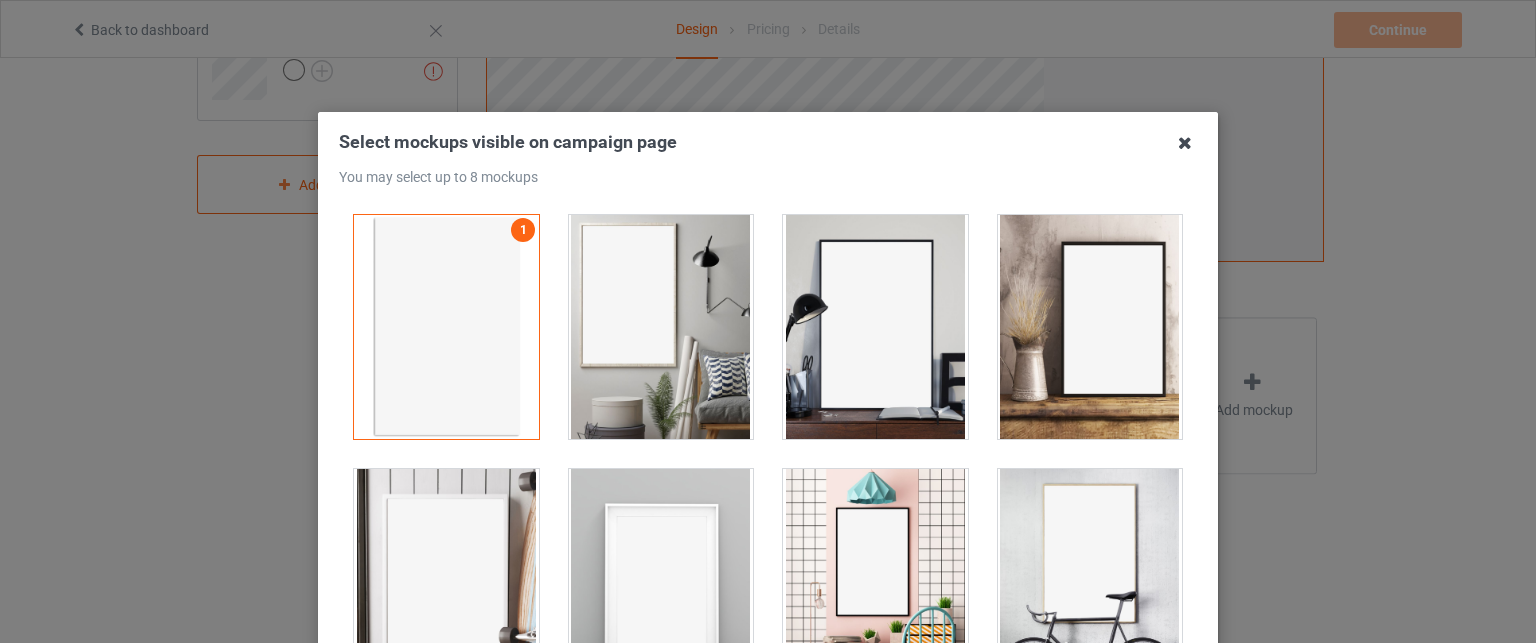 click at bounding box center (1185, 143) 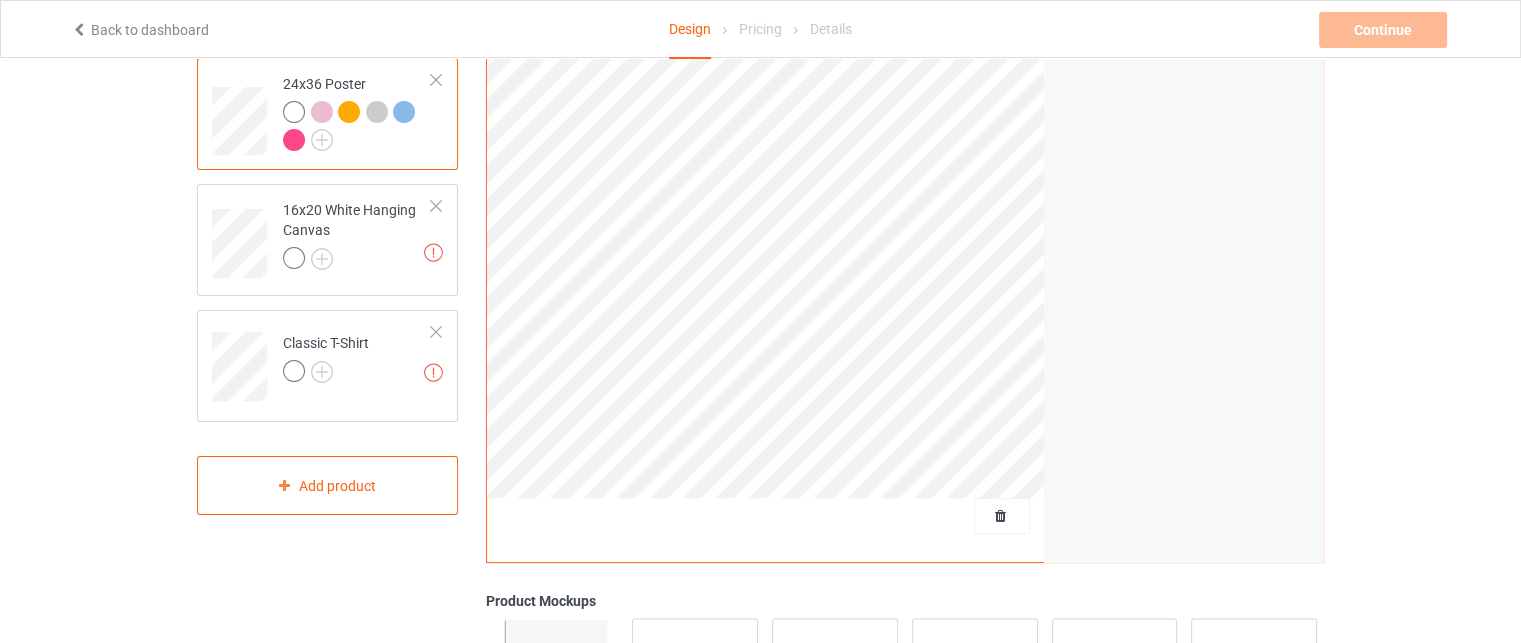 scroll, scrollTop: 300, scrollLeft: 0, axis: vertical 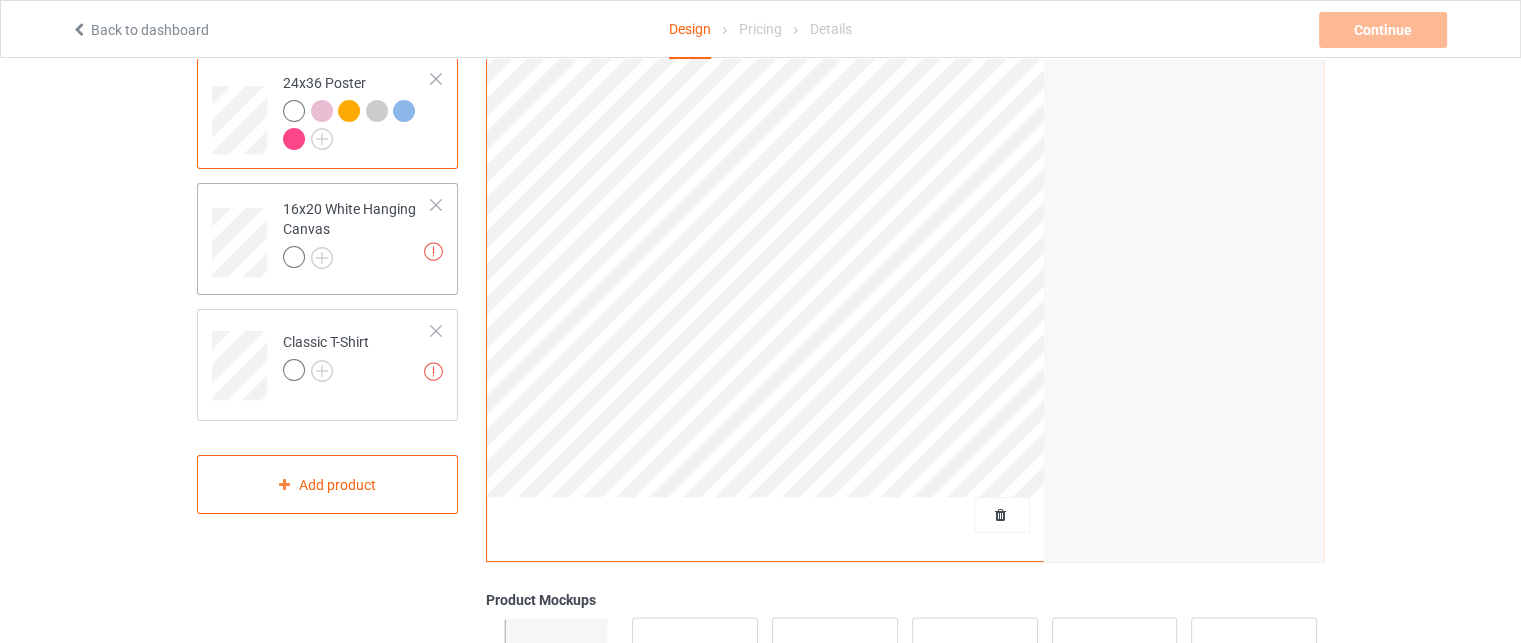 click at bounding box center (294, 257) 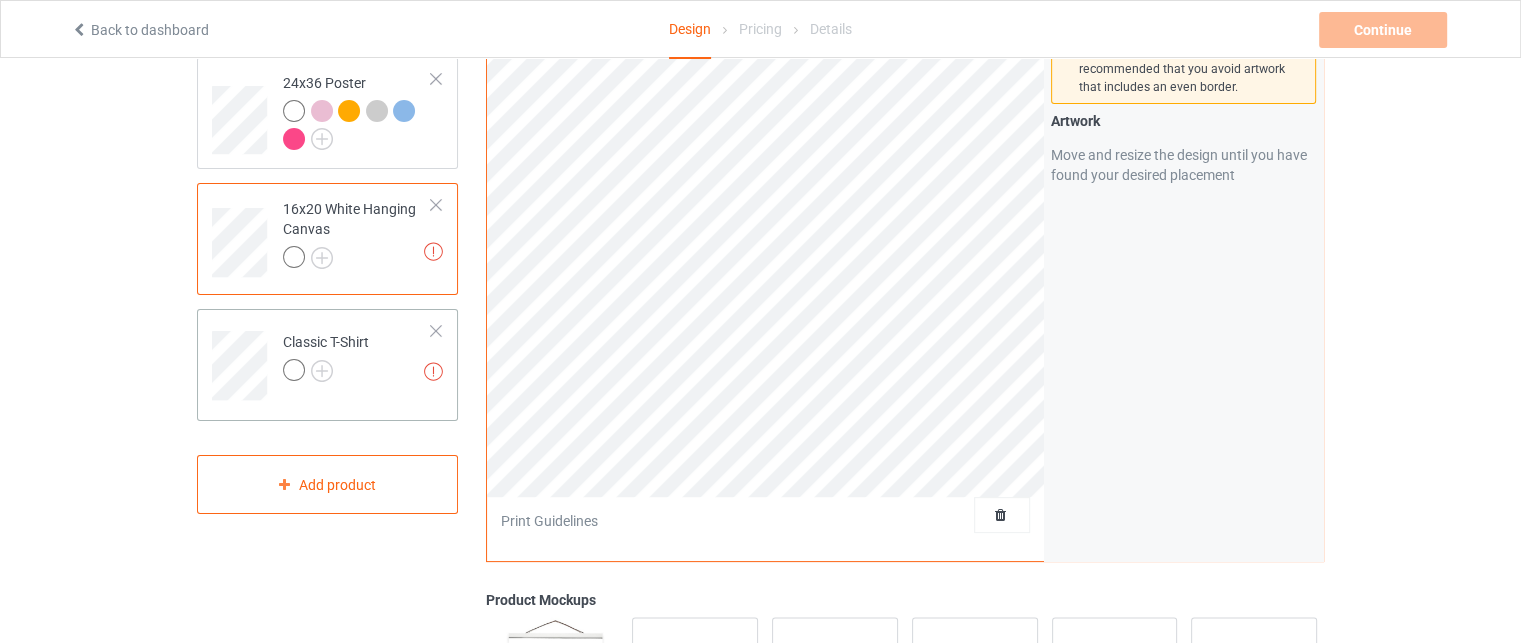 click on "Artwork resolution lower than 150 DPI may result in bad print Classic T-Shirt" at bounding box center (357, 358) 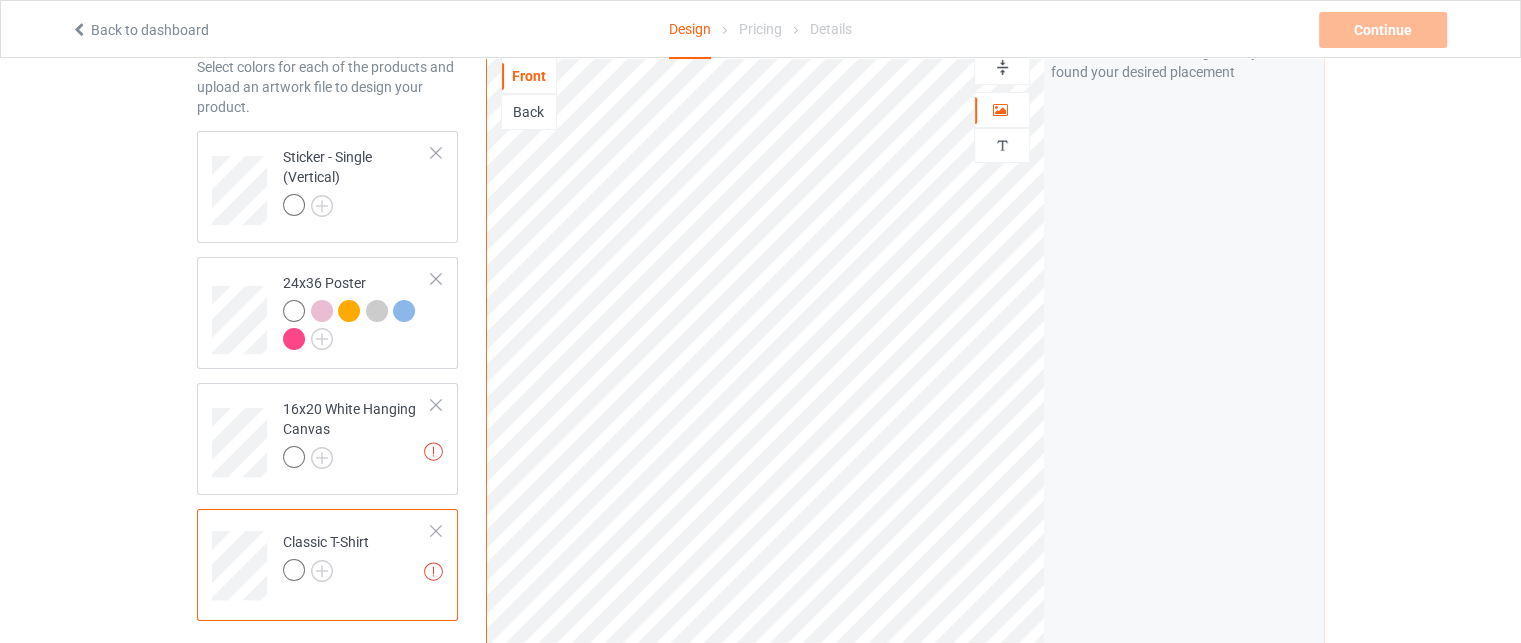 scroll, scrollTop: 100, scrollLeft: 0, axis: vertical 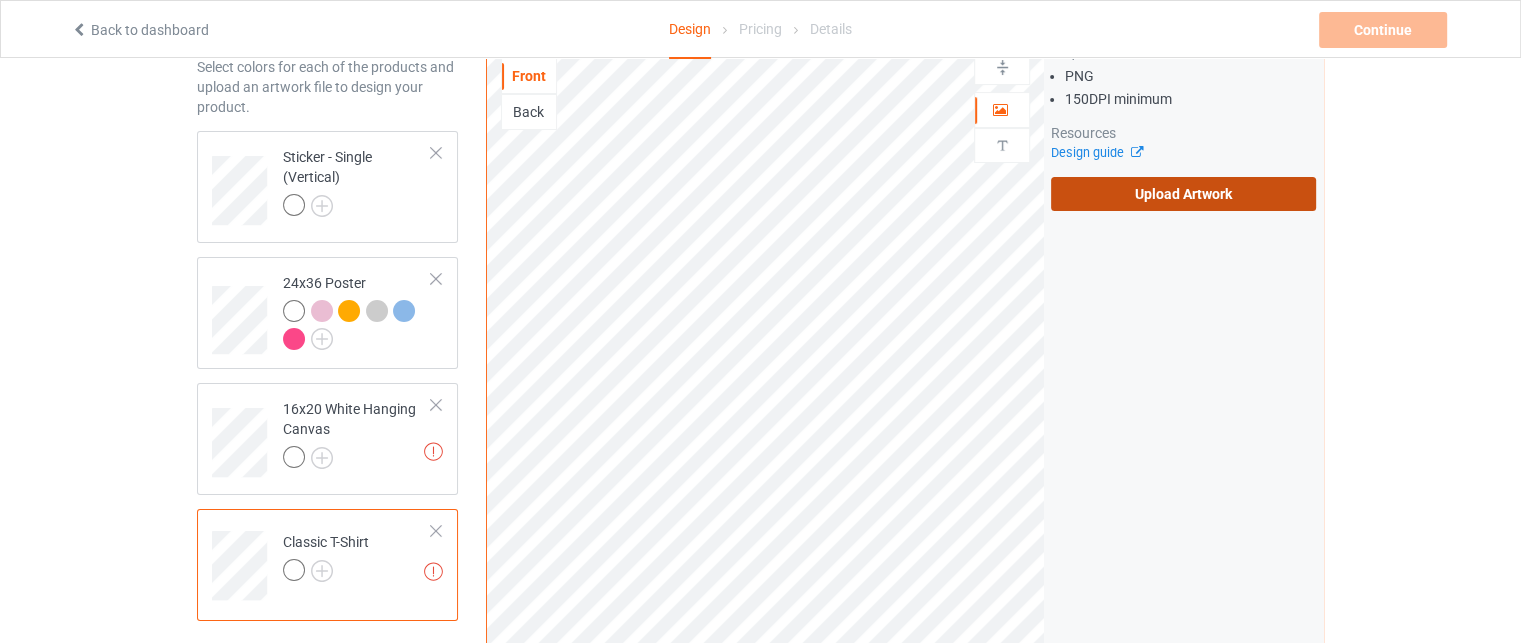 click on "Upload Artwork" at bounding box center [1183, 194] 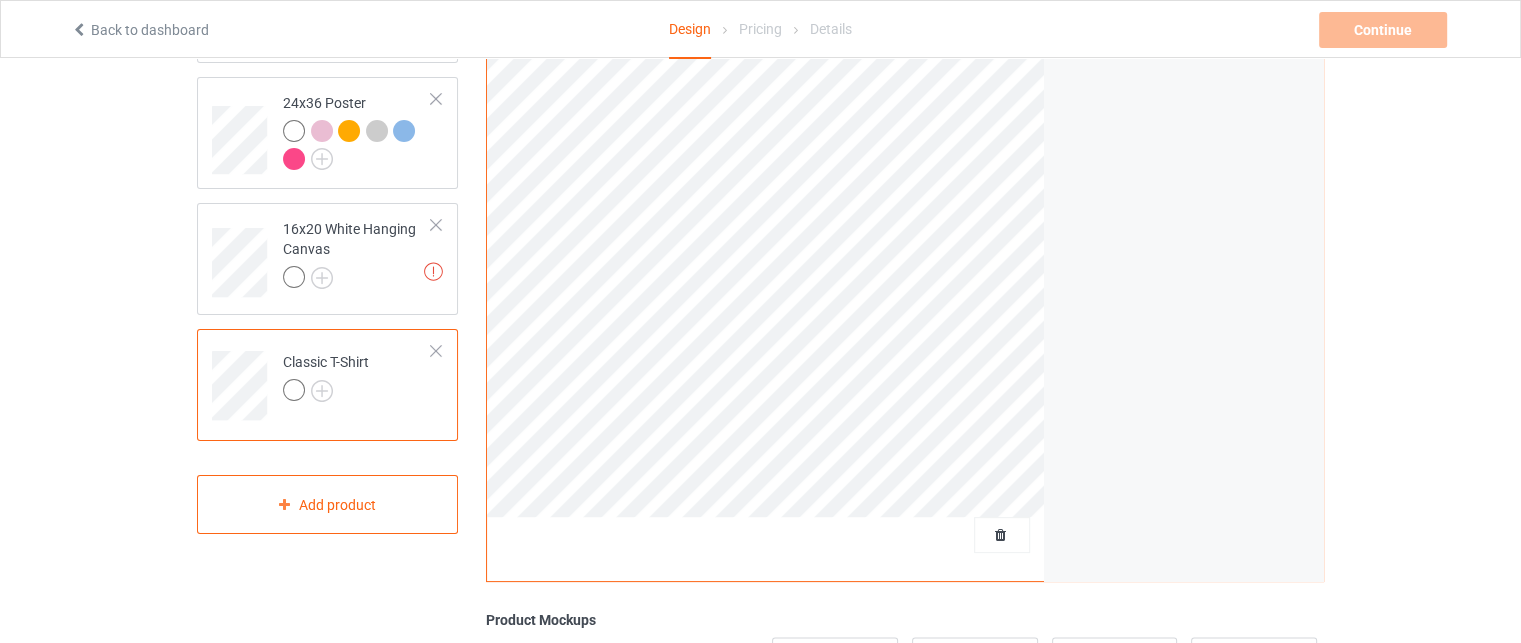 scroll, scrollTop: 300, scrollLeft: 0, axis: vertical 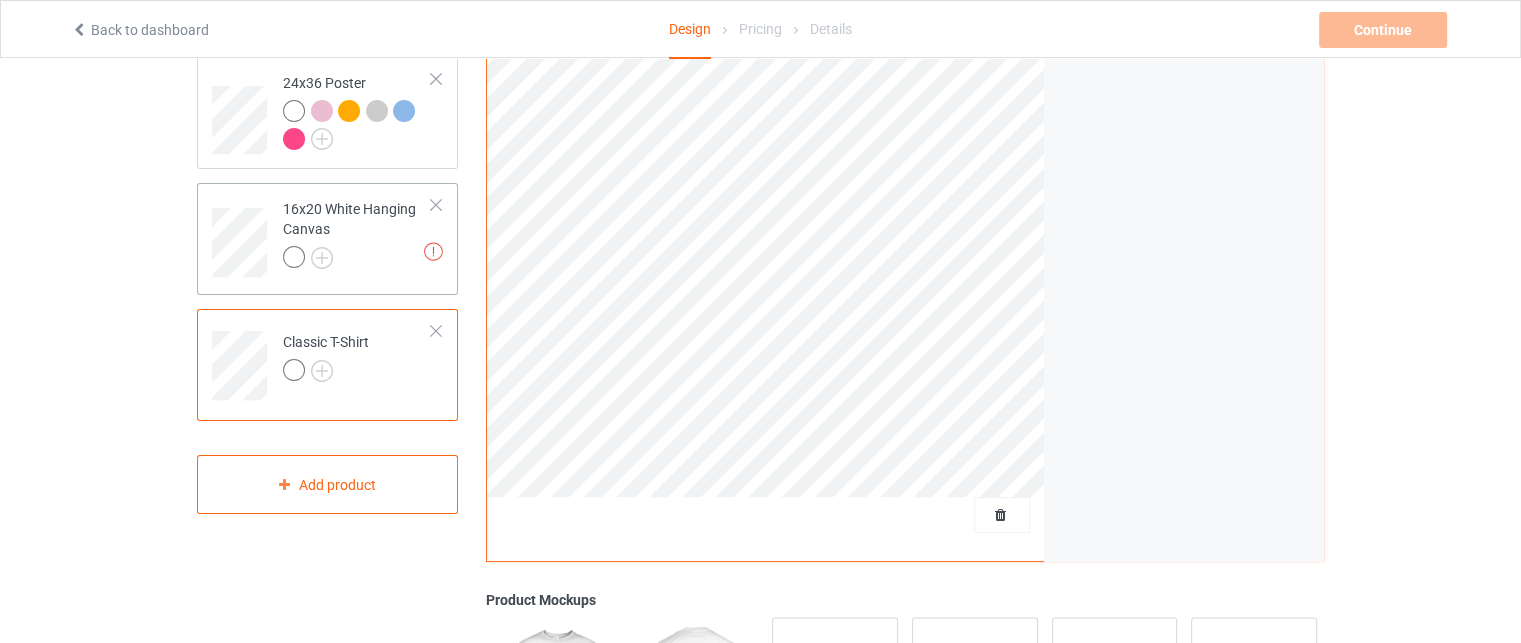 click on "16x20 White Hanging Canvas" at bounding box center (357, 233) 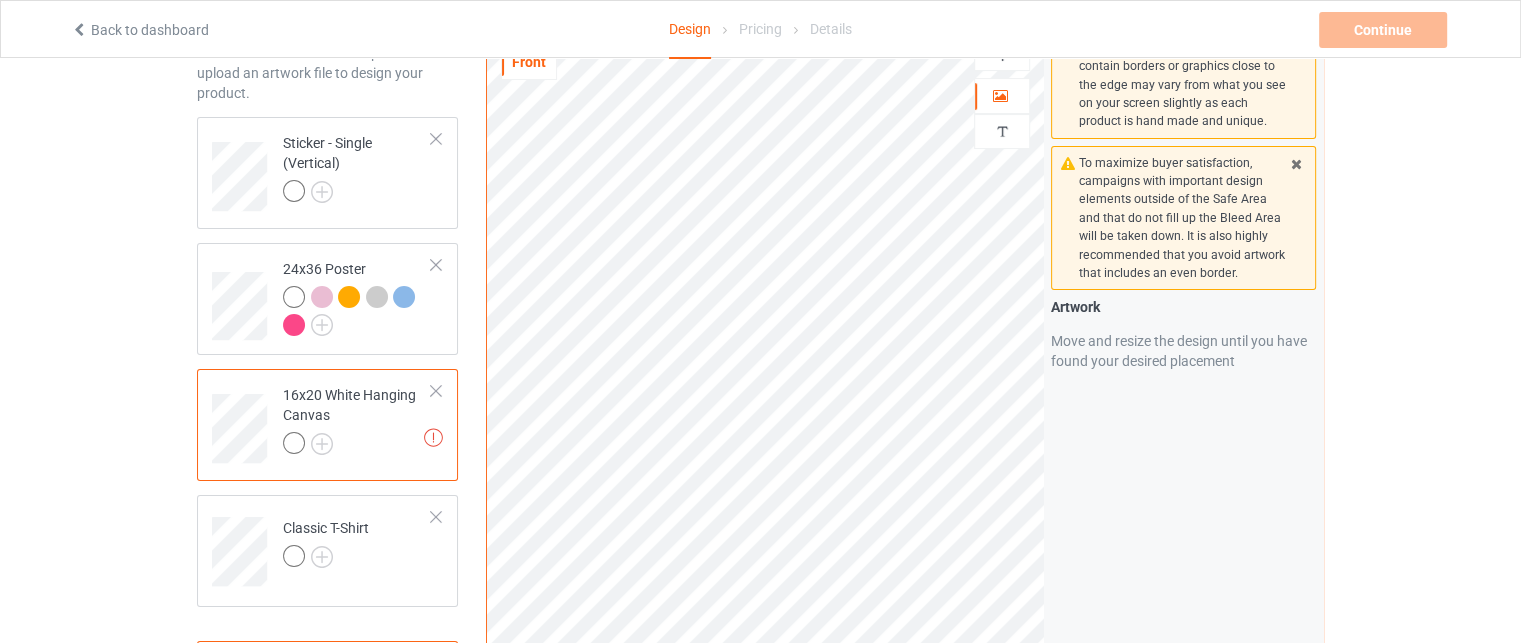 scroll, scrollTop: 0, scrollLeft: 0, axis: both 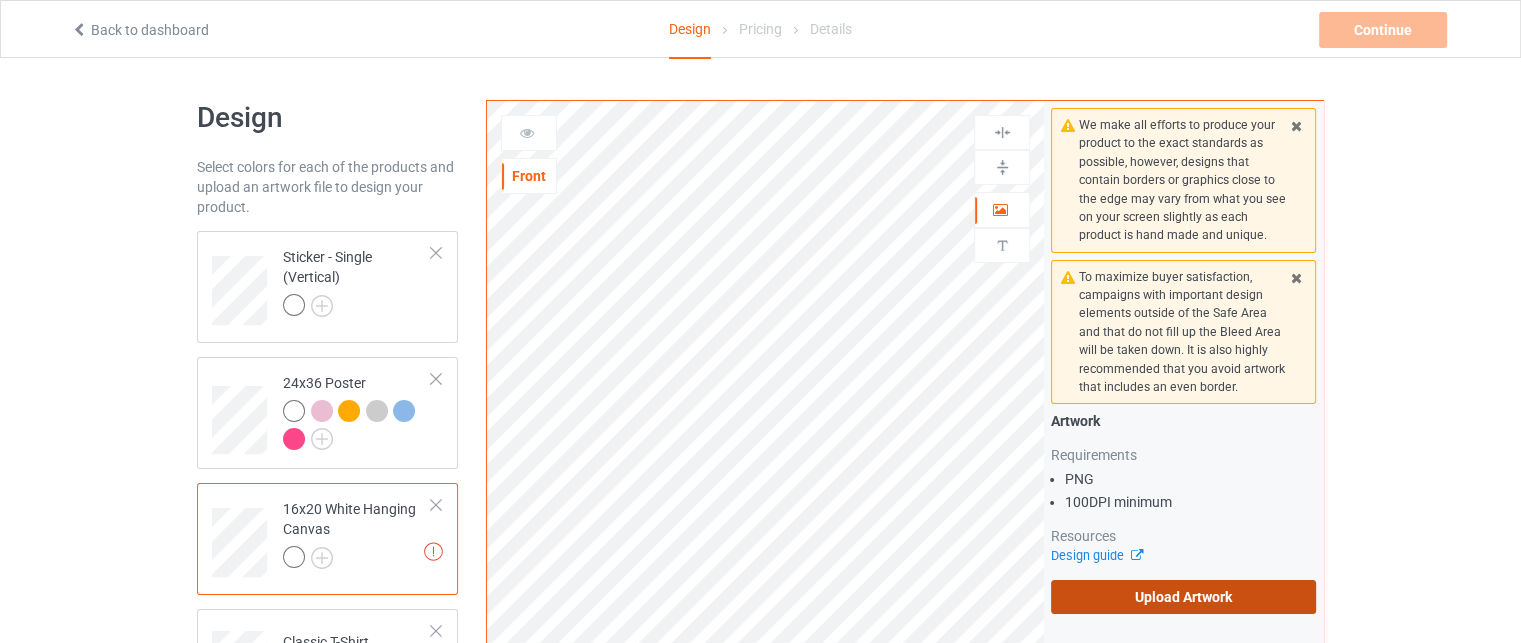 click on "Upload Artwork" at bounding box center (1183, 597) 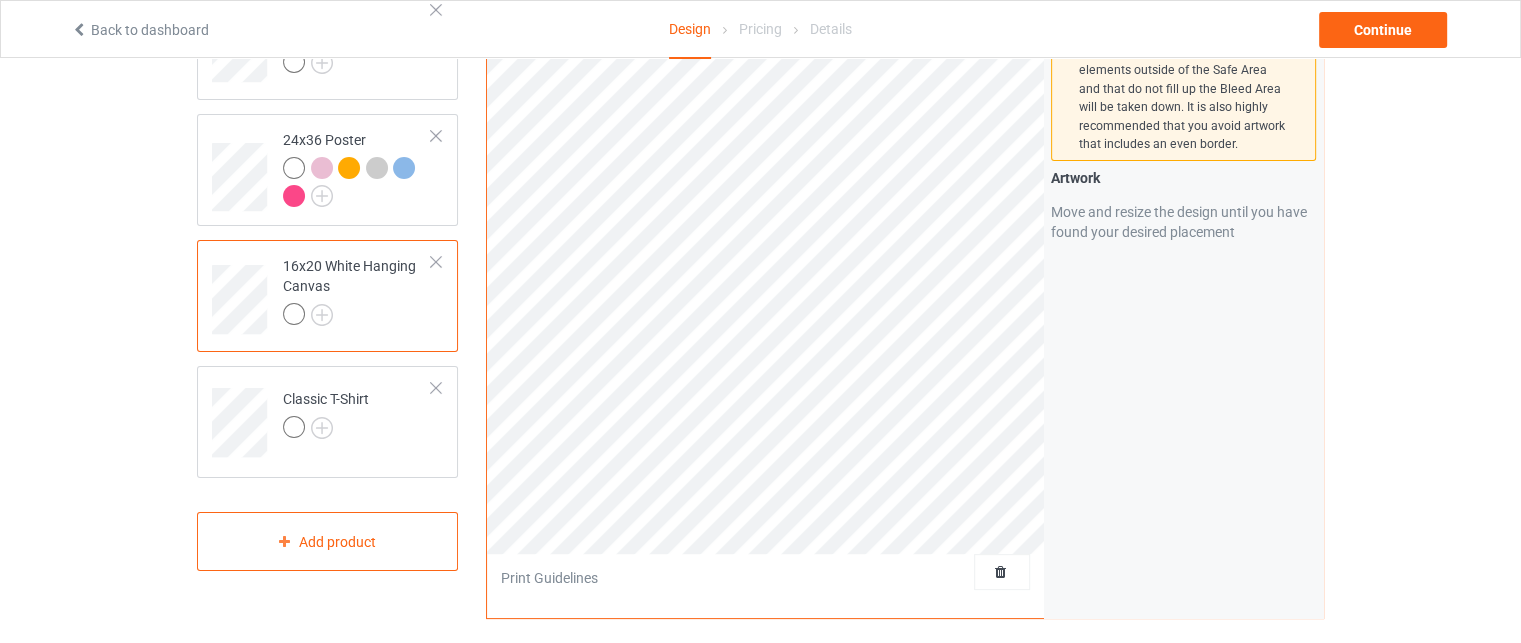 scroll, scrollTop: 200, scrollLeft: 0, axis: vertical 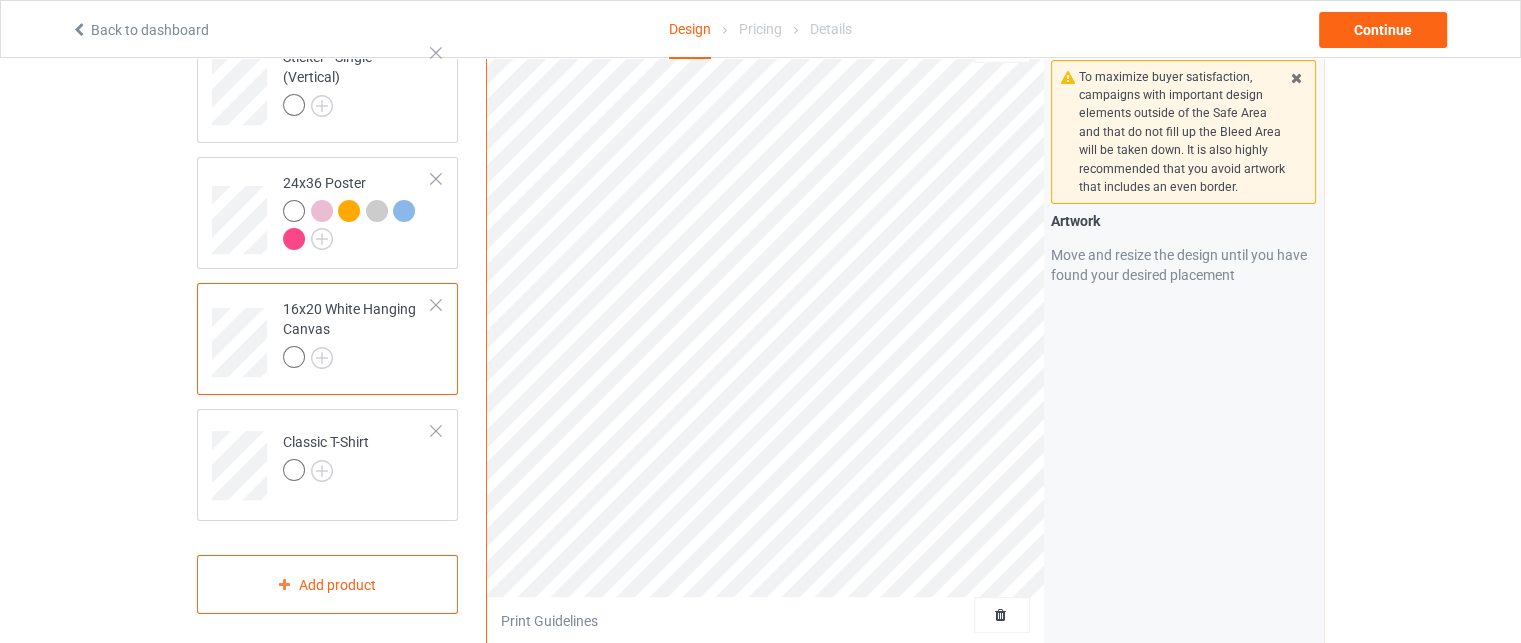 click on "16x20 White Hanging Canvas" at bounding box center (357, 333) 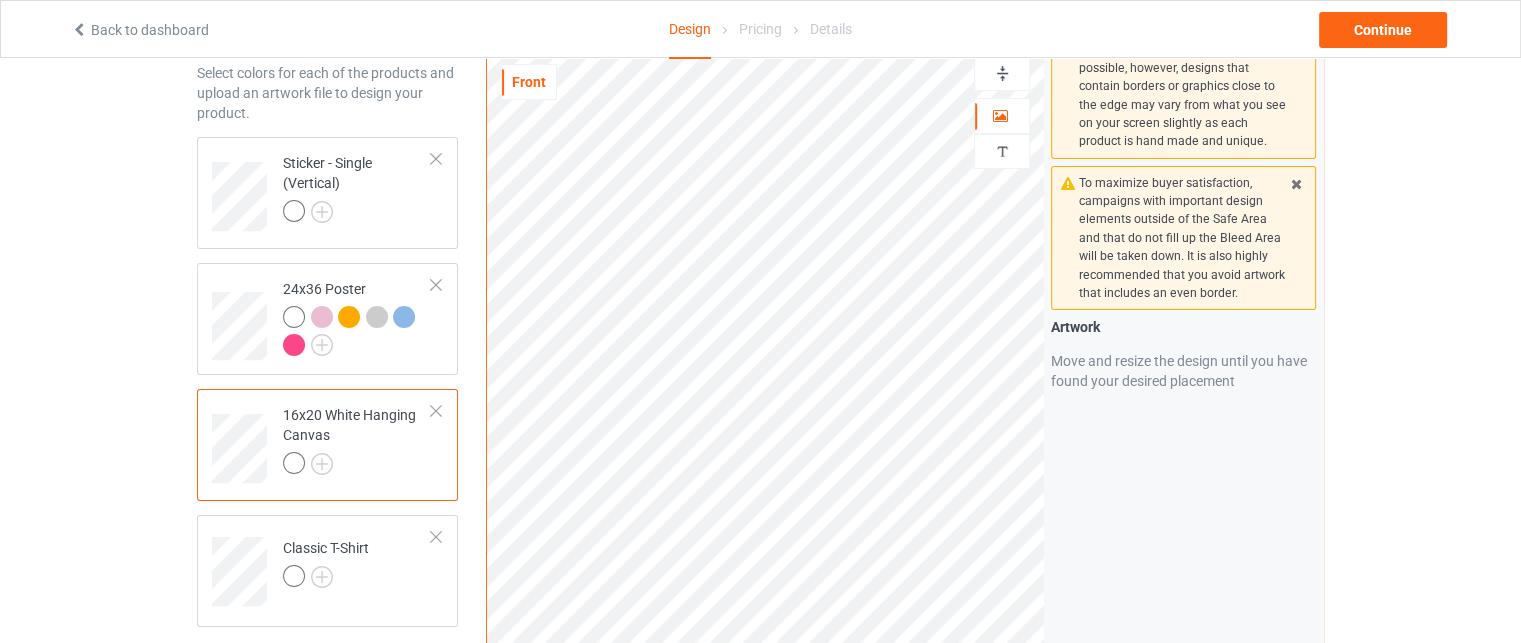 scroll, scrollTop: 0, scrollLeft: 0, axis: both 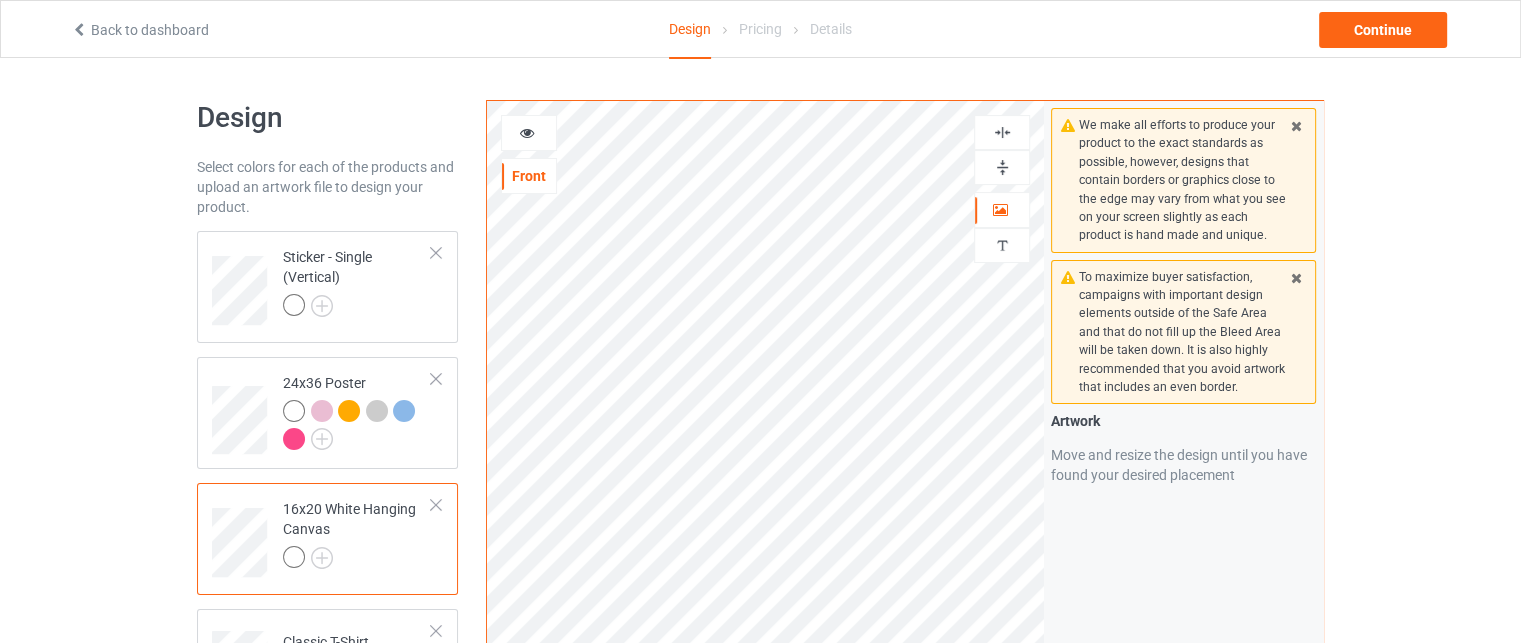 click at bounding box center (1002, 167) 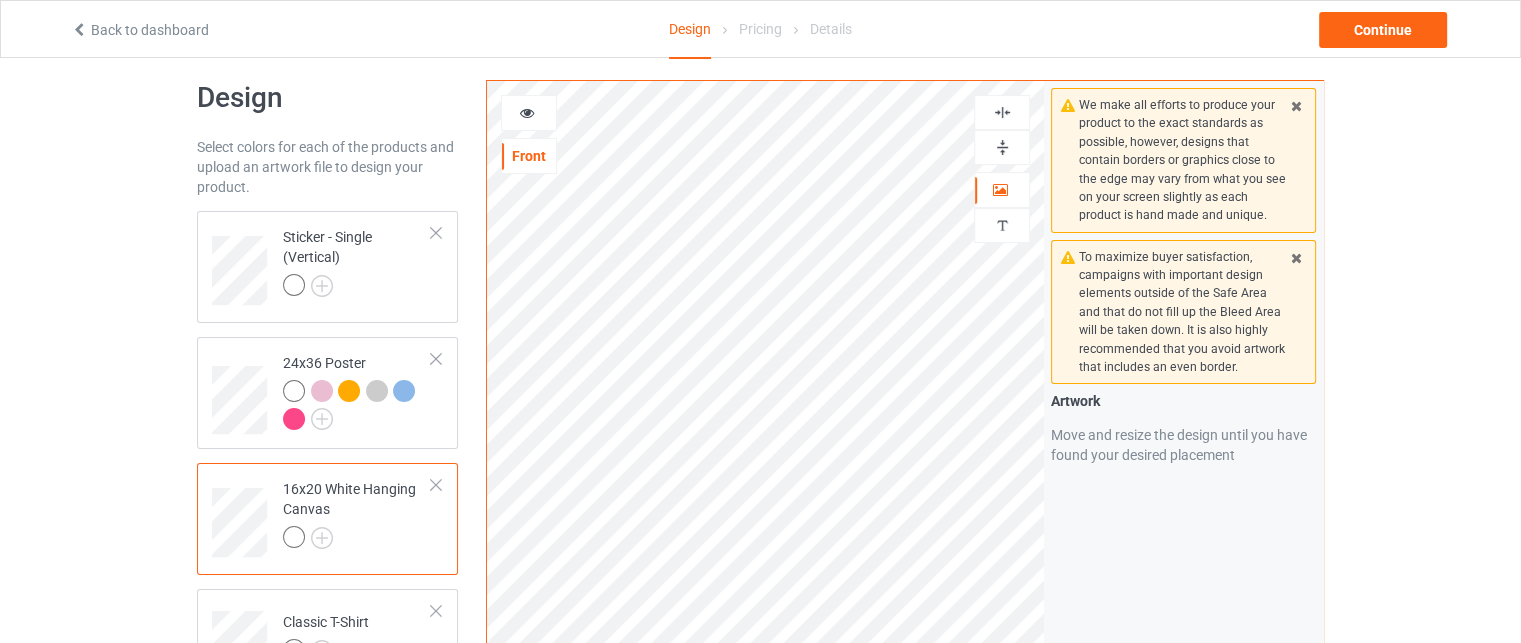 scroll, scrollTop: 0, scrollLeft: 0, axis: both 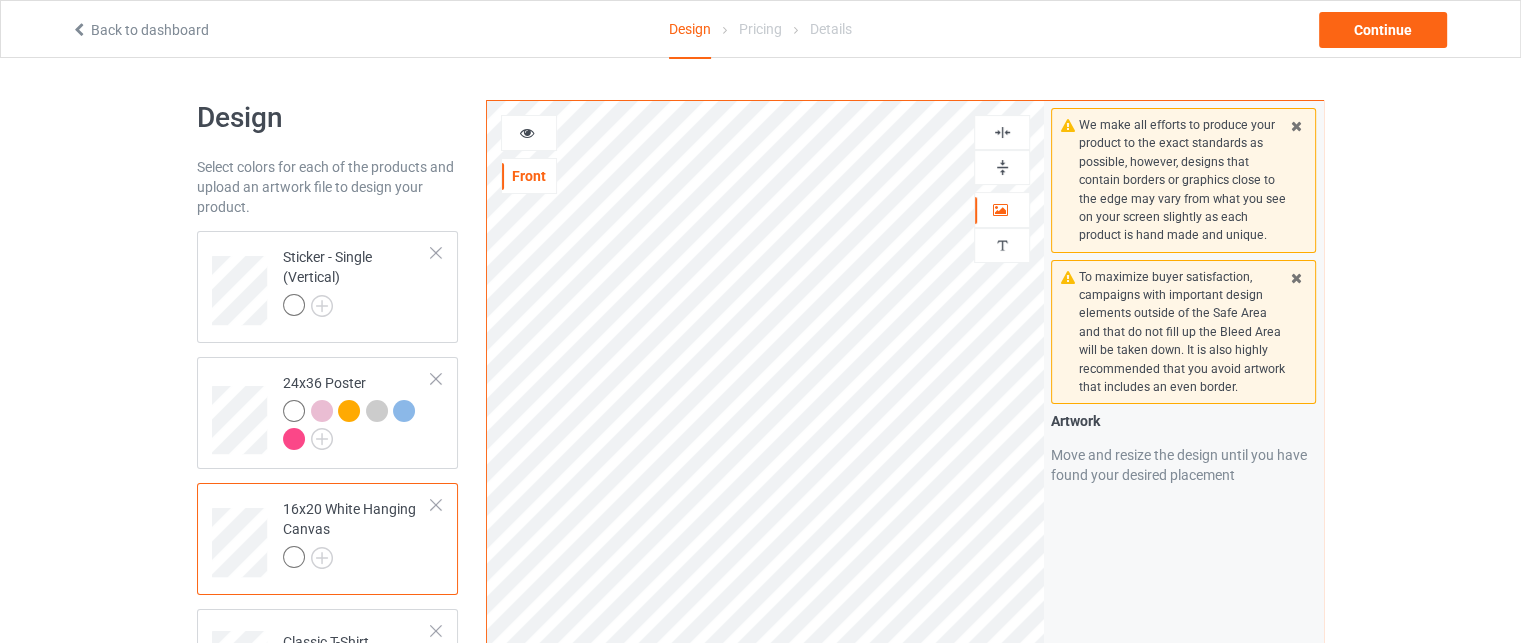 click at bounding box center [1002, 167] 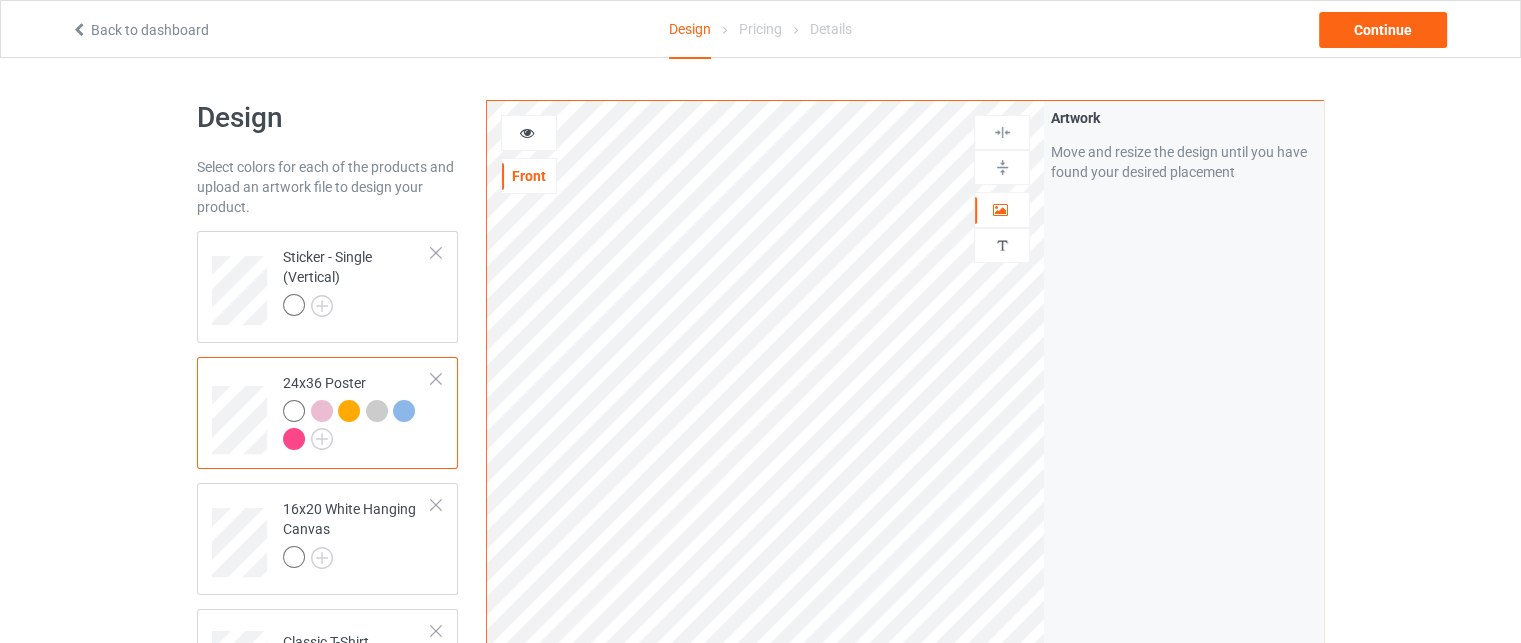 scroll, scrollTop: 100, scrollLeft: 0, axis: vertical 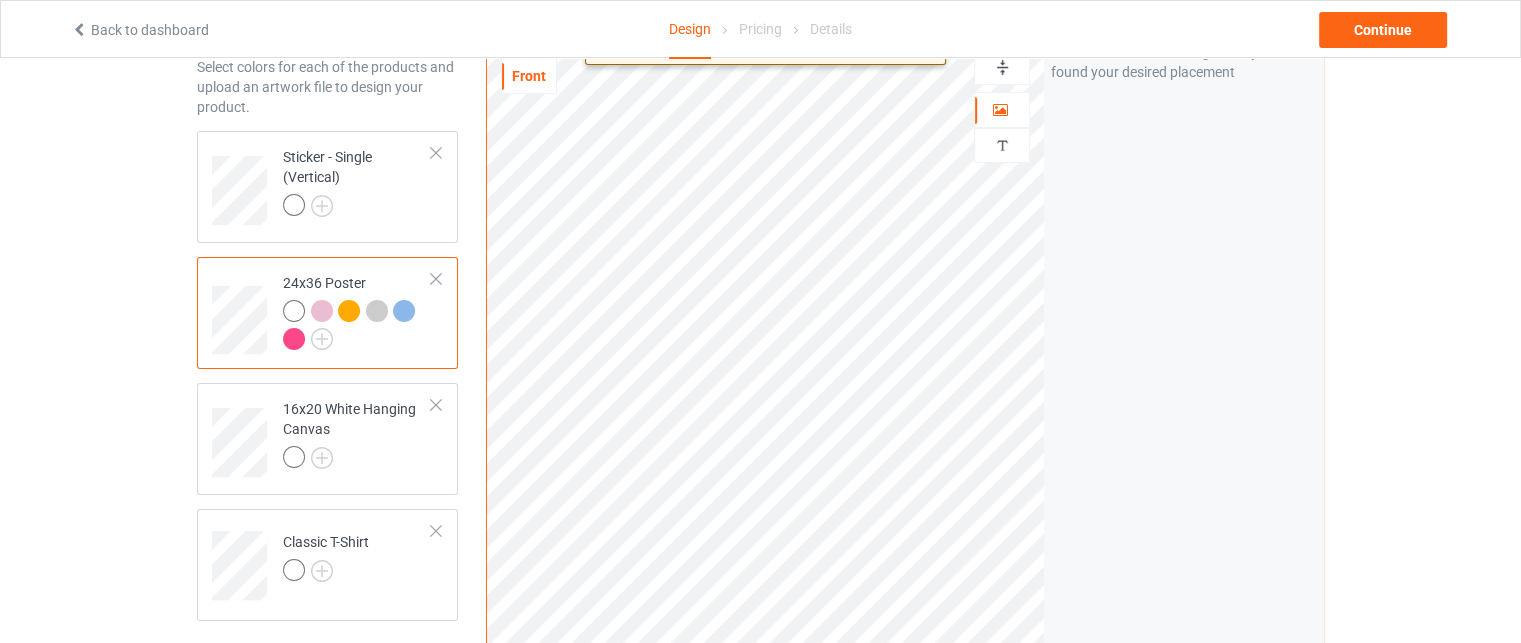 click on "Back to dashboard Design Pricing Details Continue Design Select colors for each of the products and upload an artwork file to design your product. Sticker - Single (Vertical) 24x36 Poster 16x20 White Hanging Canvas Classic T-Shirt Add product Print quality:  Average  (  24.52 " x  36.05 " @ 231 DPI) Front Artwork Personalized text Artwork Move and resize the design until you have found your desired placement Product Mockups Add mockup Add mockup Add mockup Add mockup Add mockup Add mockup Add mockup" at bounding box center (760, 221) 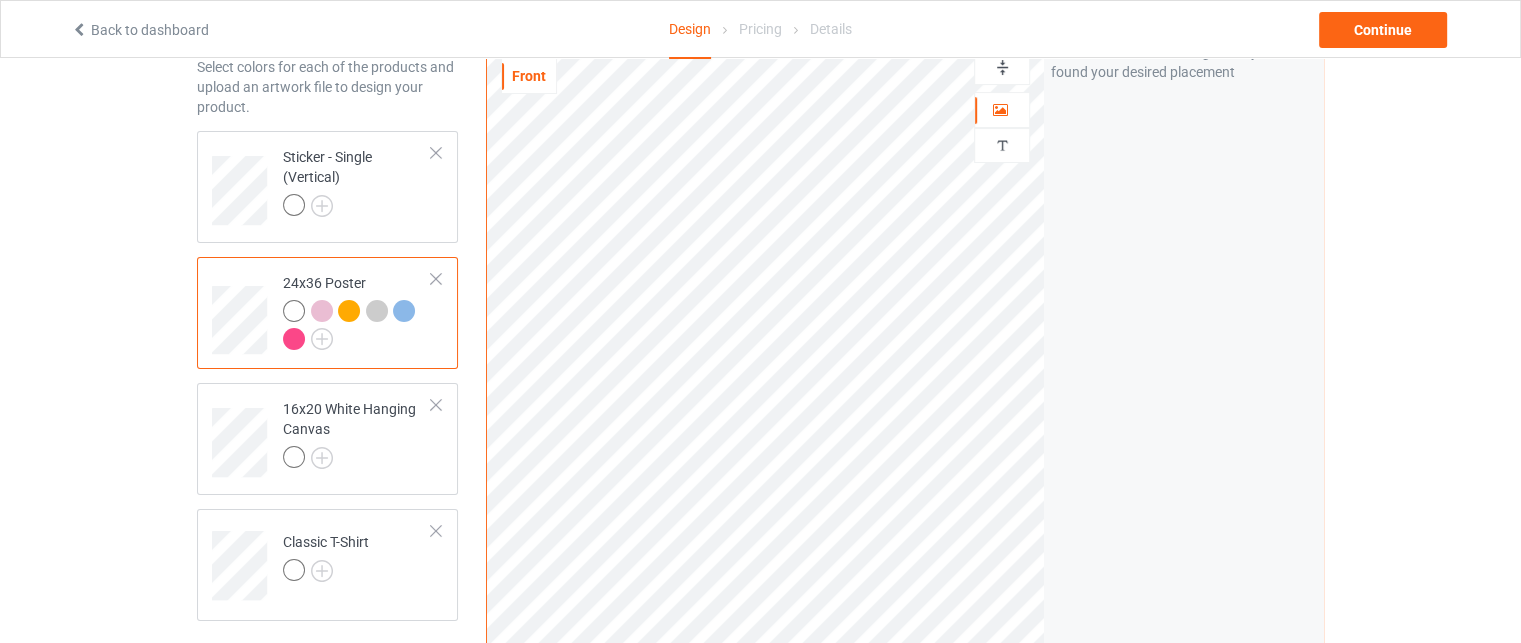 click at bounding box center [1002, 67] 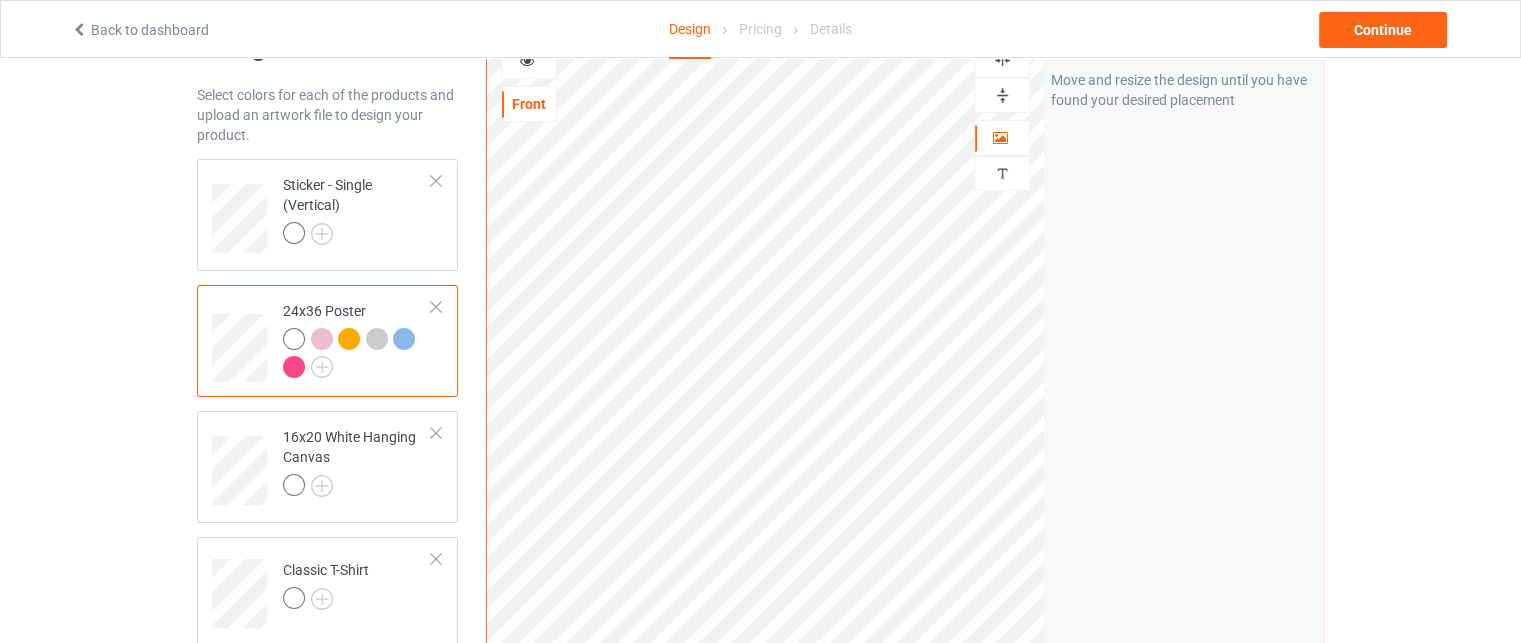 scroll, scrollTop: 0, scrollLeft: 0, axis: both 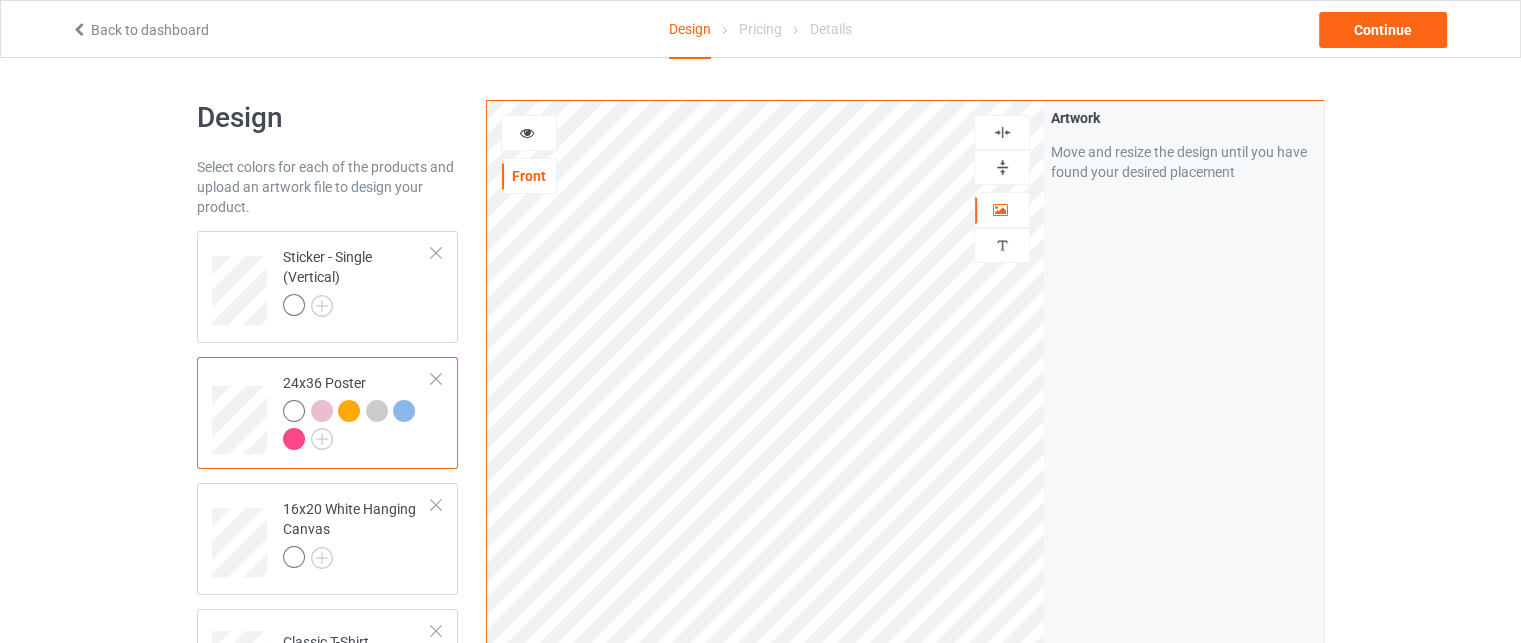 click at bounding box center [1002, 167] 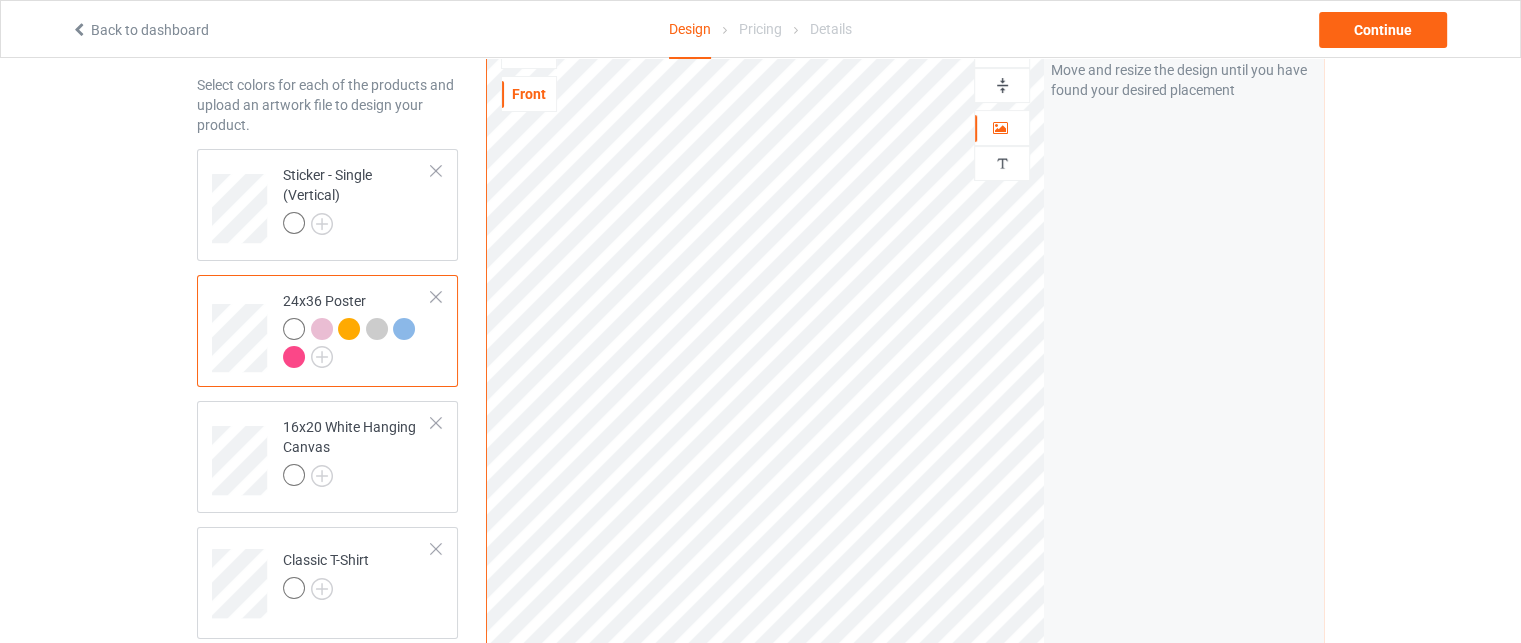 scroll, scrollTop: 200, scrollLeft: 0, axis: vertical 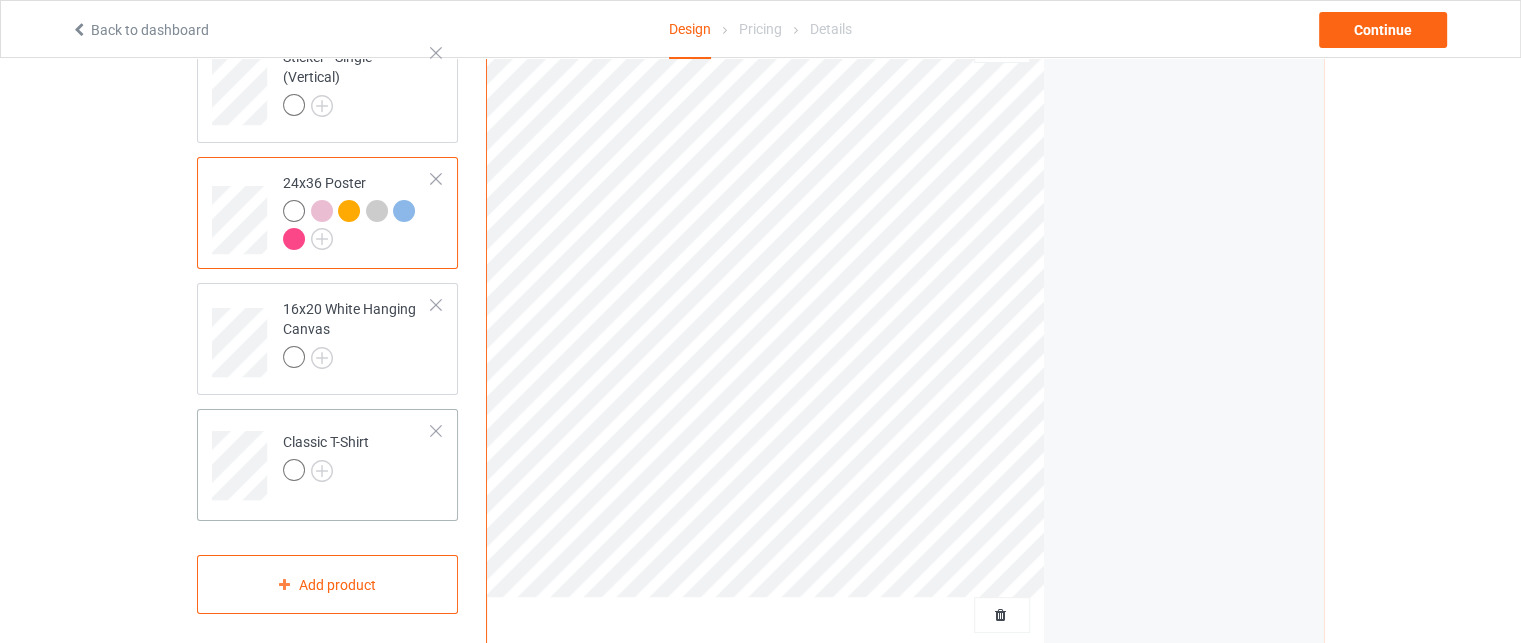 click at bounding box center [326, 473] 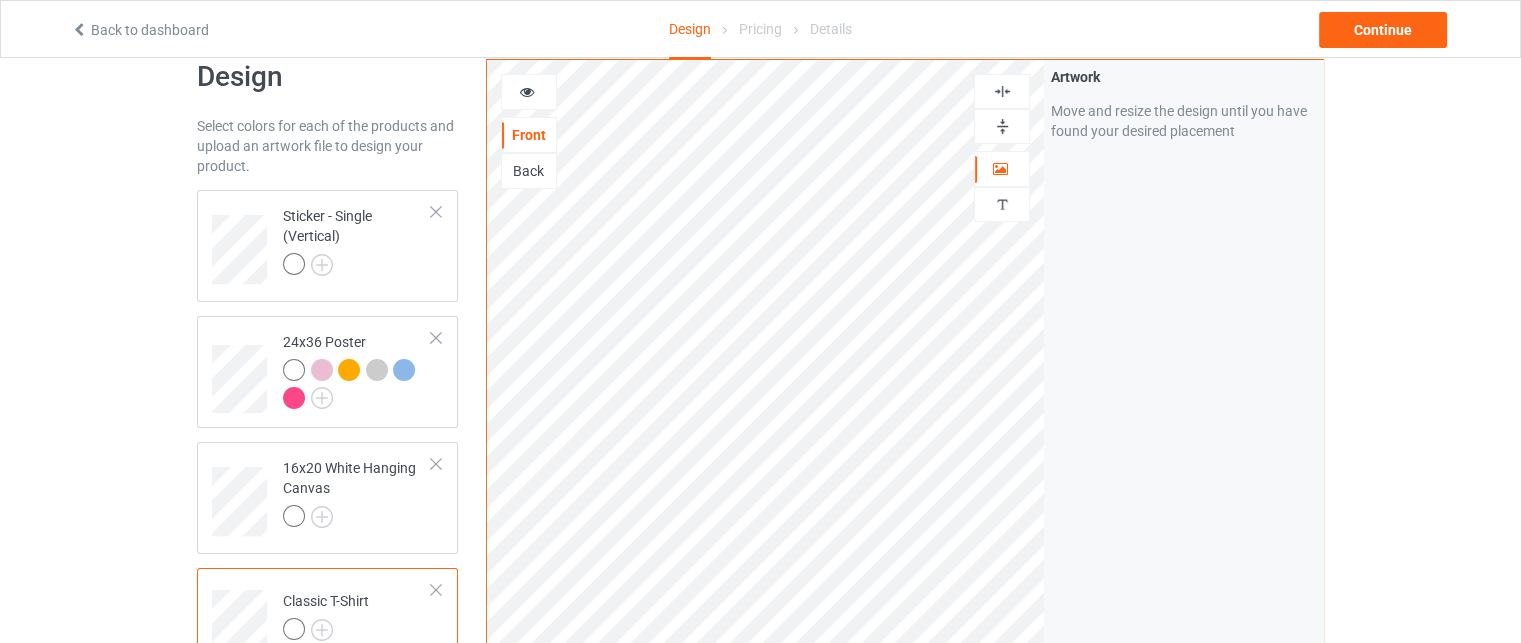 scroll, scrollTop: 0, scrollLeft: 0, axis: both 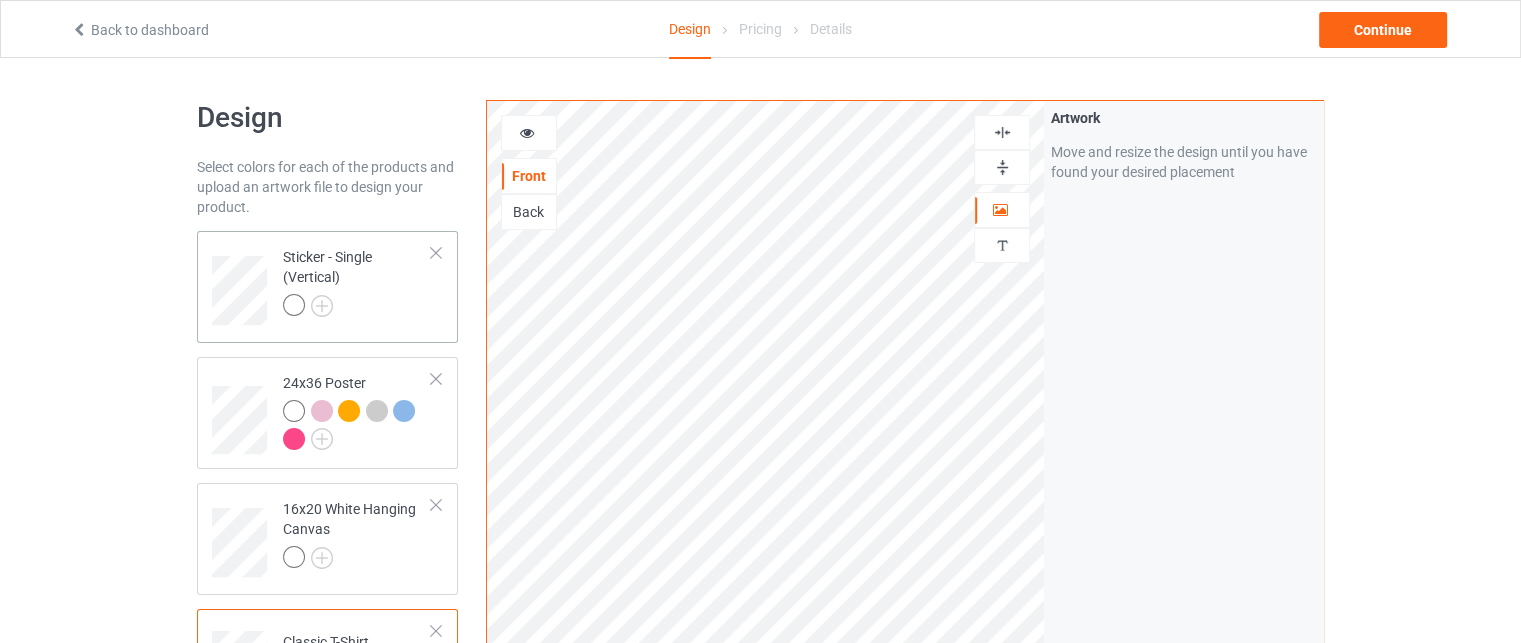 click on "Sticker - Single (Vertical)" at bounding box center (357, 281) 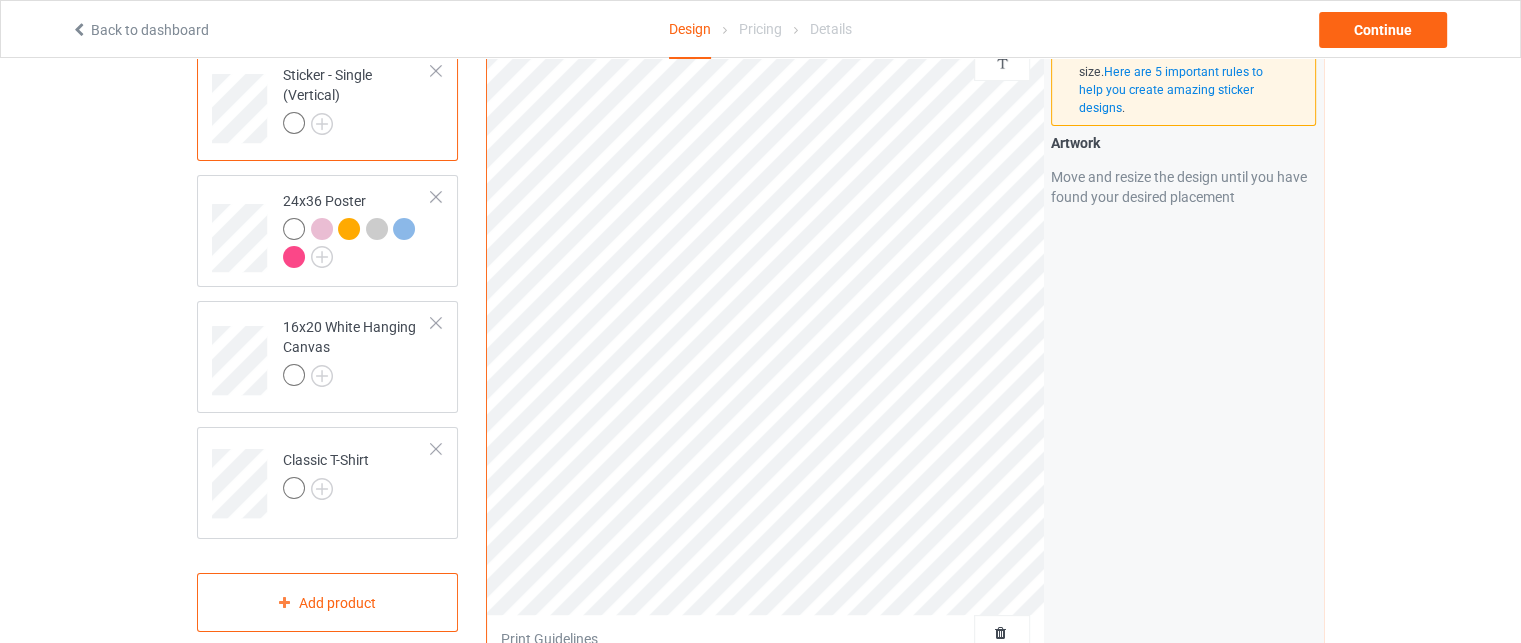 scroll, scrollTop: 300, scrollLeft: 0, axis: vertical 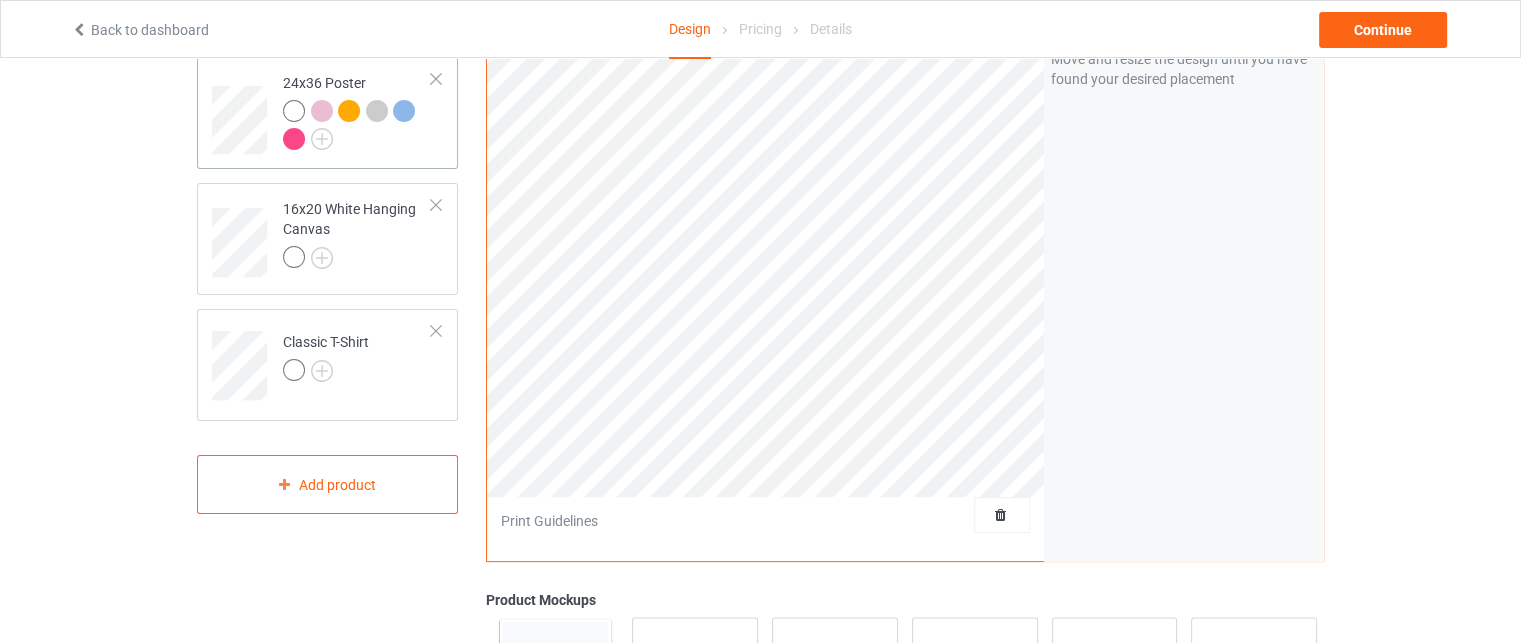 click at bounding box center [380, 114] 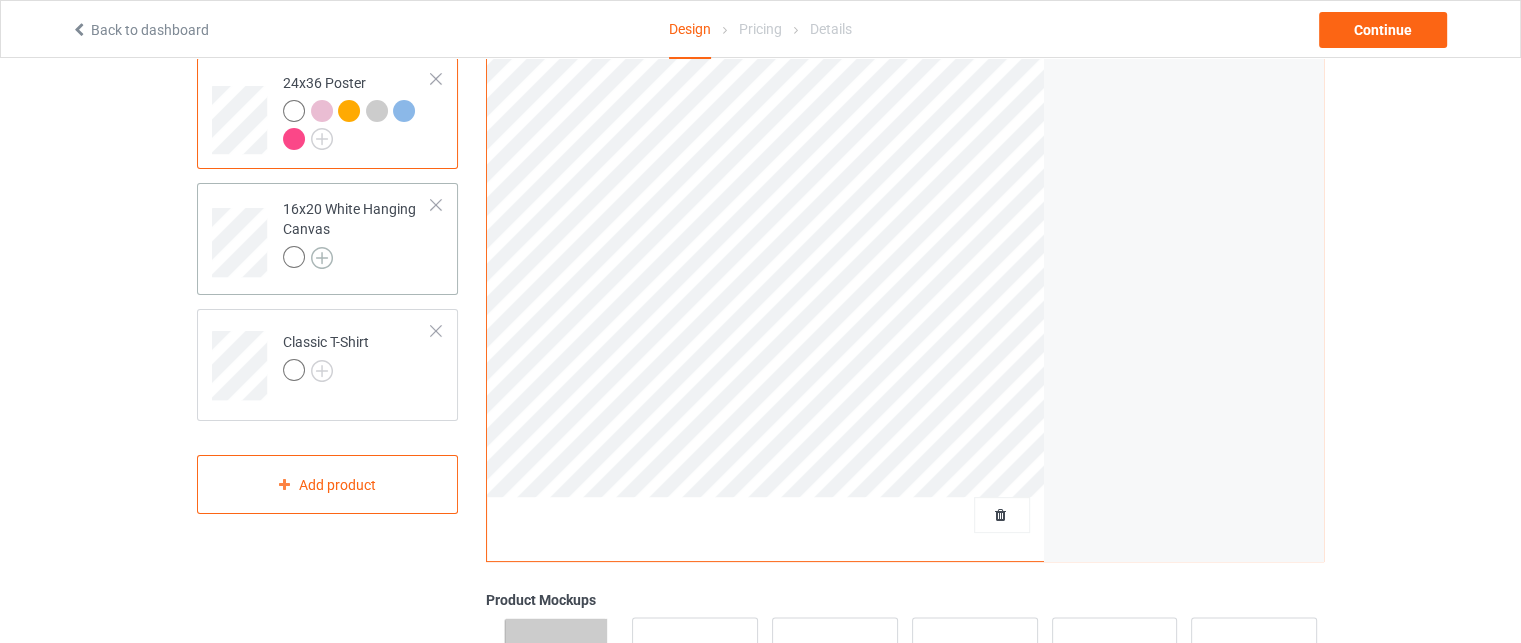 click at bounding box center (322, 258) 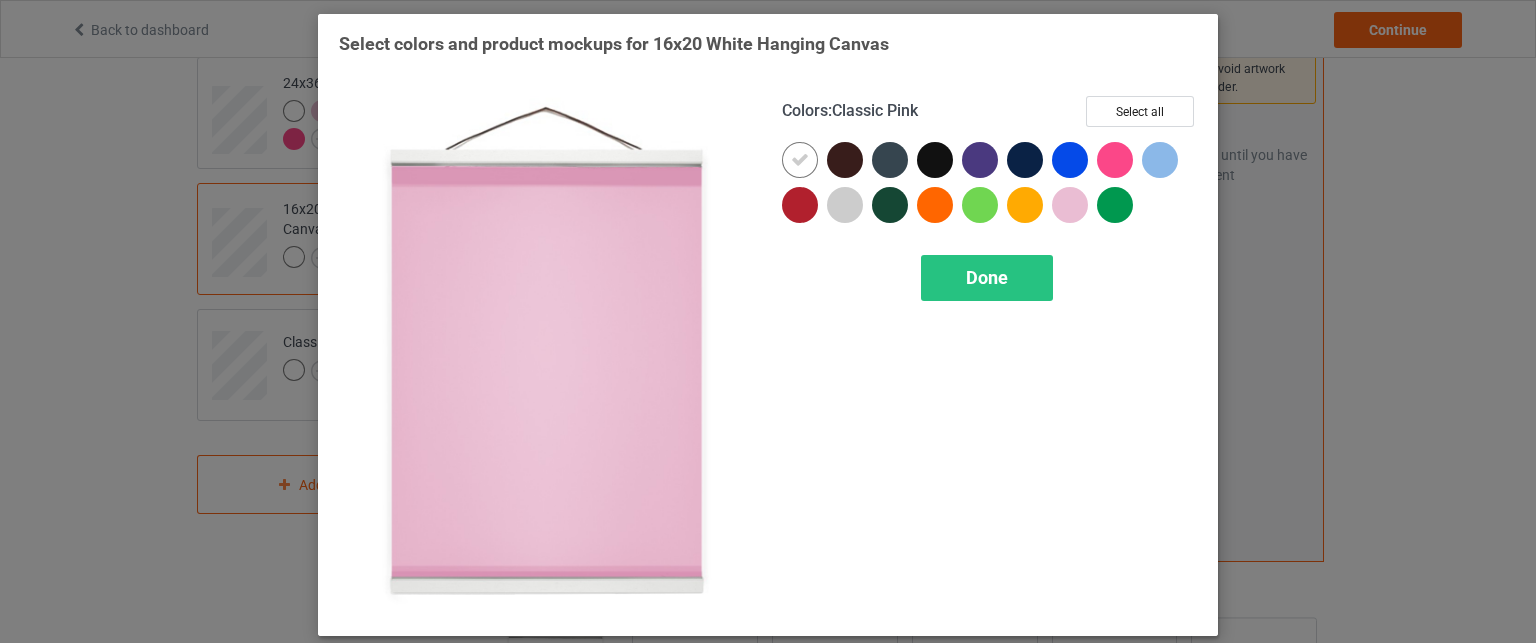 click at bounding box center [1070, 205] 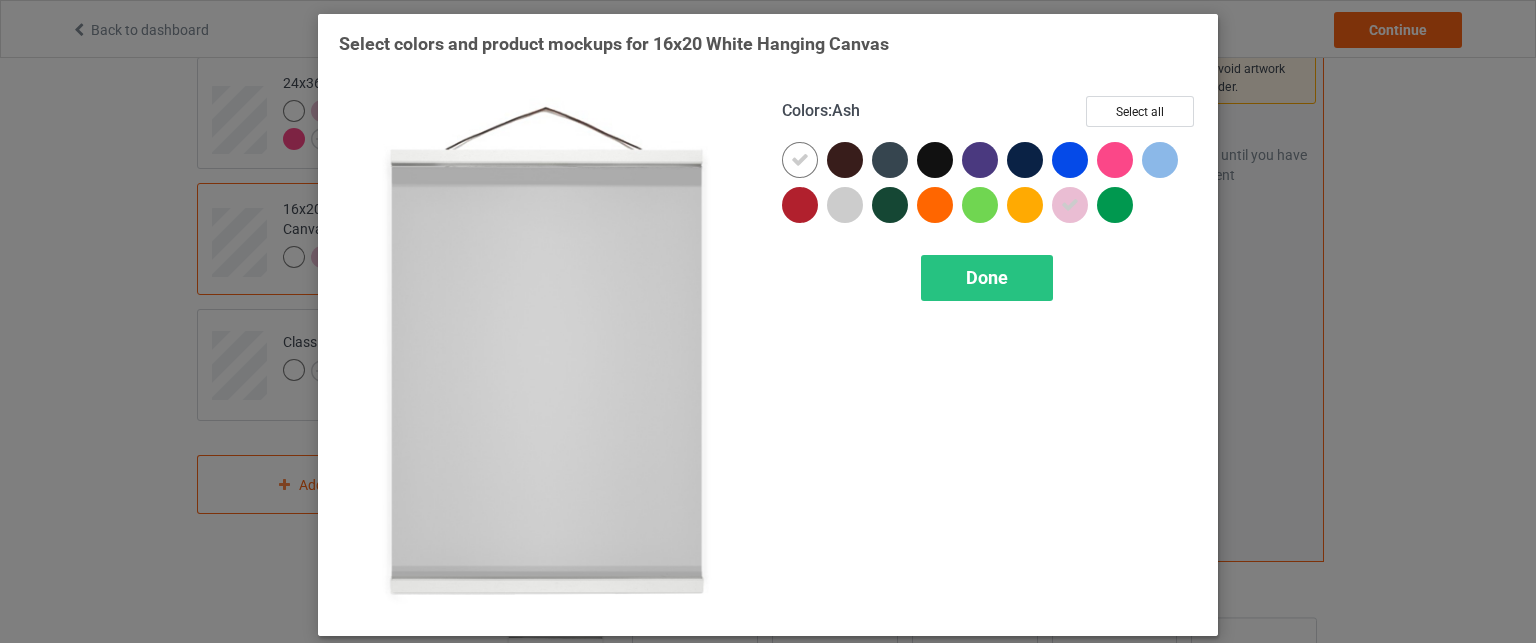 click at bounding box center [845, 205] 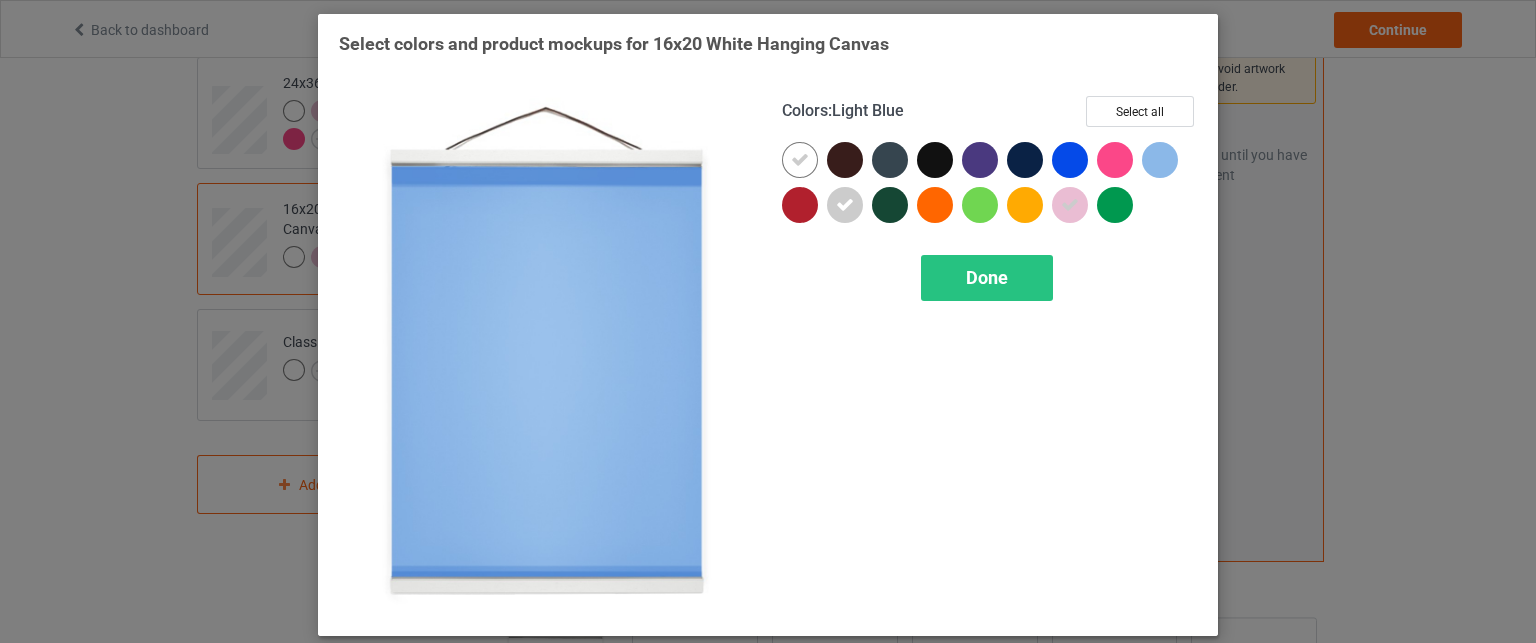 click at bounding box center [1160, 160] 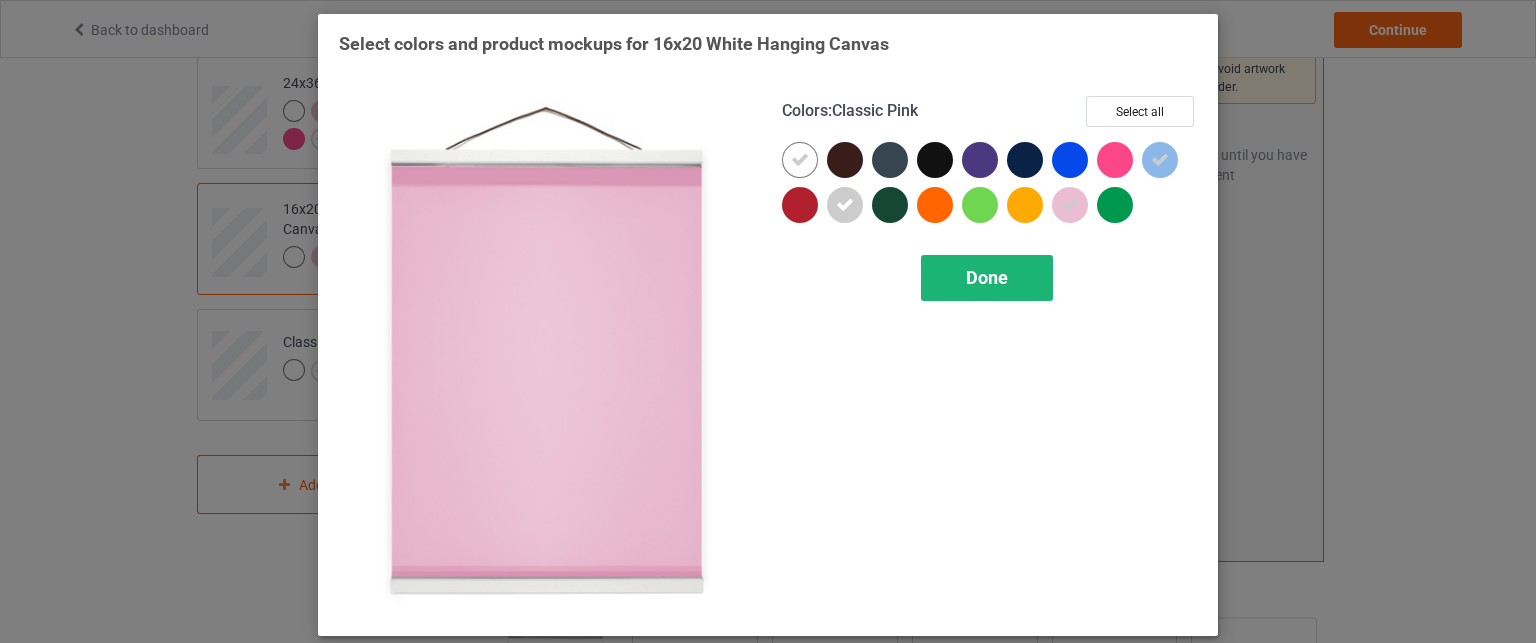 click on "Done" at bounding box center (987, 278) 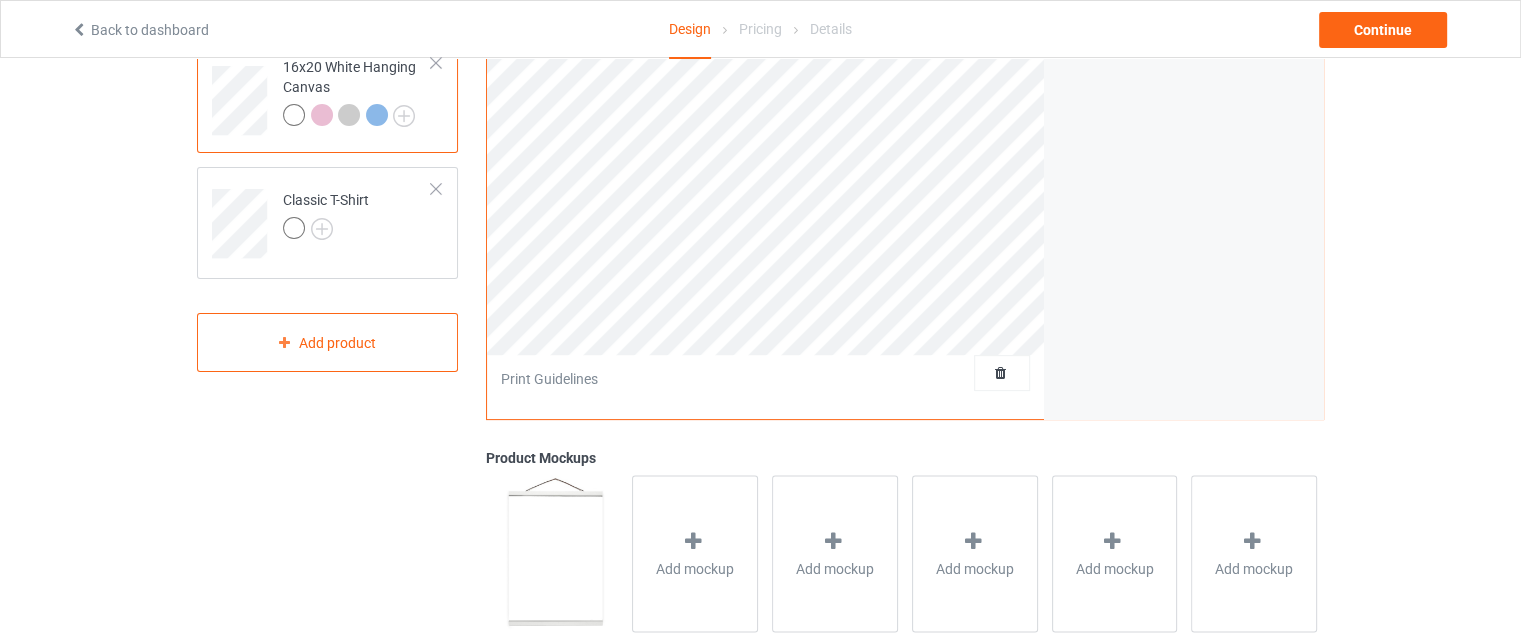 scroll, scrollTop: 400, scrollLeft: 0, axis: vertical 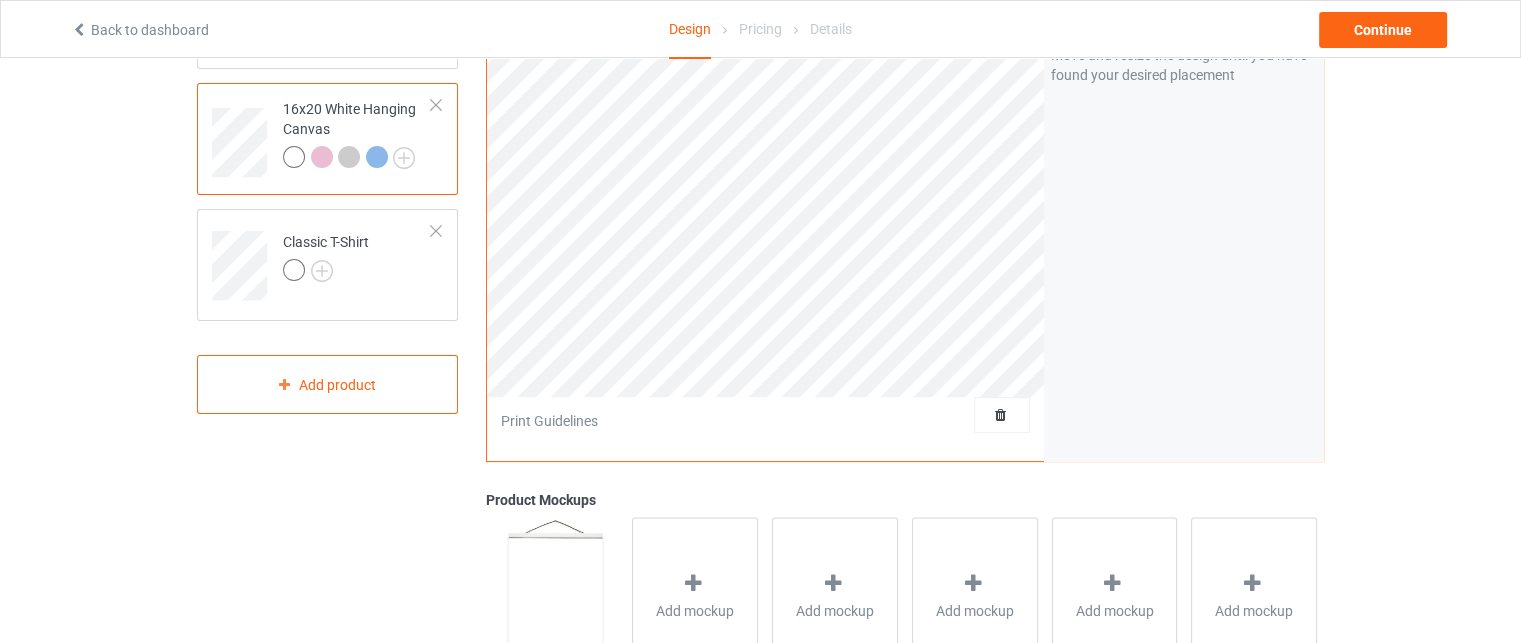 click on "16x20 White Hanging Canvas" at bounding box center [357, 133] 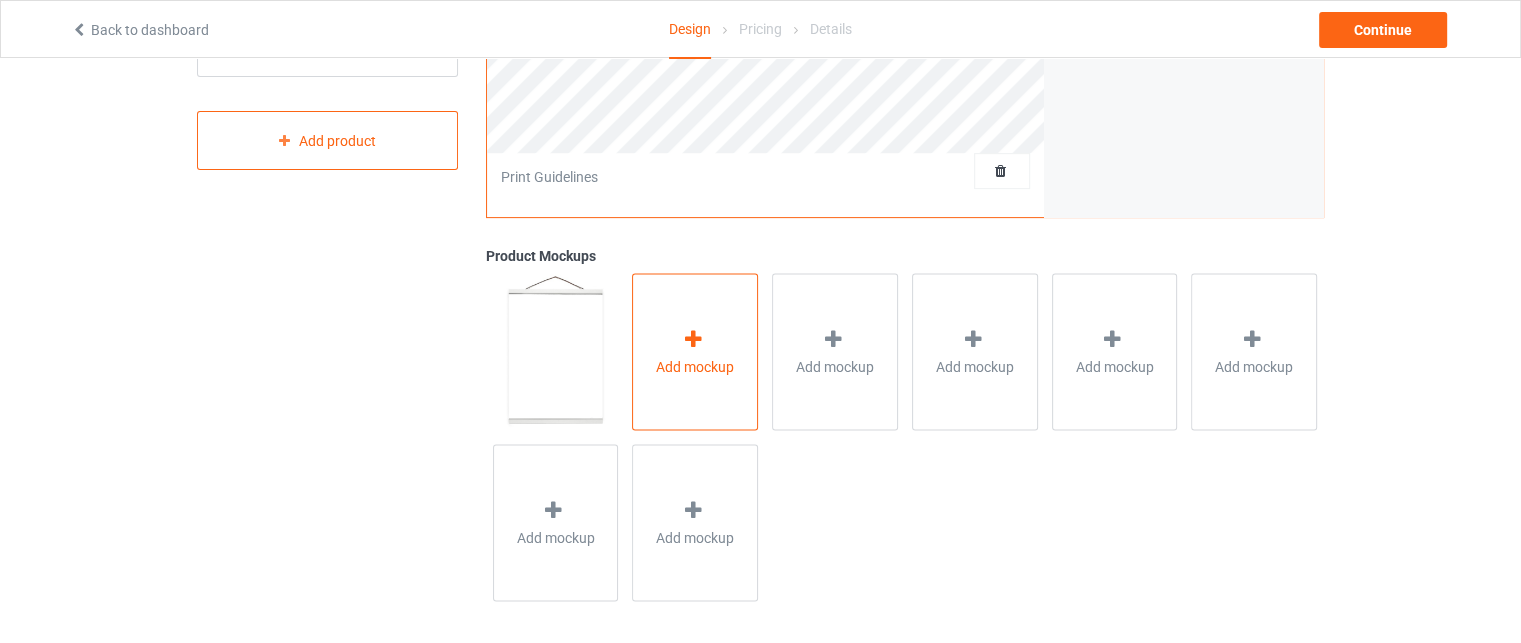 scroll, scrollTop: 650, scrollLeft: 0, axis: vertical 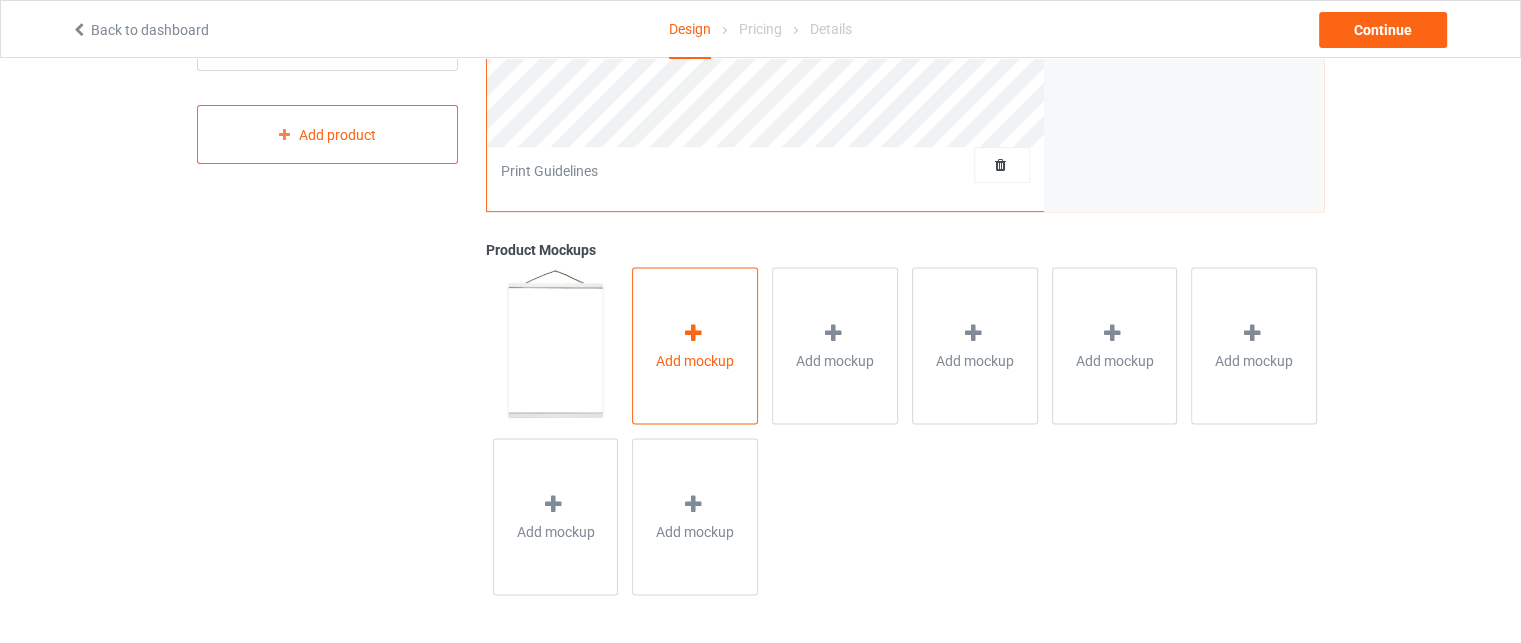 click at bounding box center (693, 332) 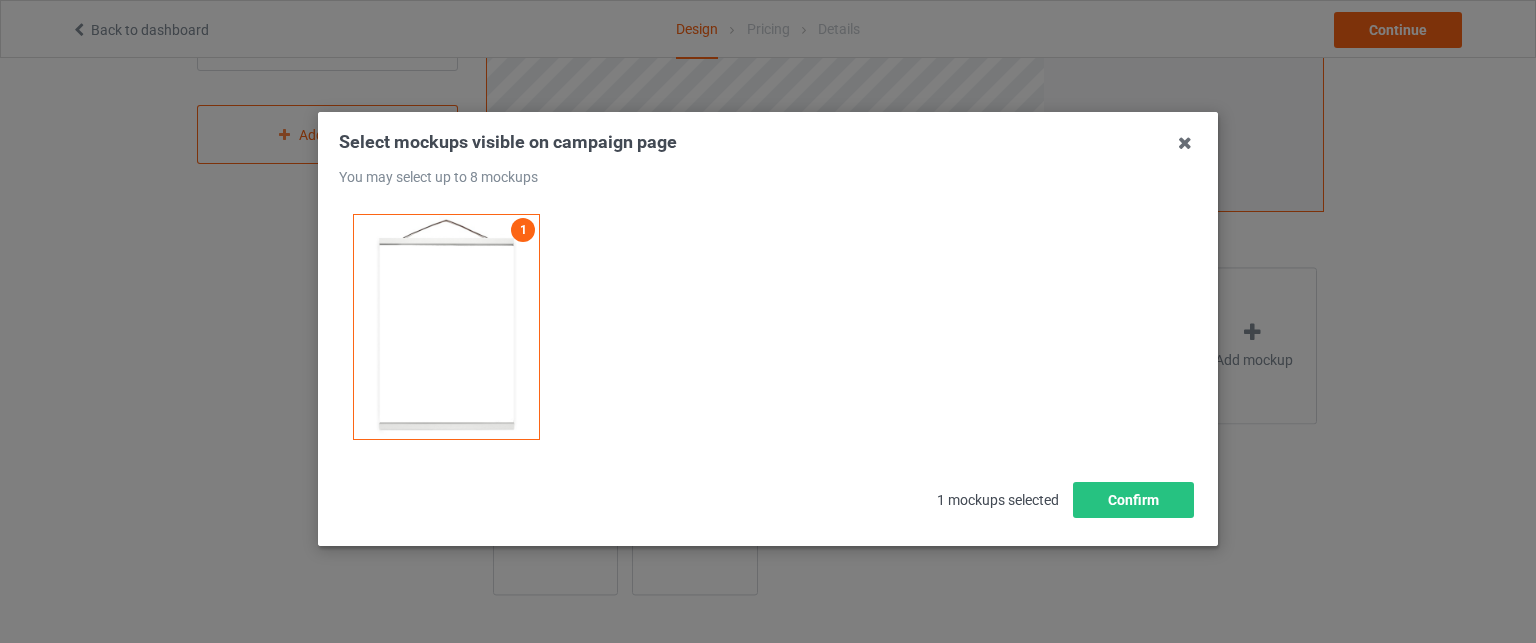 click on "1 mockups selected" at bounding box center (998, 500) 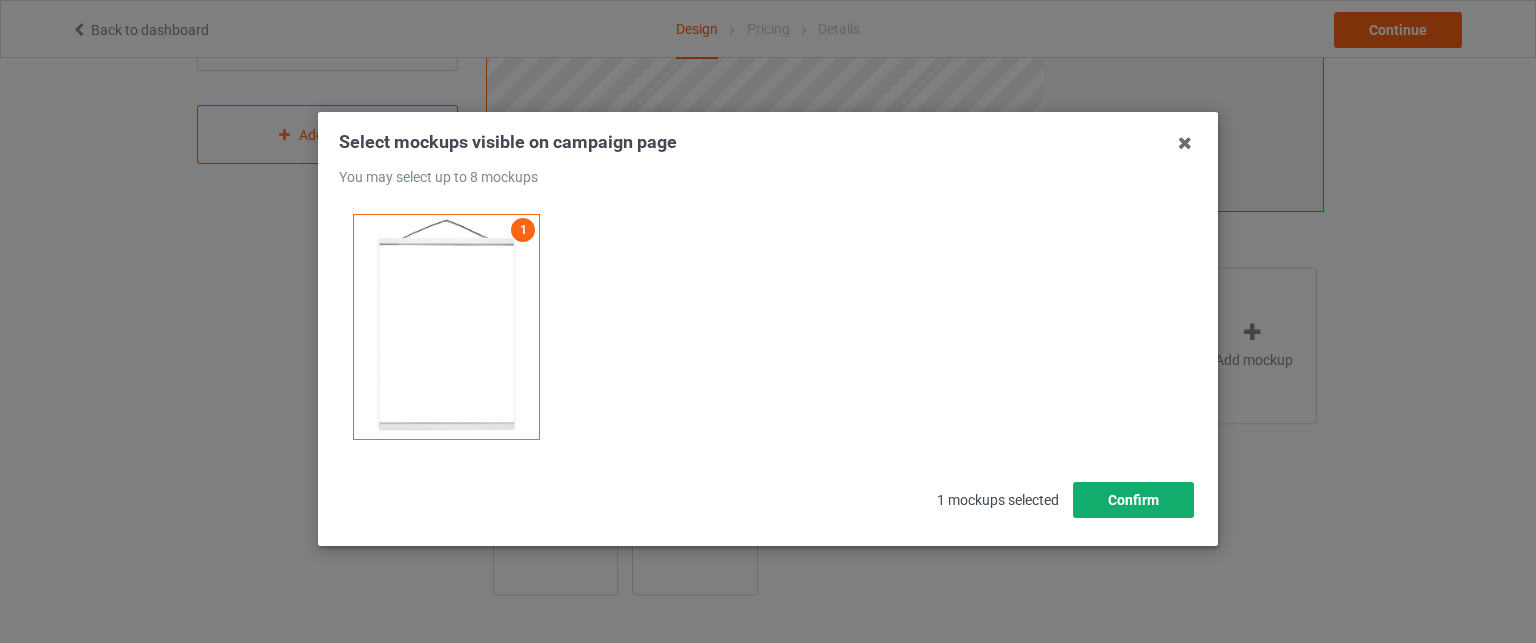 click on "Confirm" at bounding box center [1133, 500] 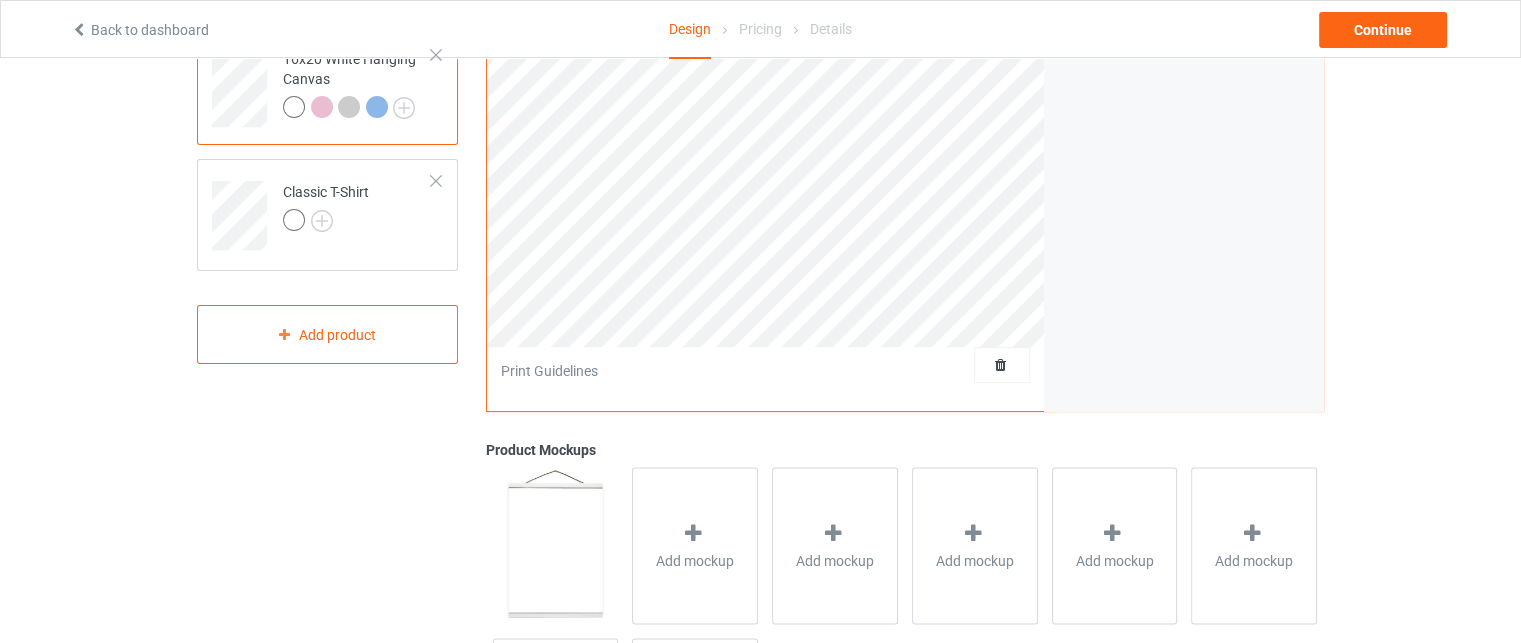 scroll, scrollTop: 350, scrollLeft: 0, axis: vertical 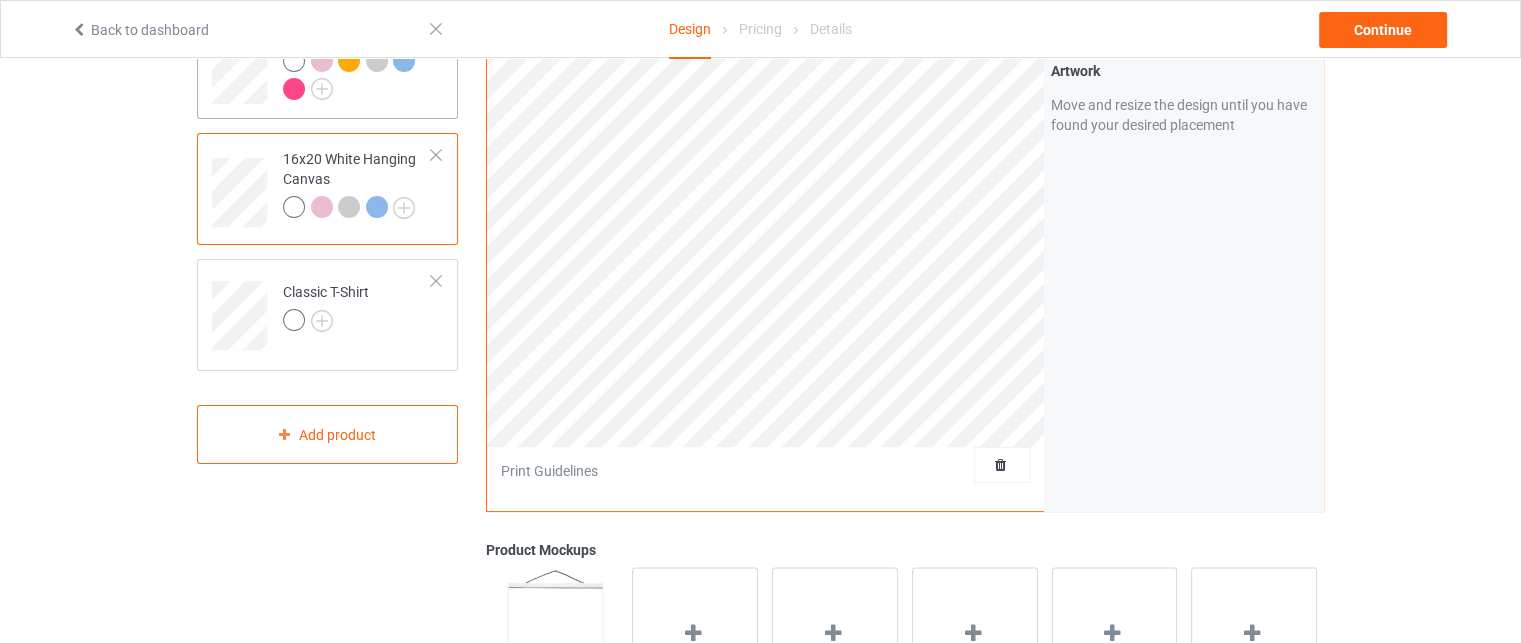 click at bounding box center [357, 77] 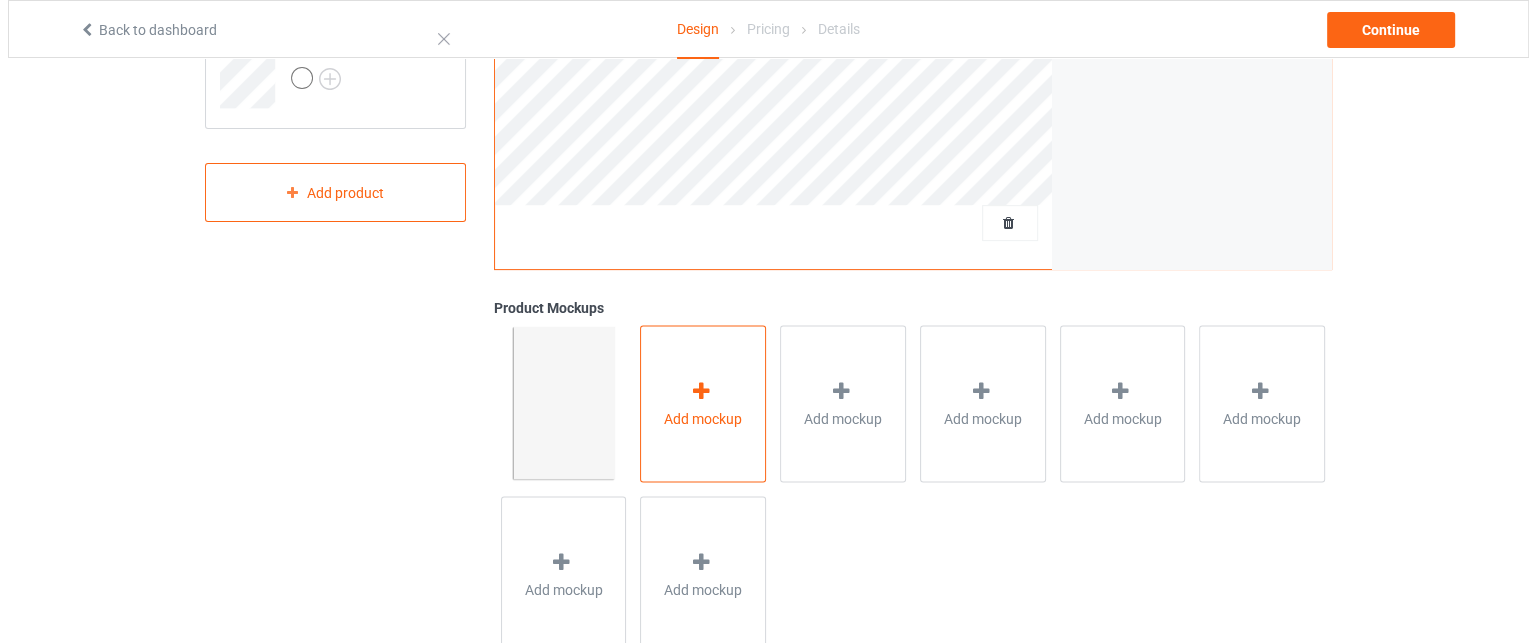 scroll, scrollTop: 650, scrollLeft: 0, axis: vertical 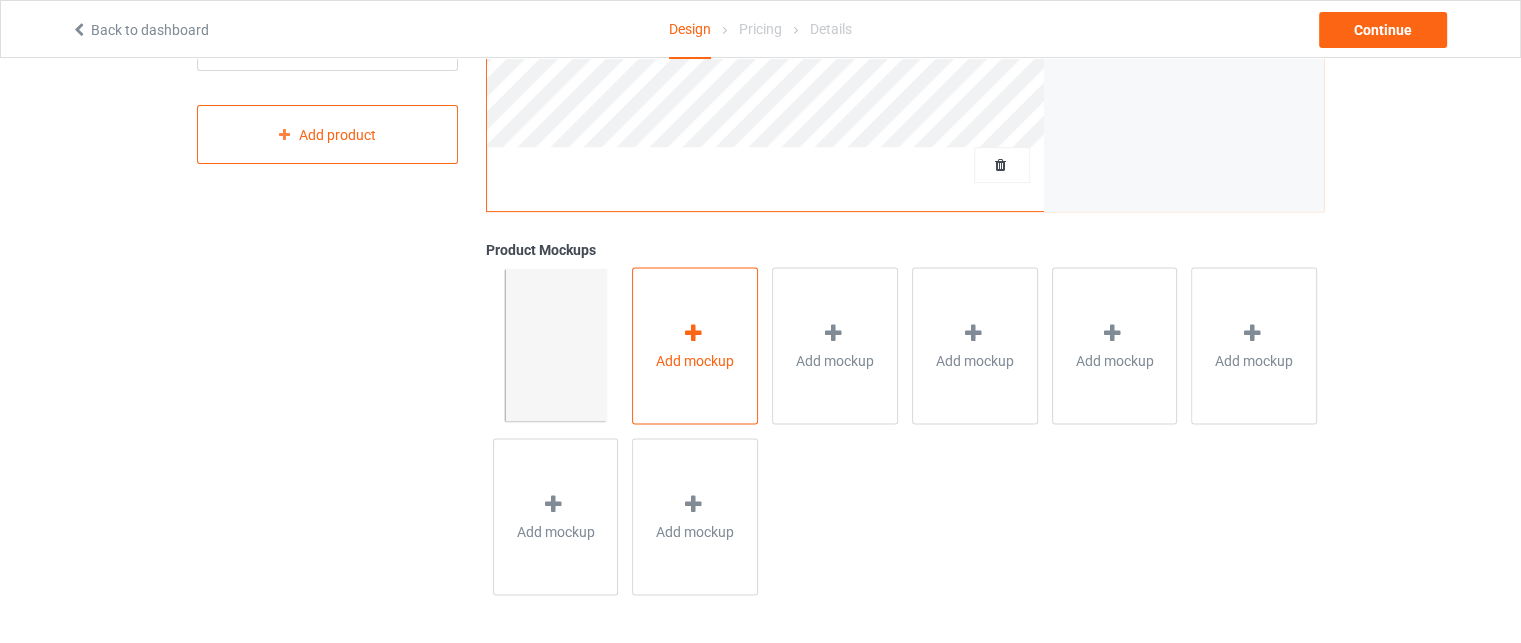 click on "Add mockup" at bounding box center (695, 360) 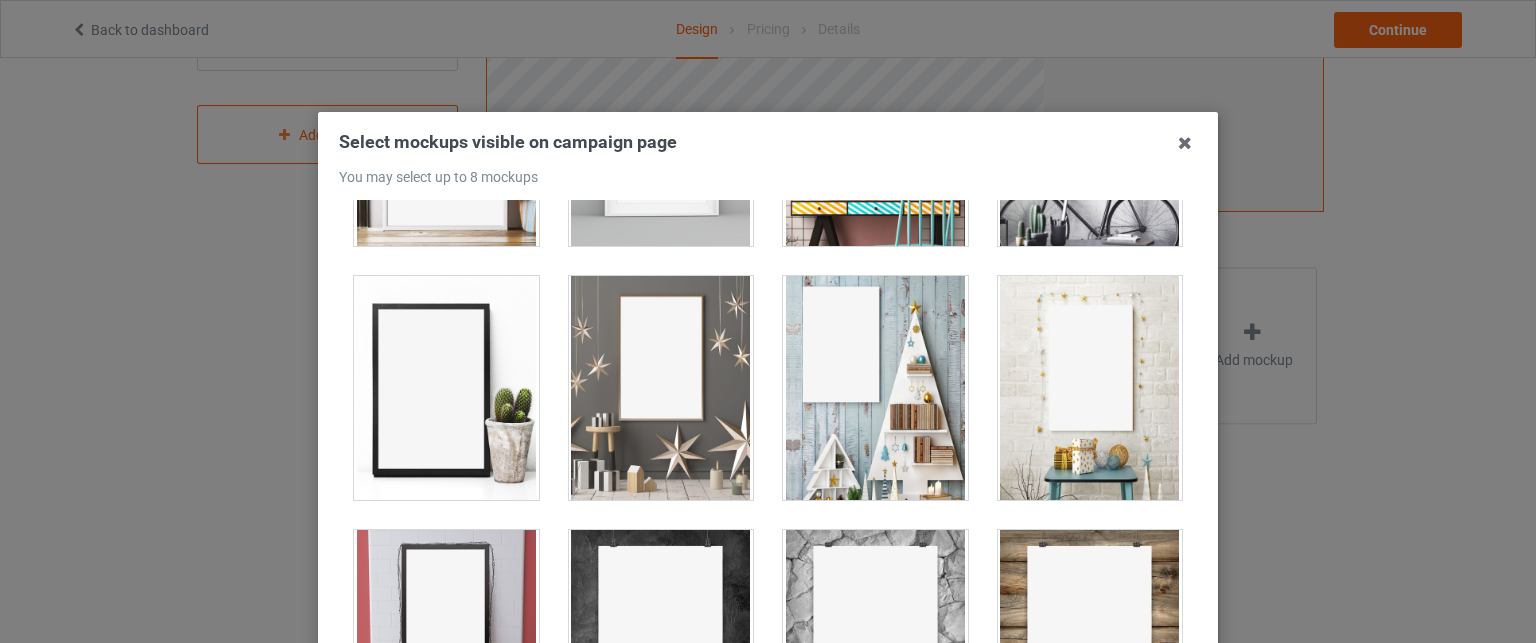 scroll, scrollTop: 500, scrollLeft: 0, axis: vertical 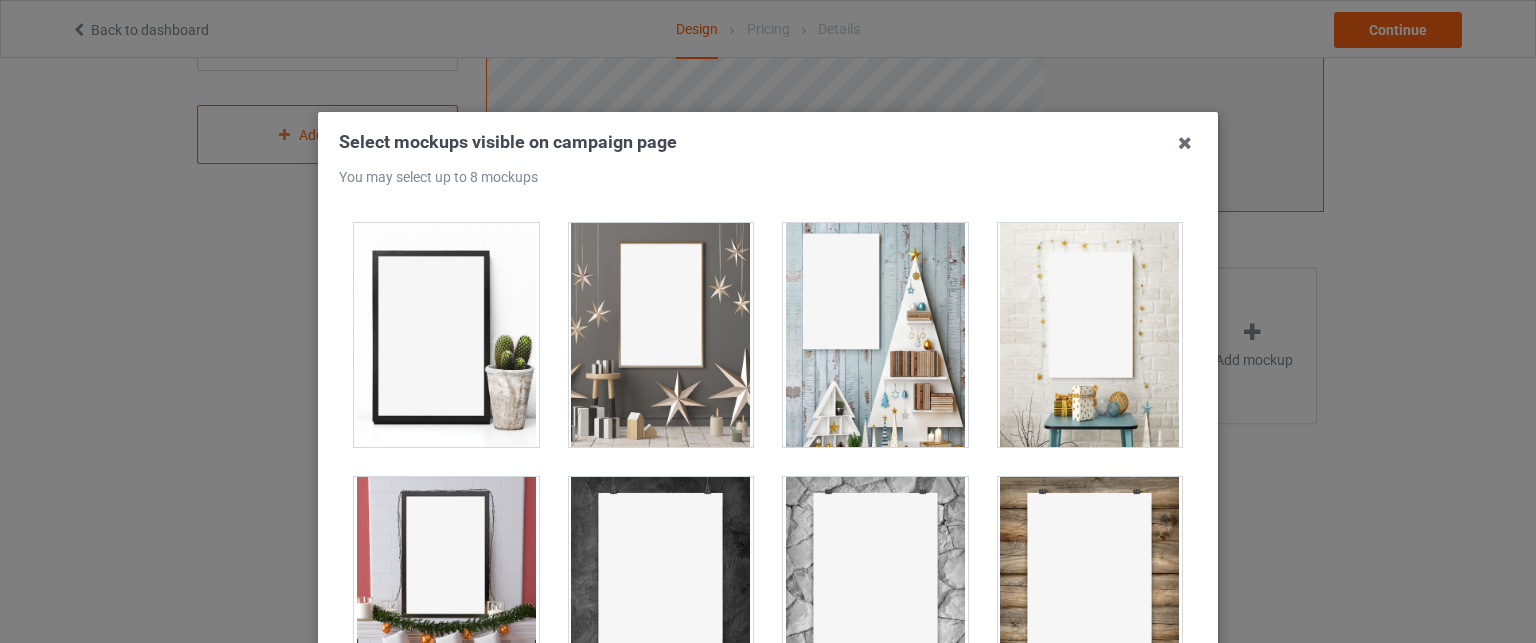 click at bounding box center [661, 335] 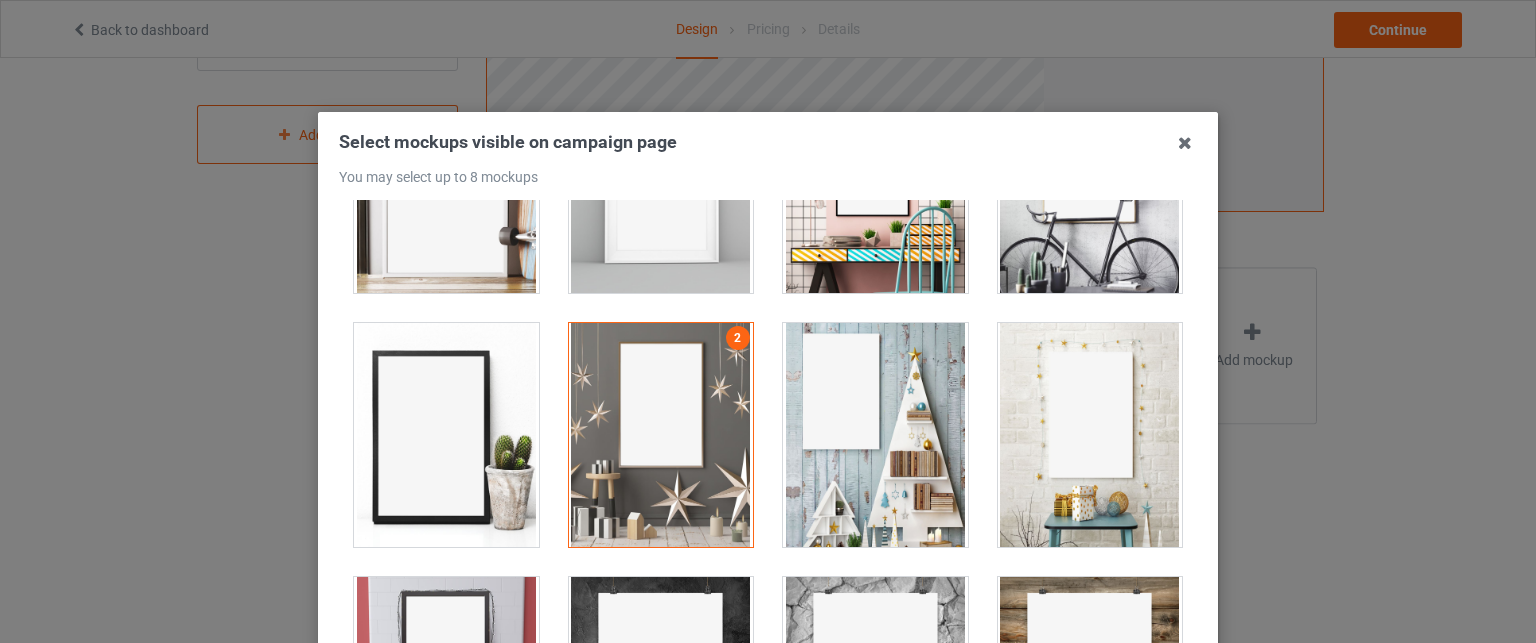 scroll, scrollTop: 300, scrollLeft: 0, axis: vertical 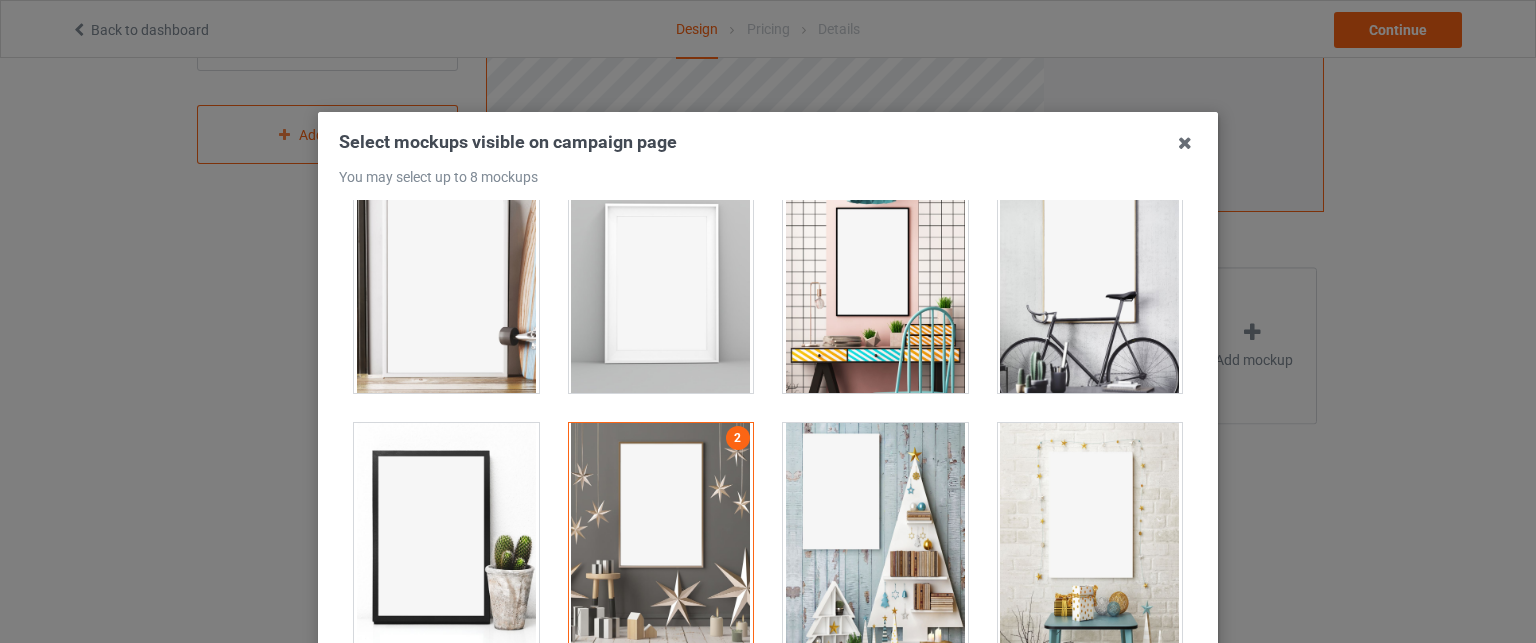 click at bounding box center (875, 281) 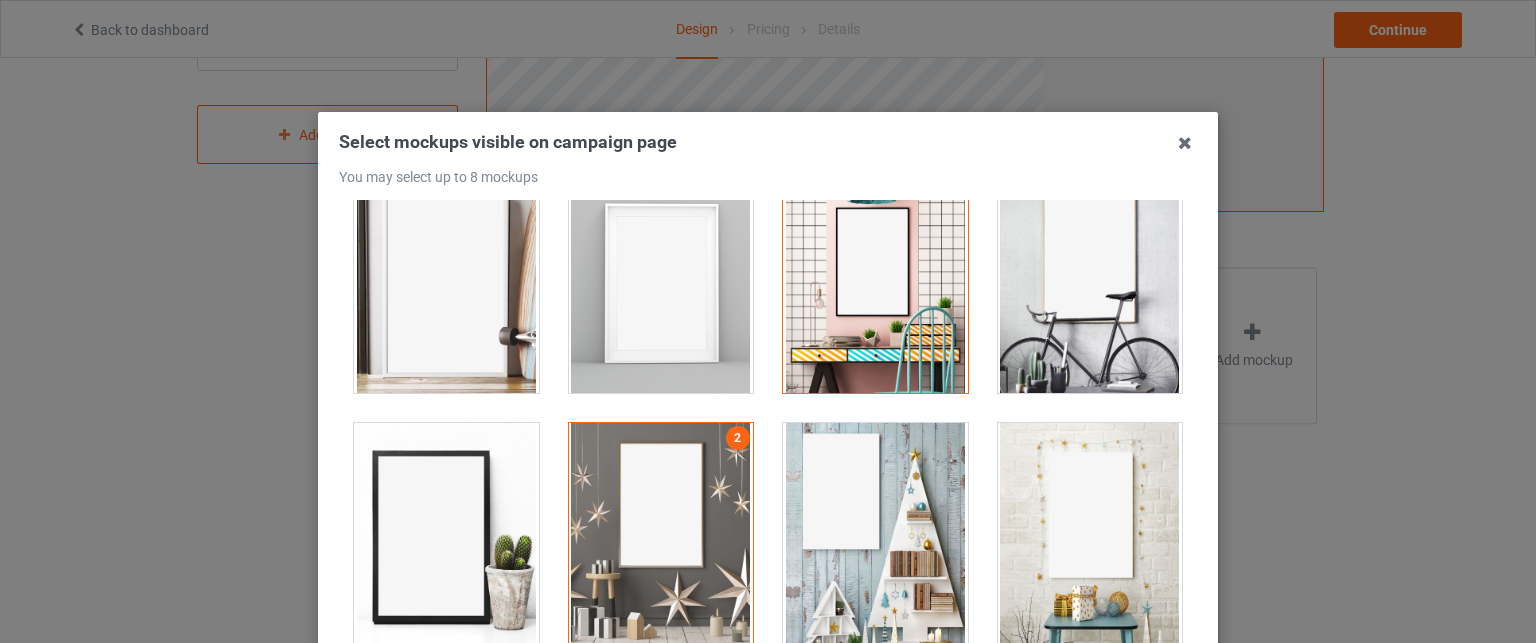 click at bounding box center (661, 535) 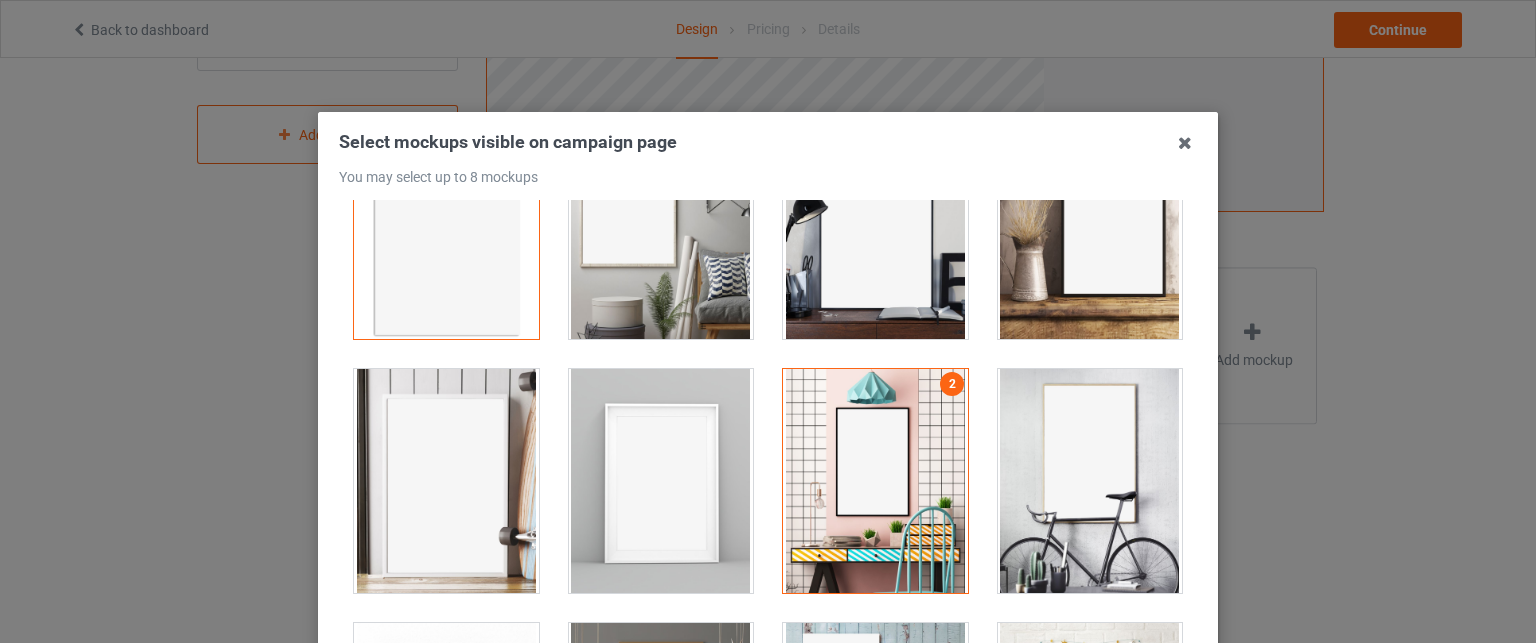 scroll, scrollTop: 0, scrollLeft: 0, axis: both 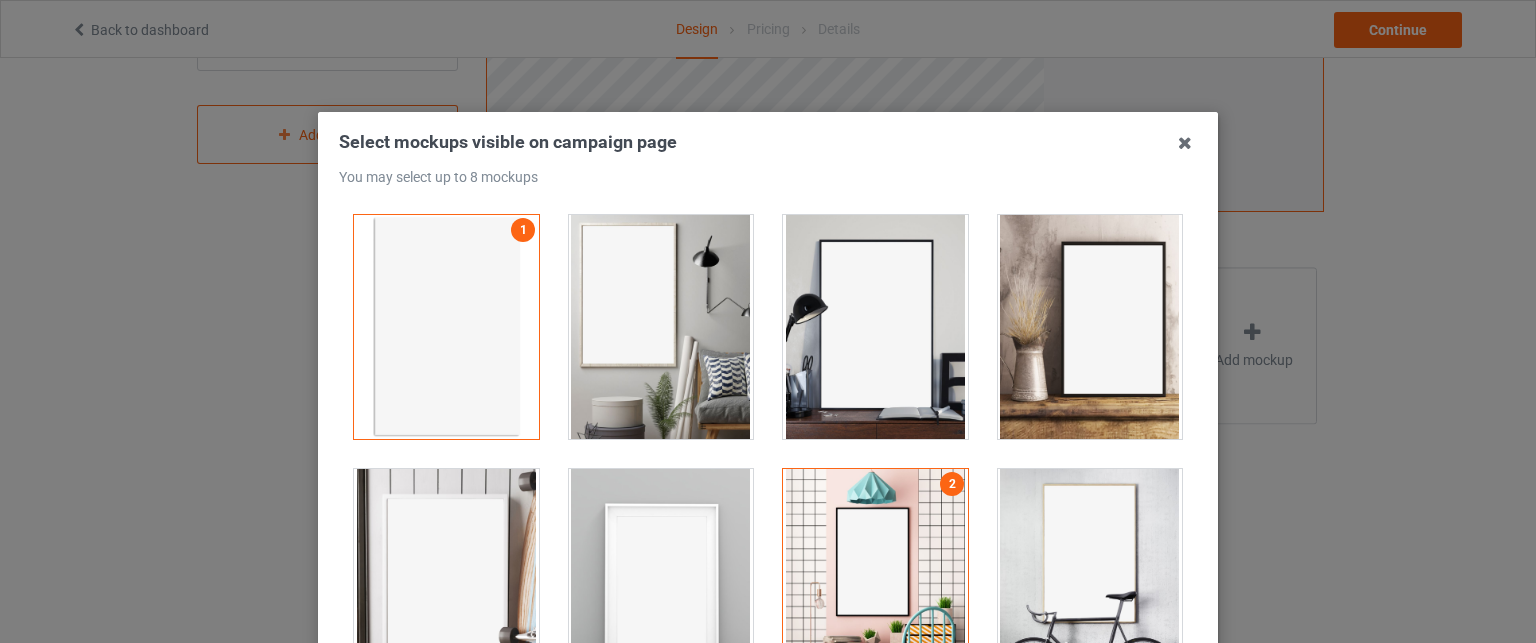 click at bounding box center [1090, 327] 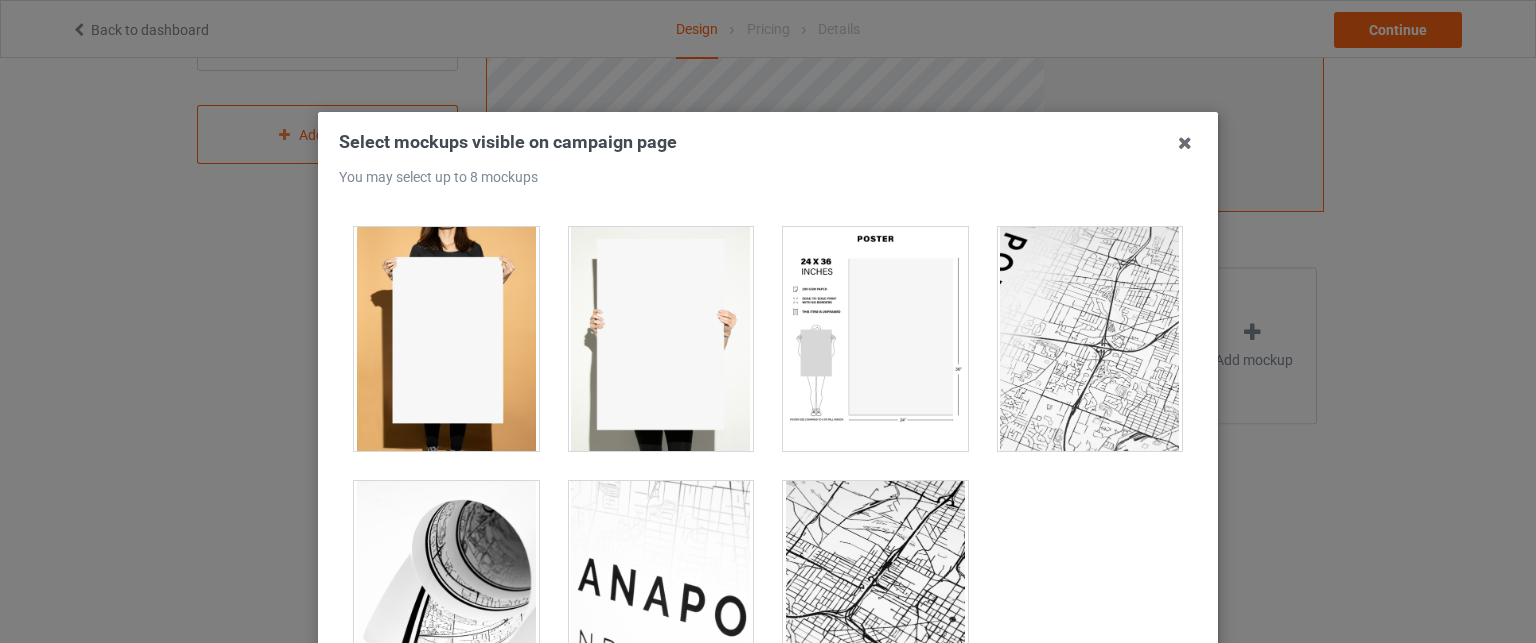 scroll, scrollTop: 1767, scrollLeft: 0, axis: vertical 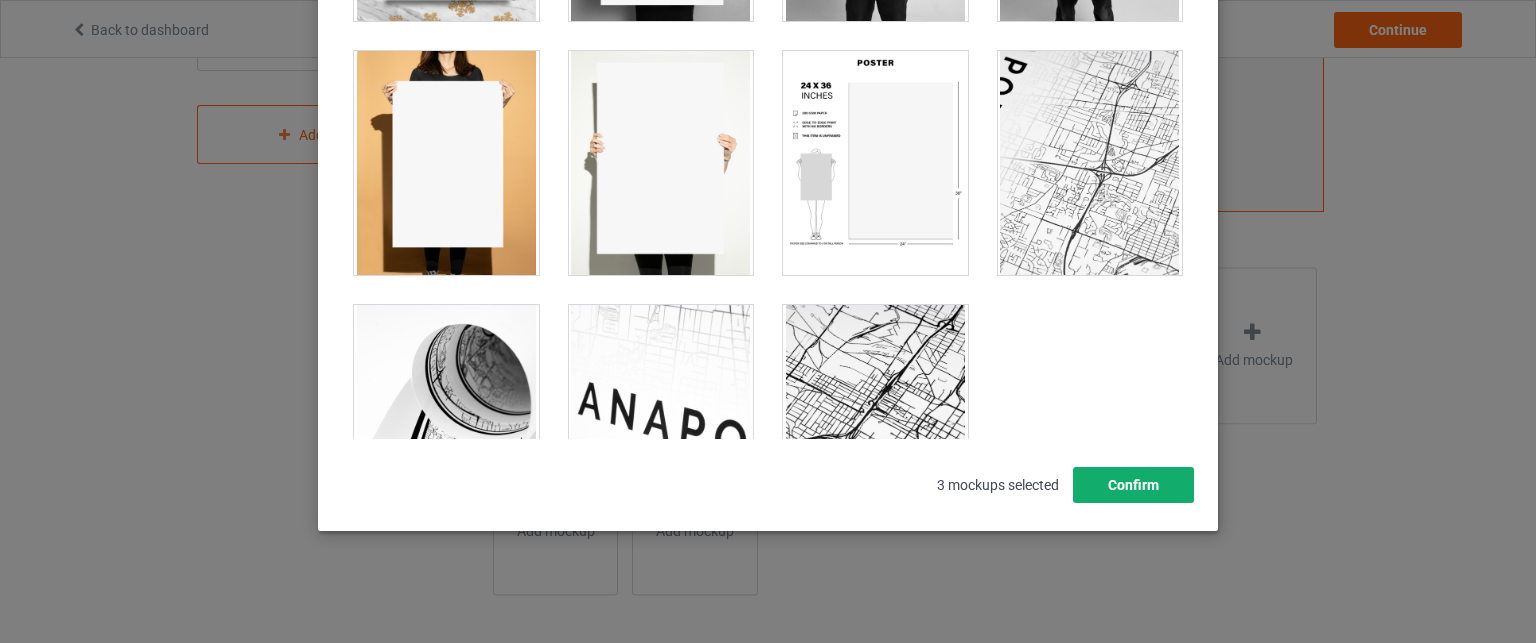 click on "Confirm" at bounding box center (1133, 485) 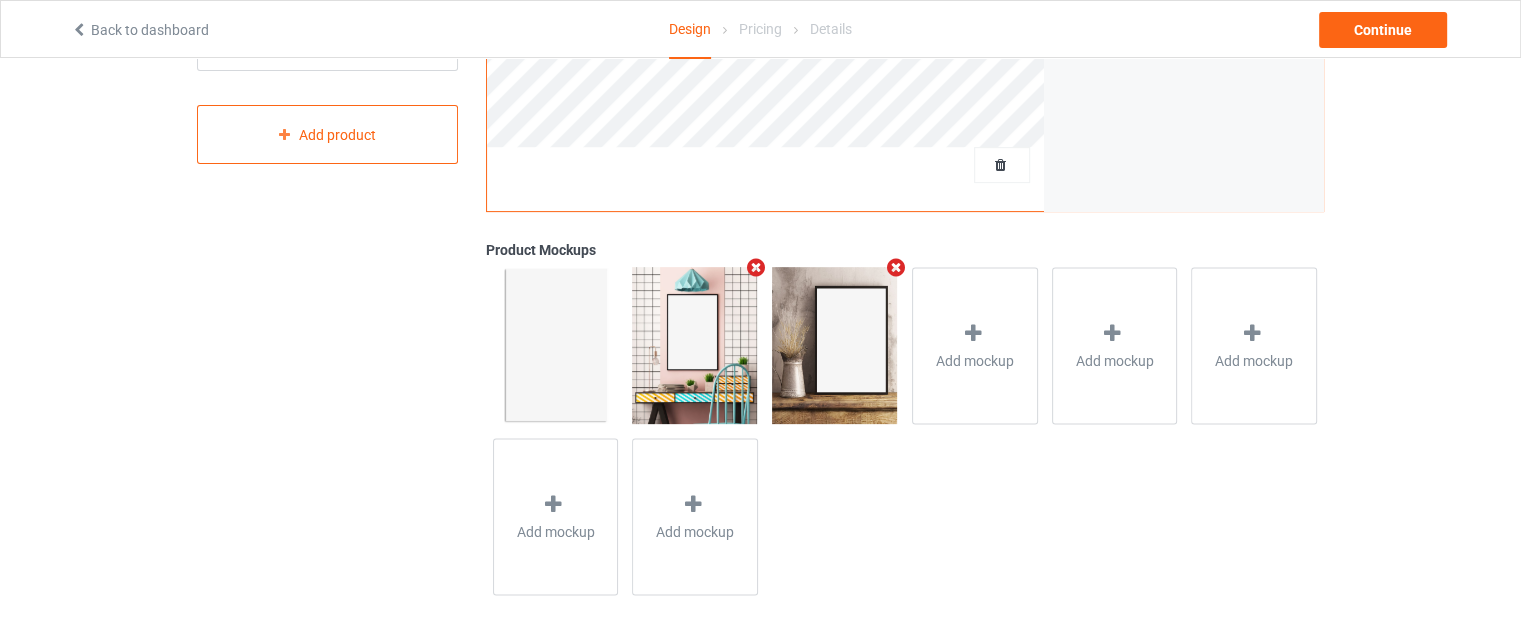 click at bounding box center [834, 345] 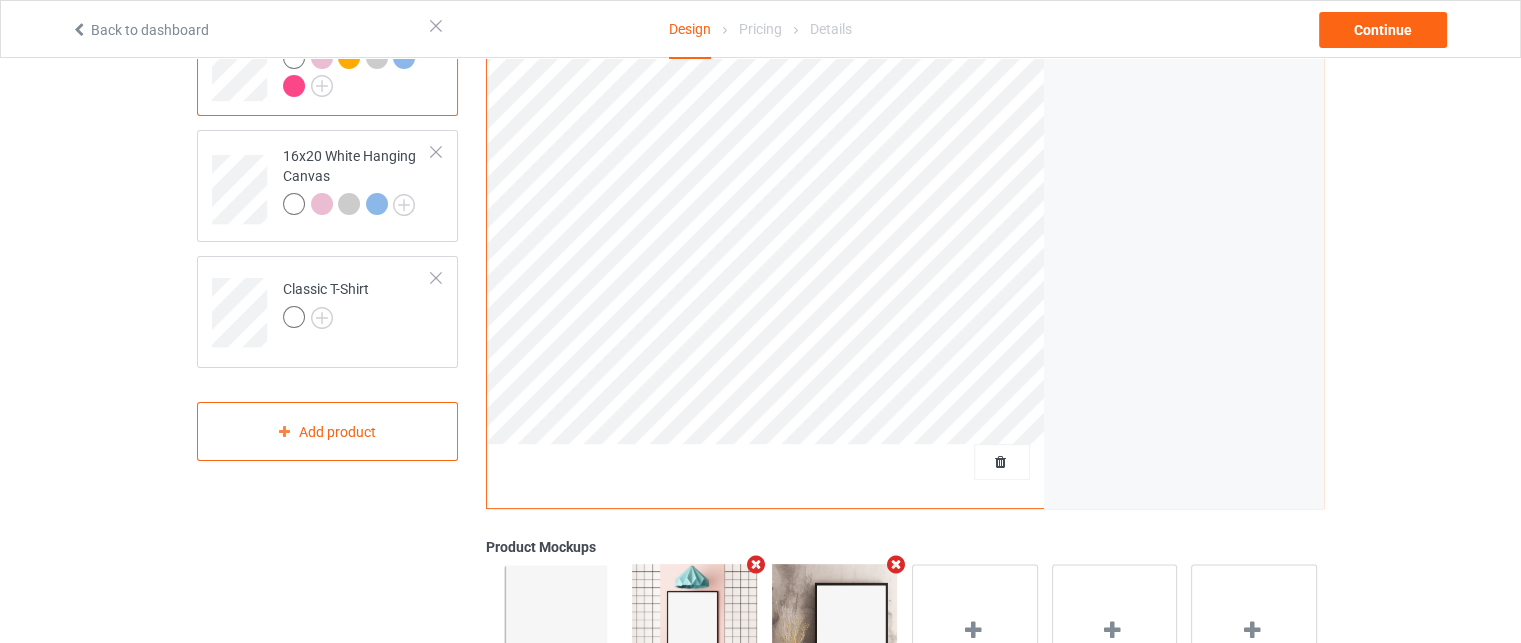 scroll, scrollTop: 350, scrollLeft: 0, axis: vertical 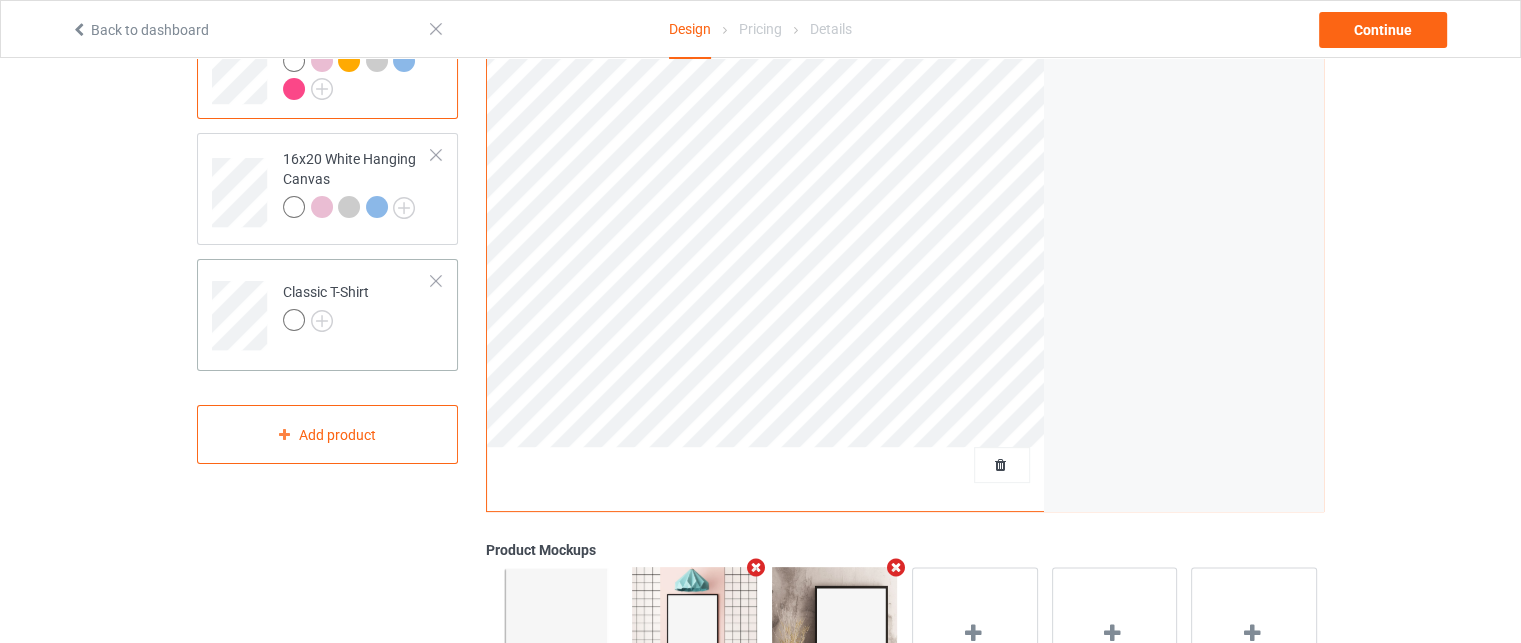 drag, startPoint x: 345, startPoint y: 311, endPoint x: 389, endPoint y: 312, distance: 44.011364 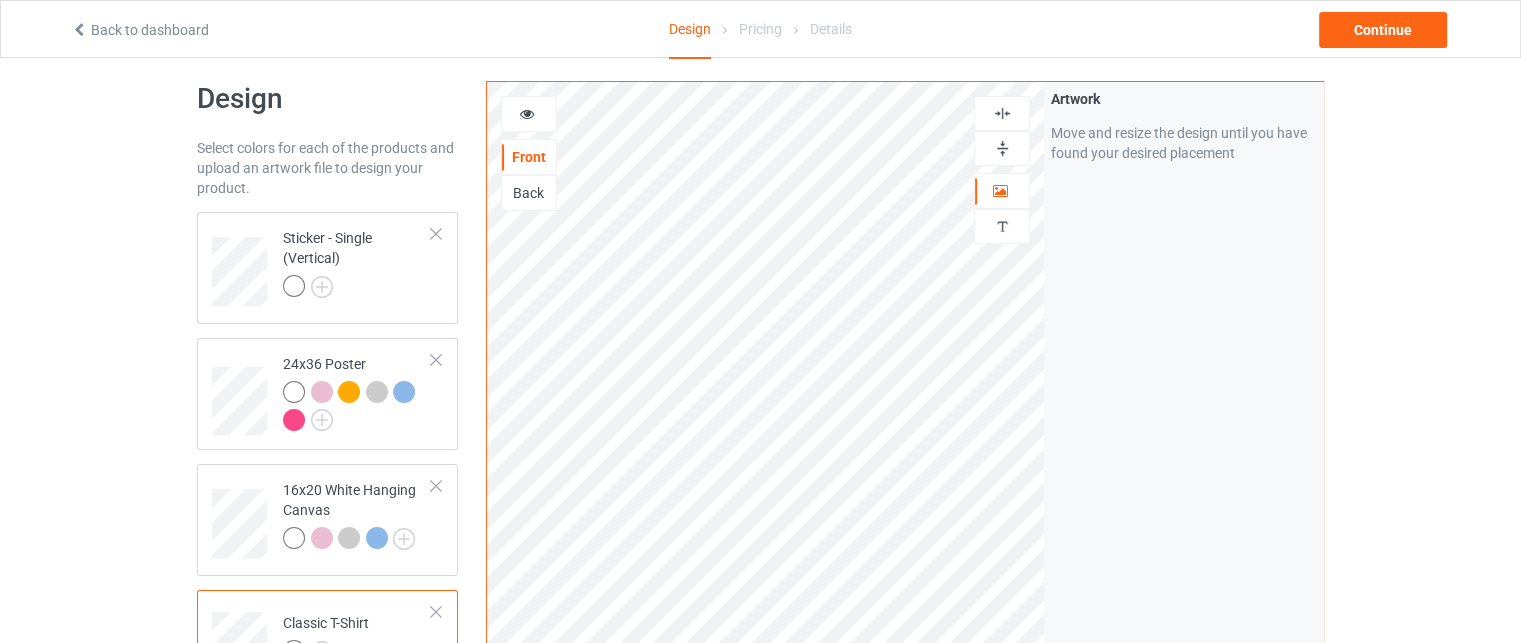 scroll, scrollTop: 0, scrollLeft: 0, axis: both 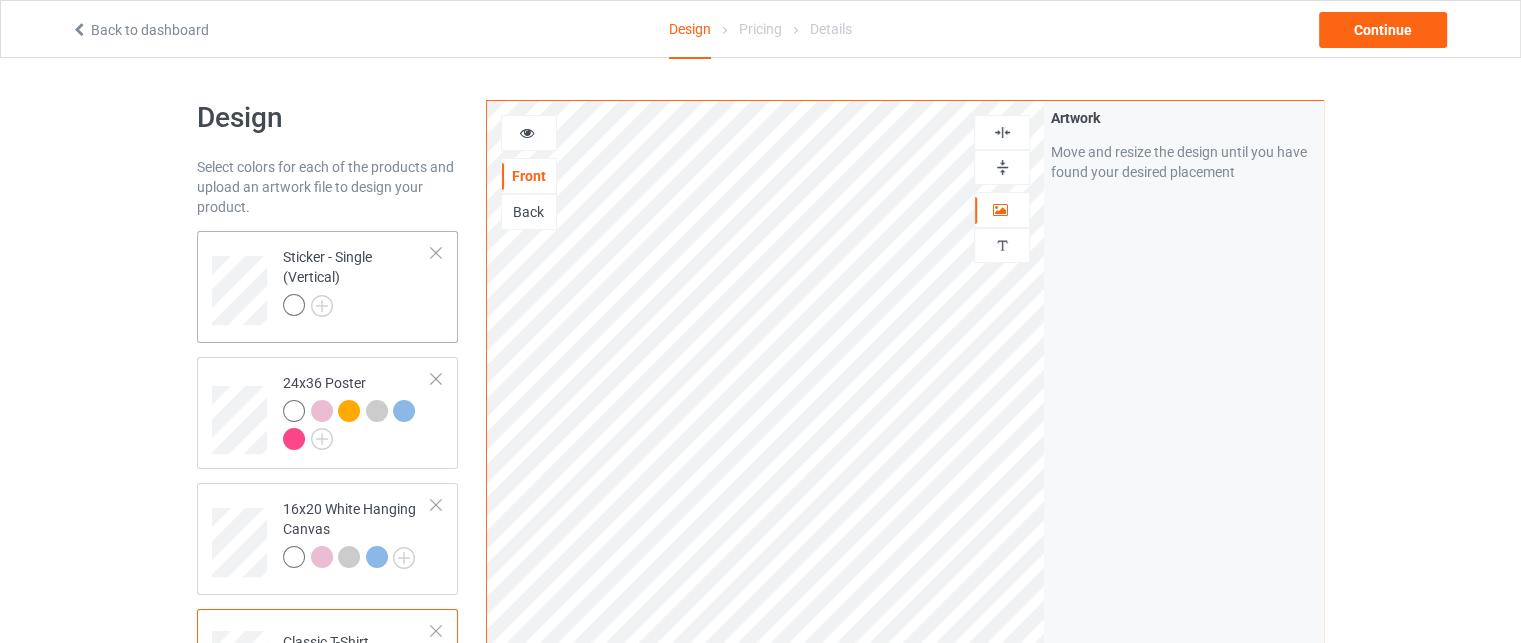 click at bounding box center (357, 308) 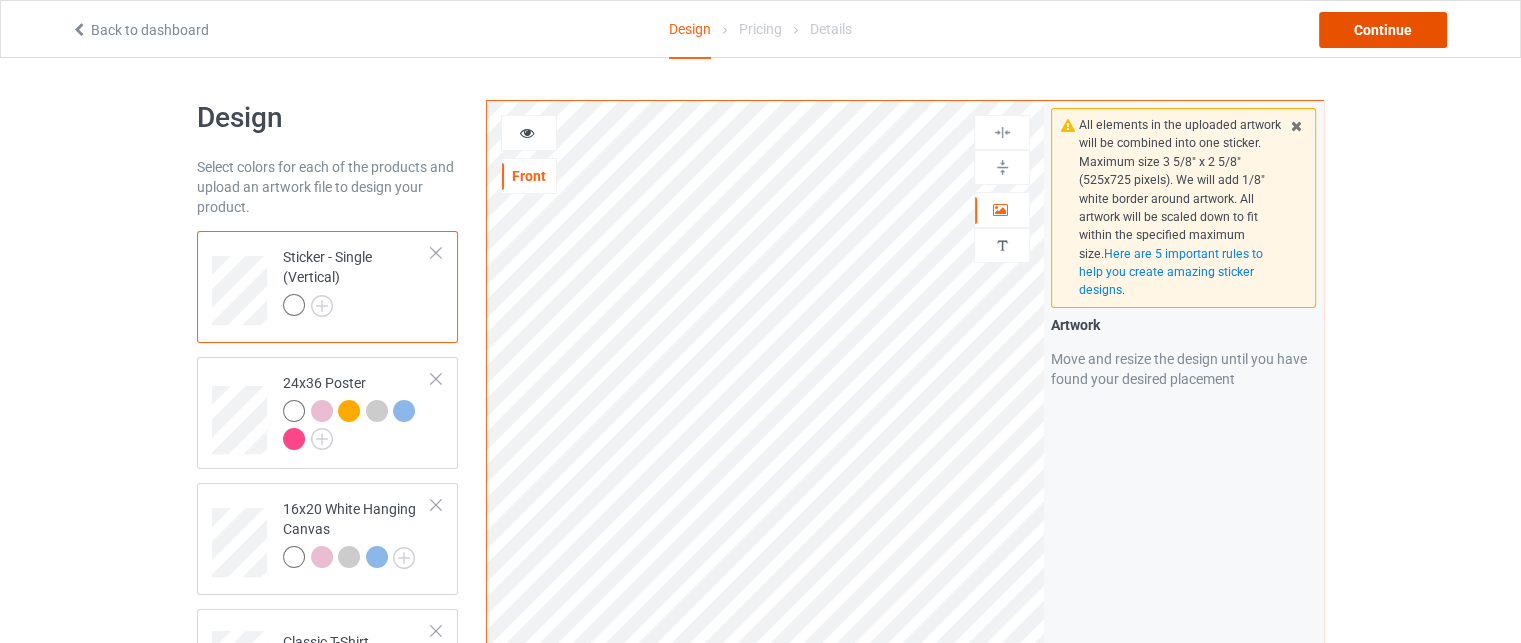 click on "Continue" at bounding box center (1383, 30) 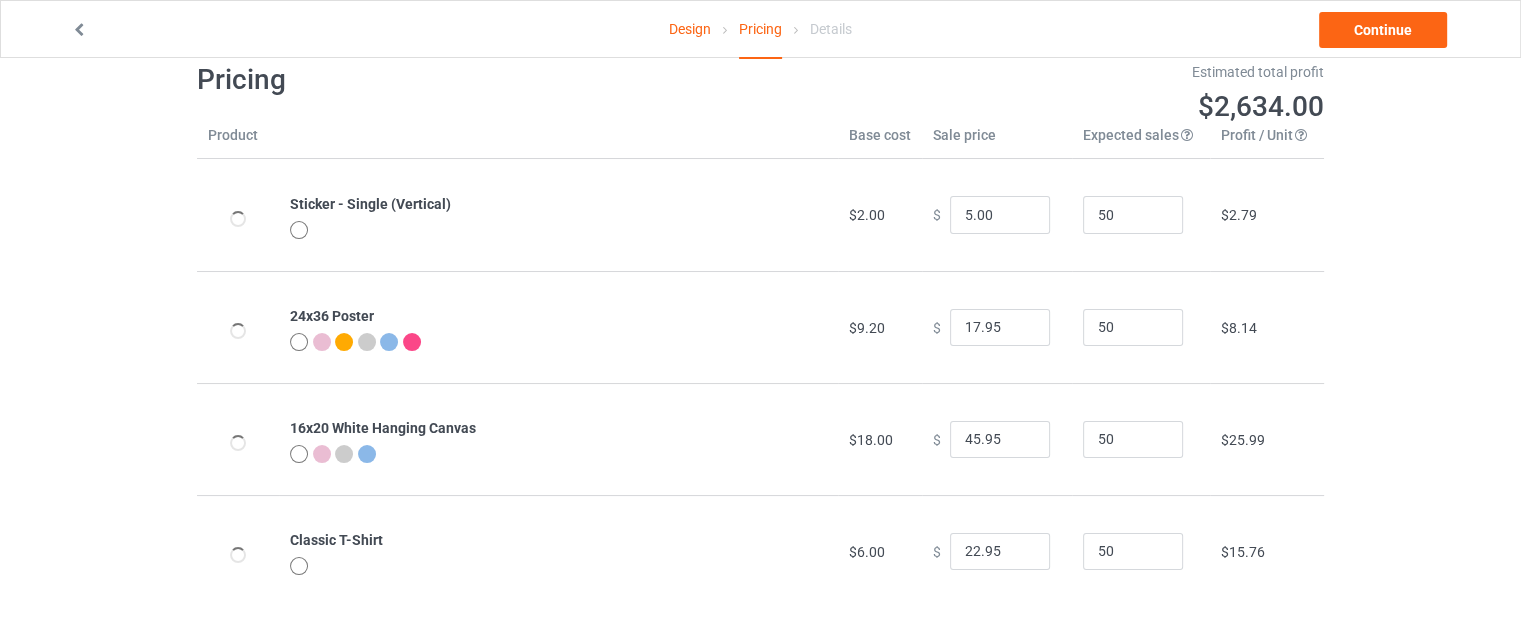 scroll, scrollTop: 58, scrollLeft: 0, axis: vertical 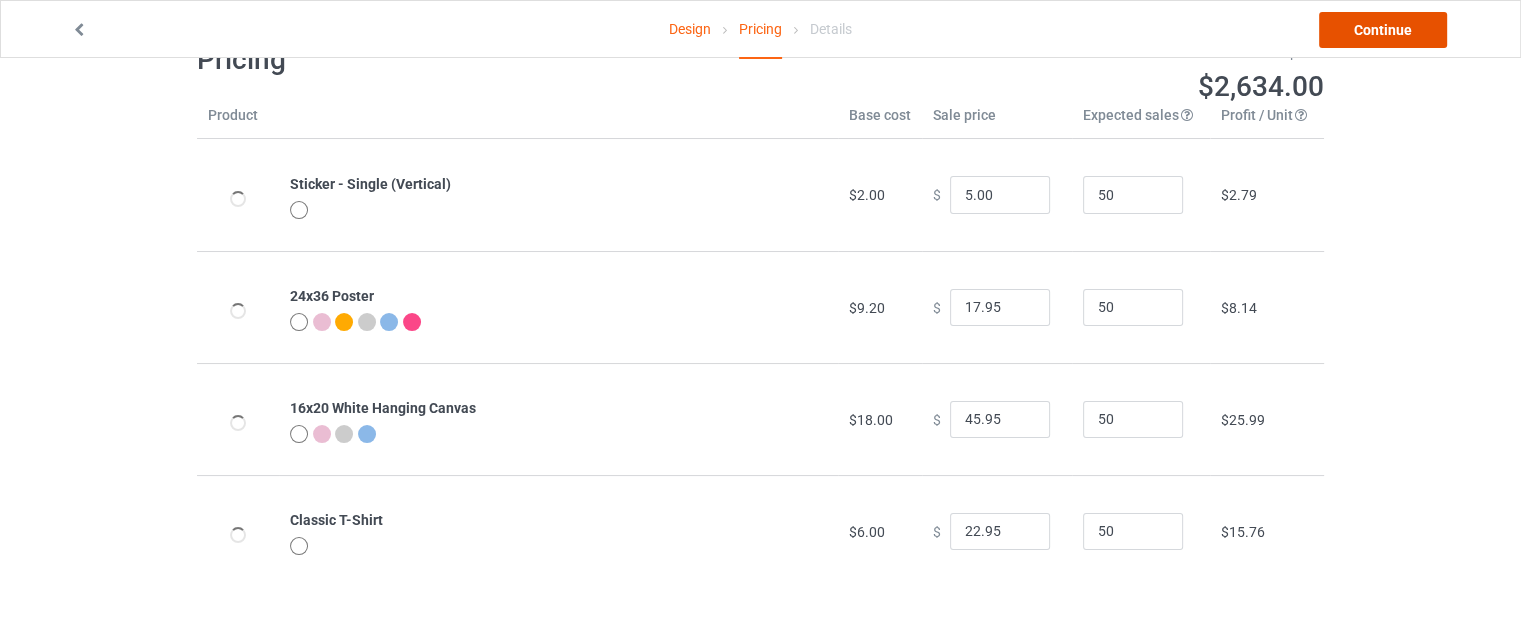 click on "Continue" at bounding box center [1383, 30] 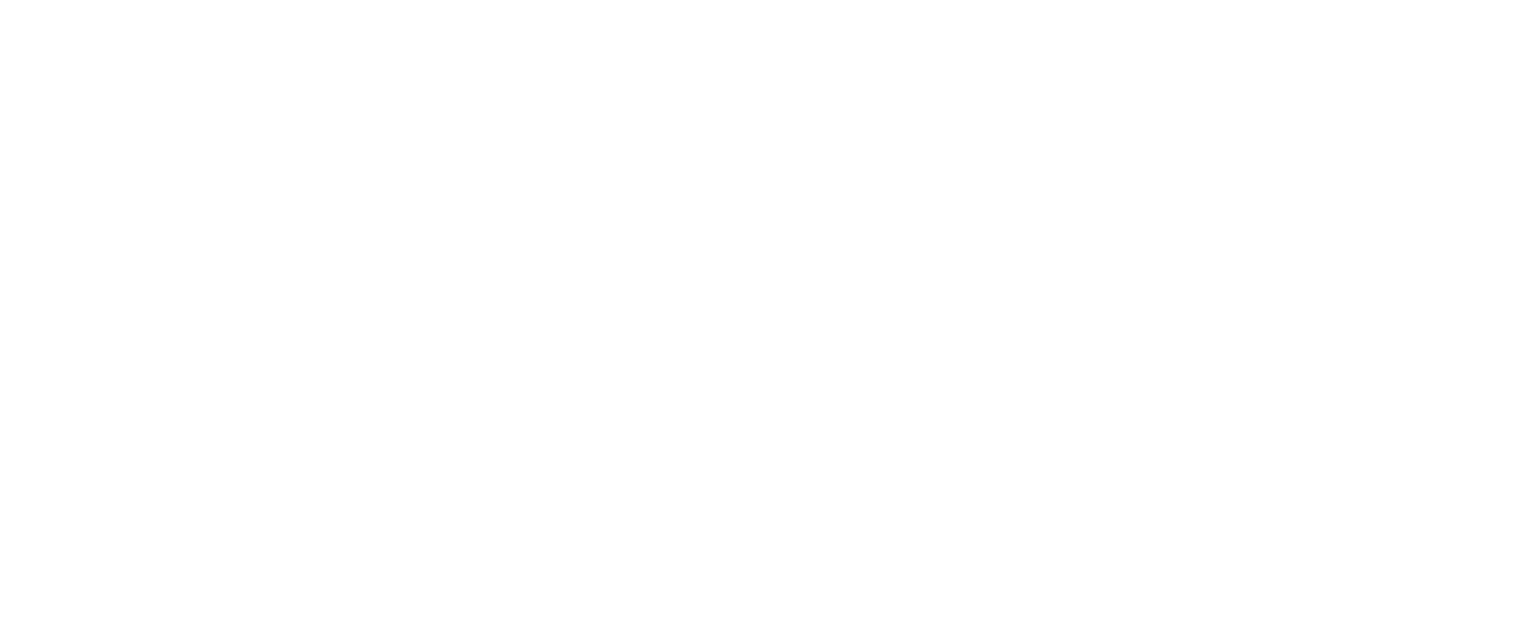 scroll, scrollTop: 0, scrollLeft: 0, axis: both 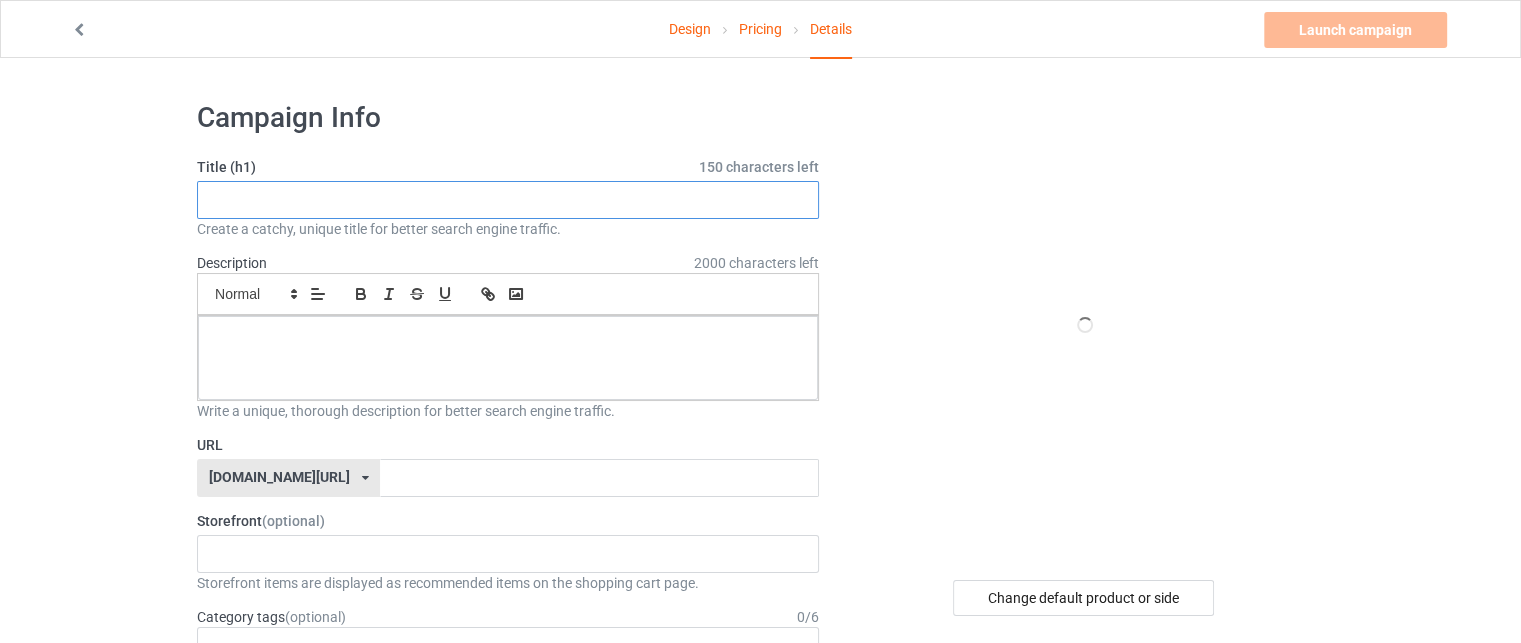 click at bounding box center (508, 200) 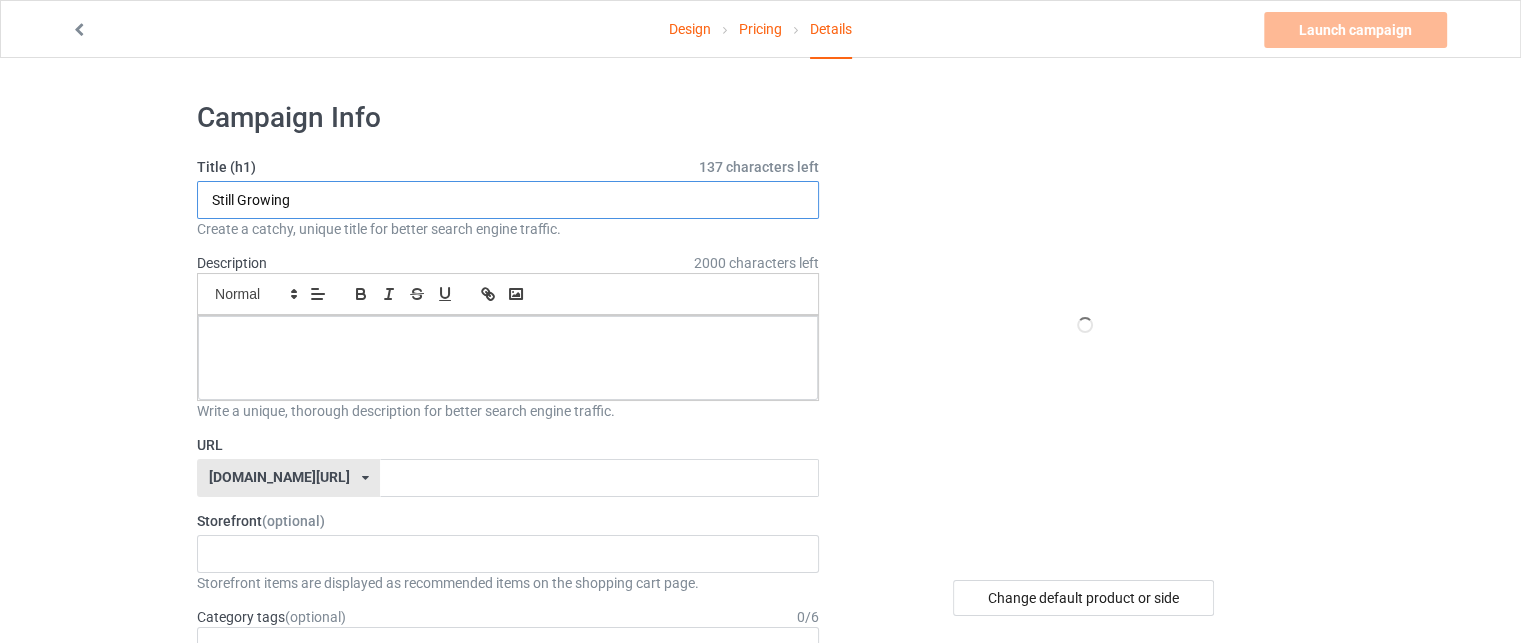 click on "Still Growing" at bounding box center [508, 200] 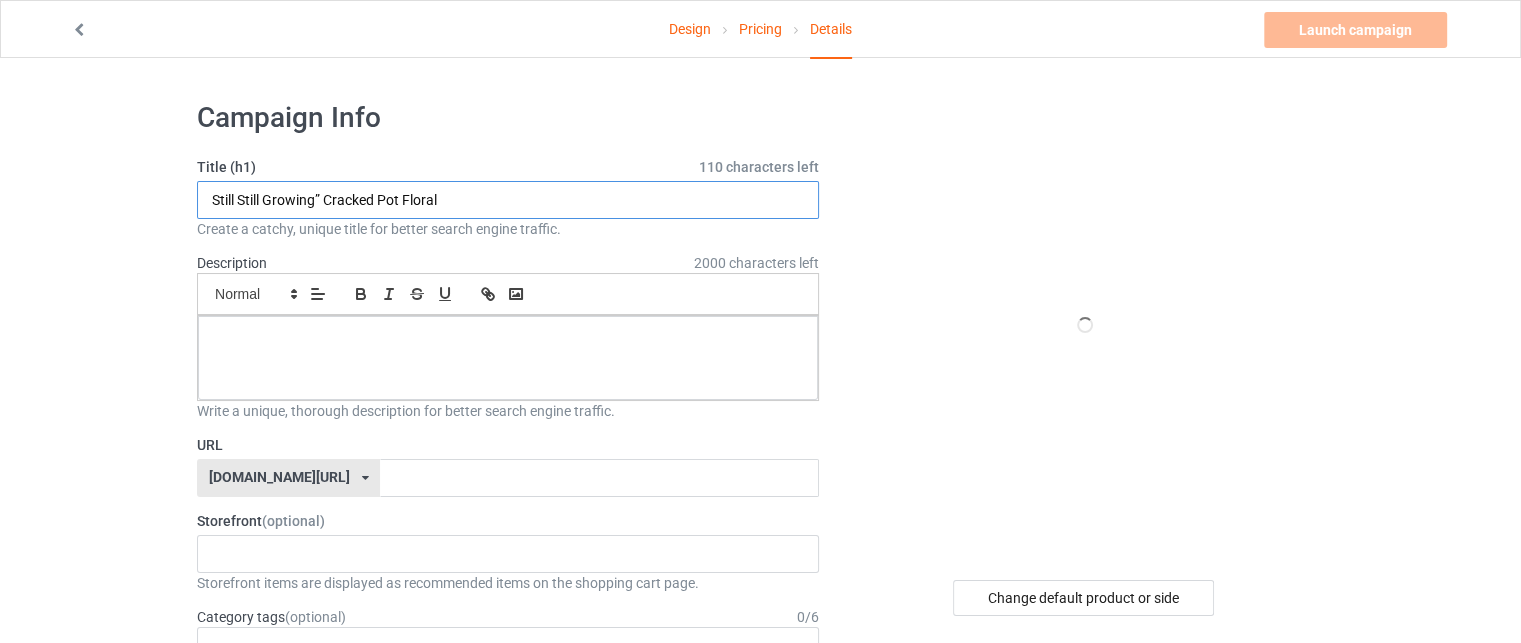 drag, startPoint x: 250, startPoint y: 199, endPoint x: 164, endPoint y: 206, distance: 86.28442 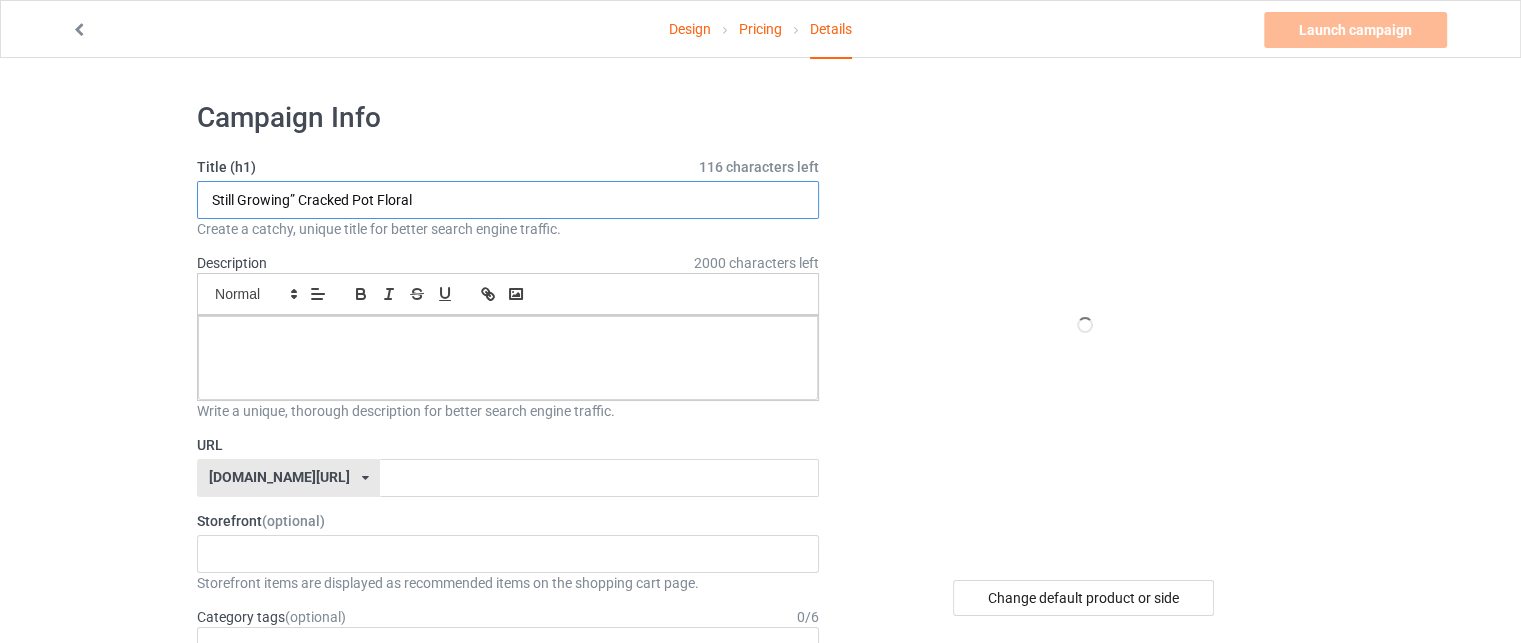 type on "Still Growing” Cracked Pot Floral" 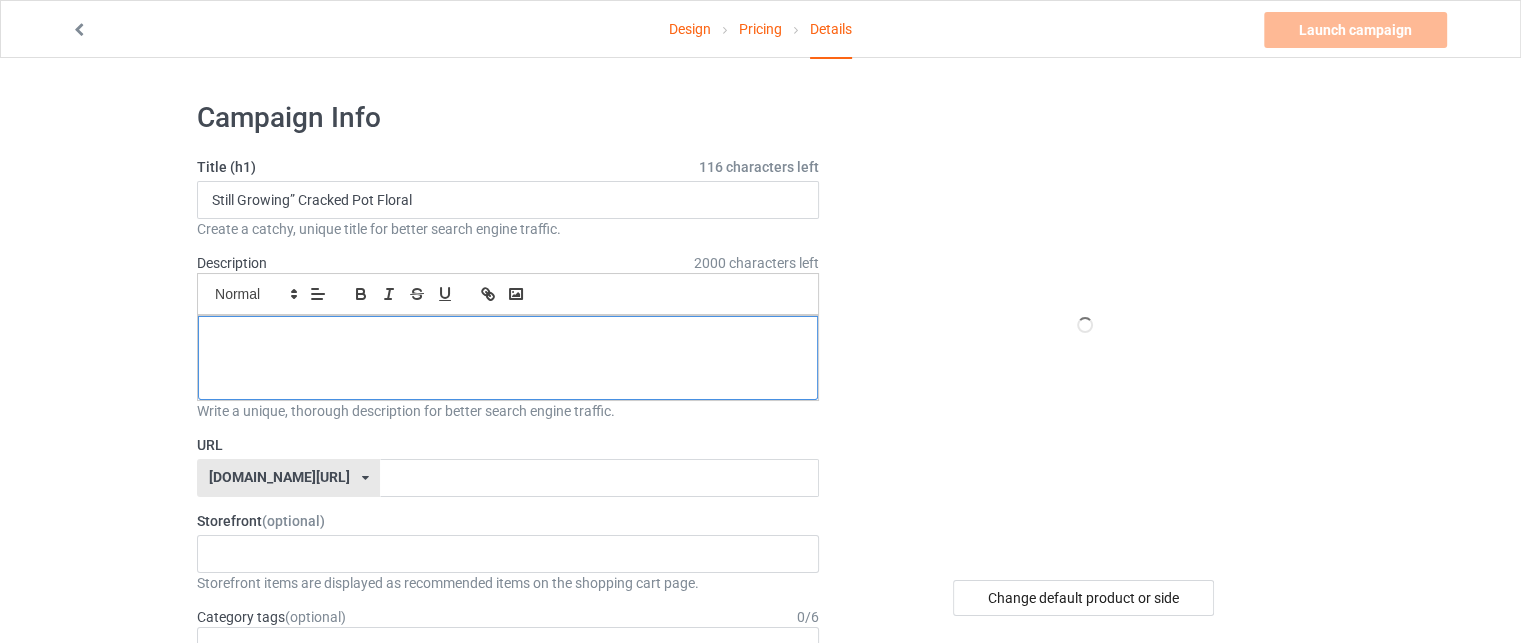 click at bounding box center [508, 358] 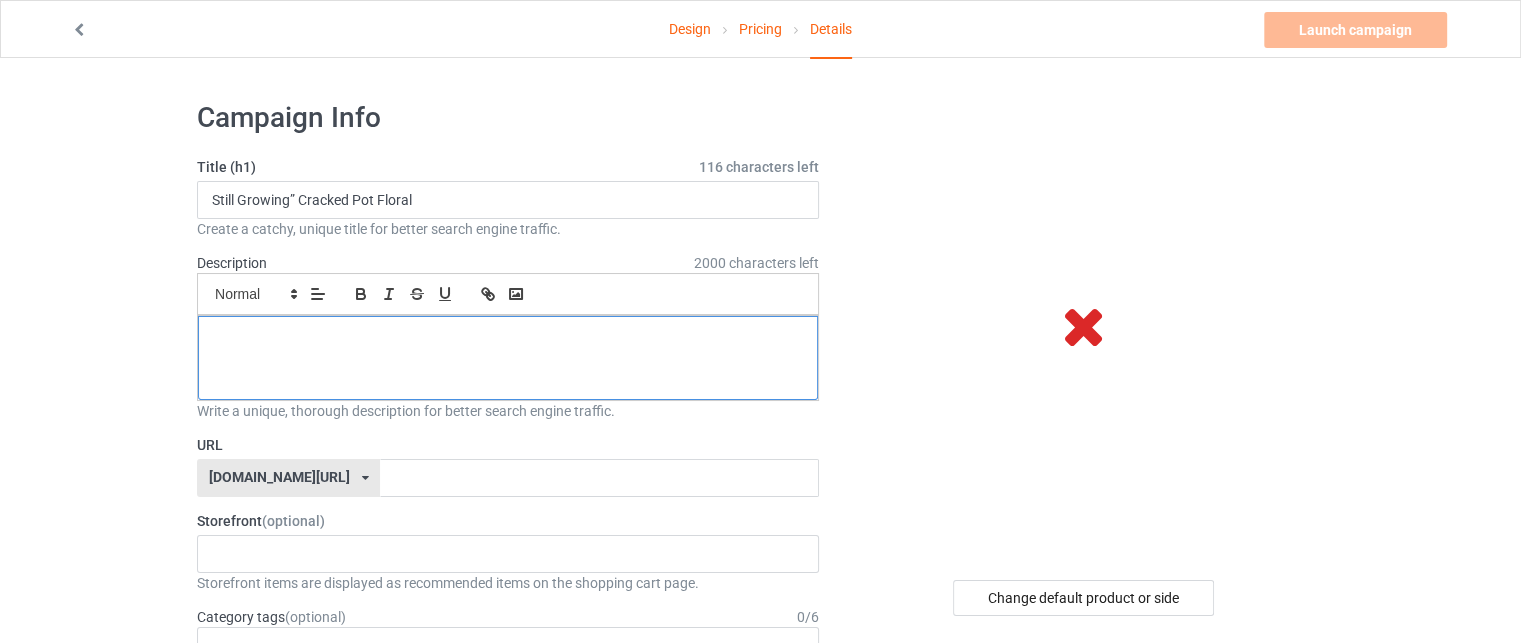 click at bounding box center [508, 358] 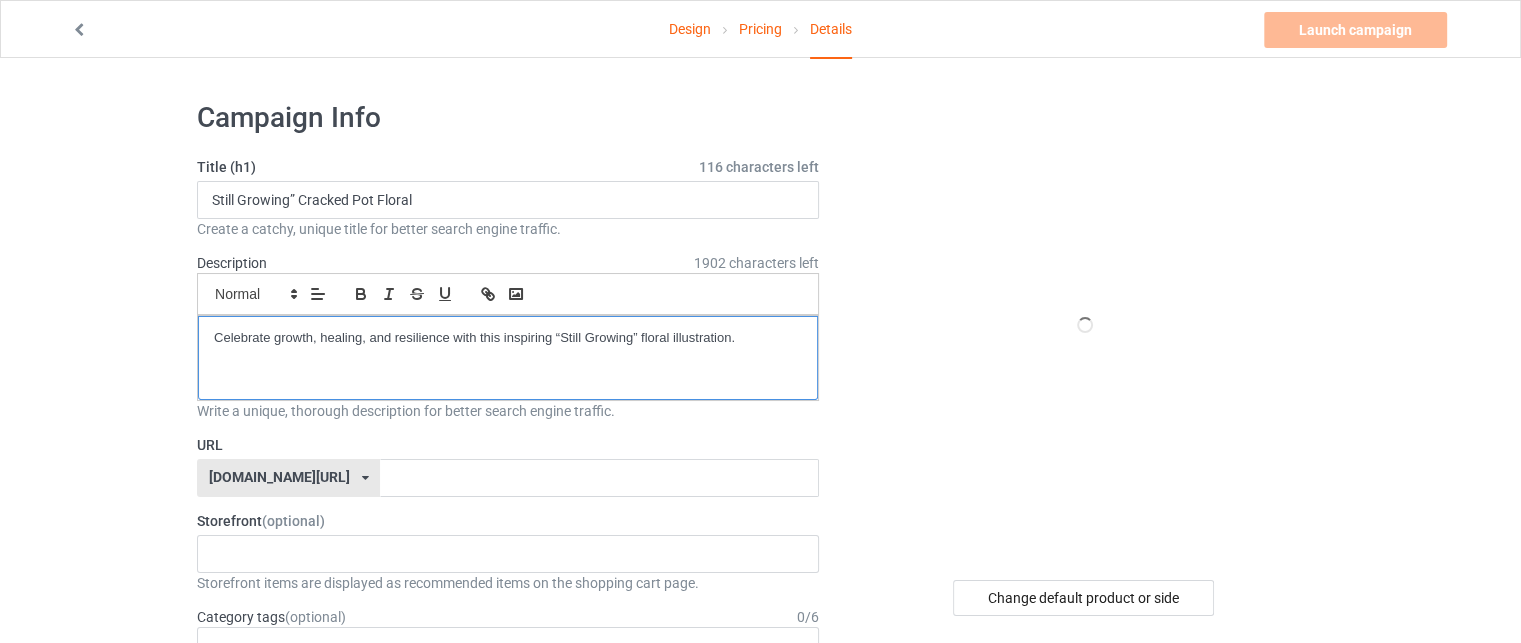 scroll, scrollTop: 0, scrollLeft: 0, axis: both 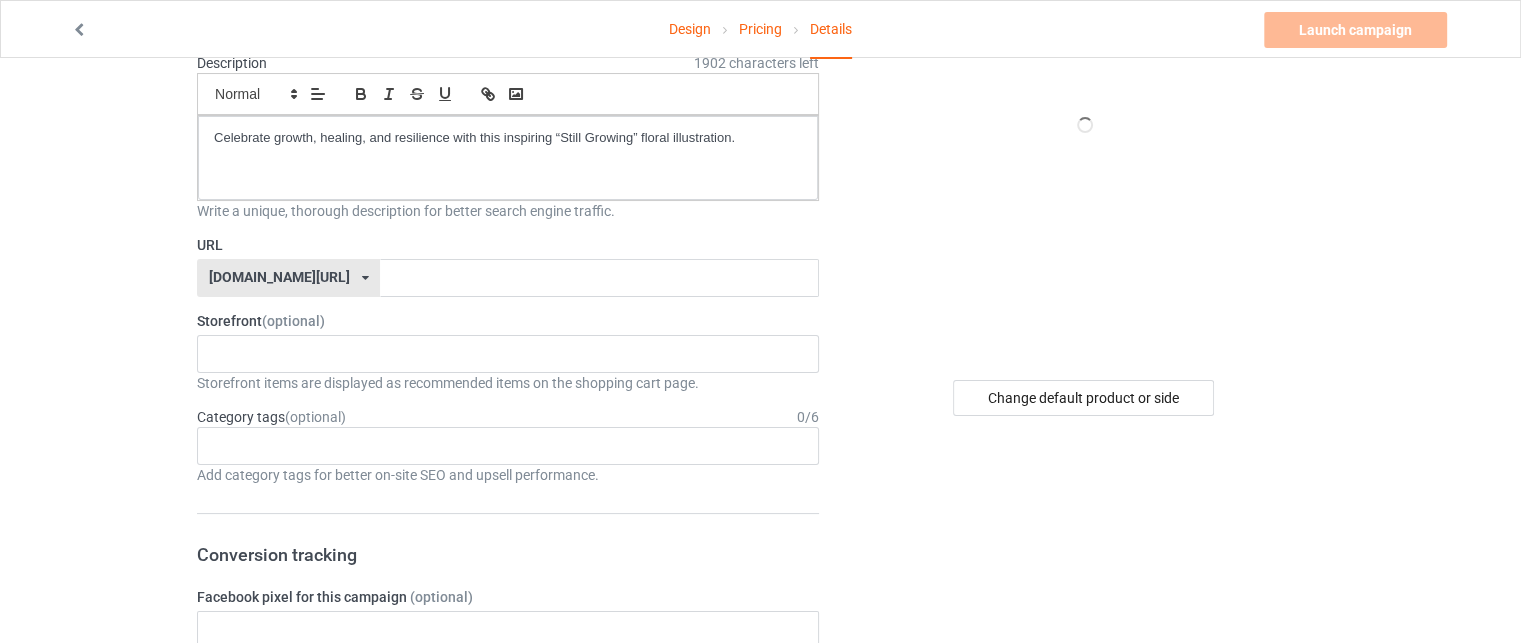 click on "URL [DOMAIN_NAME][URL] [DOMAIN_NAME][URL] 587d0d41cee36fd012c64a69" at bounding box center (508, 266) 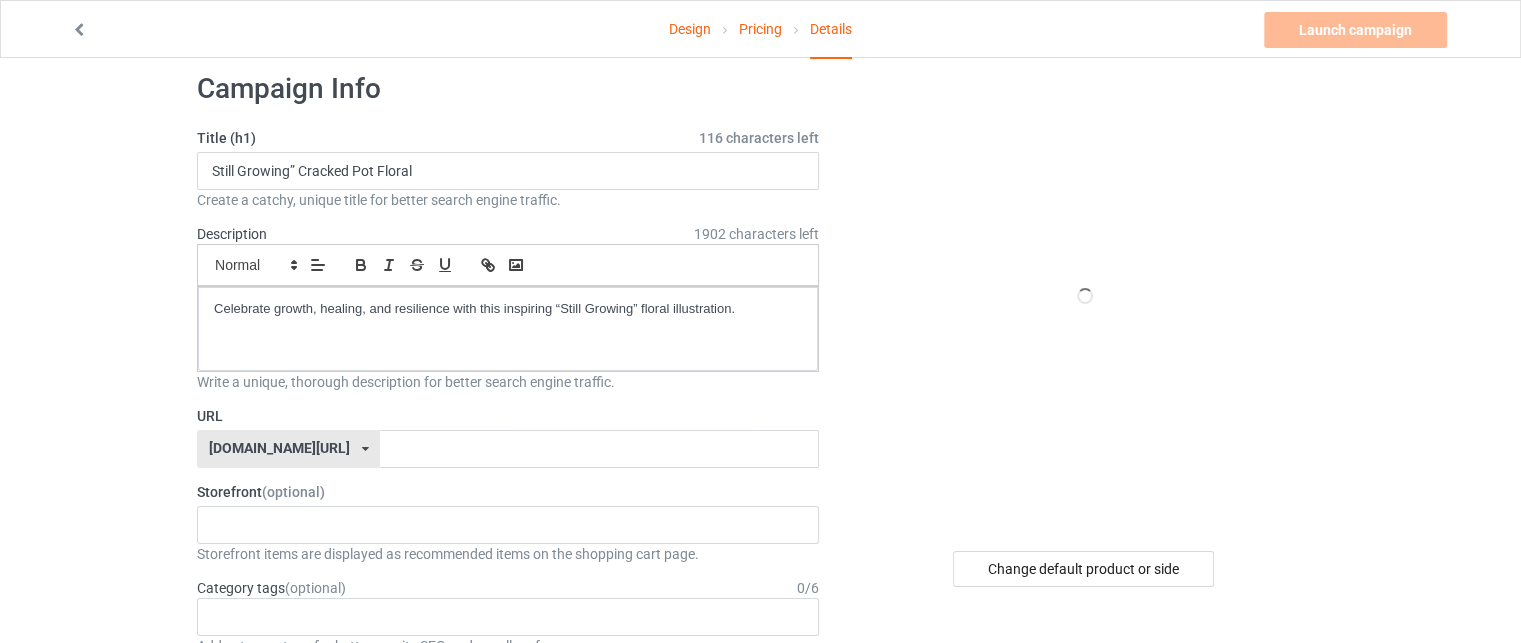 scroll, scrollTop: 0, scrollLeft: 0, axis: both 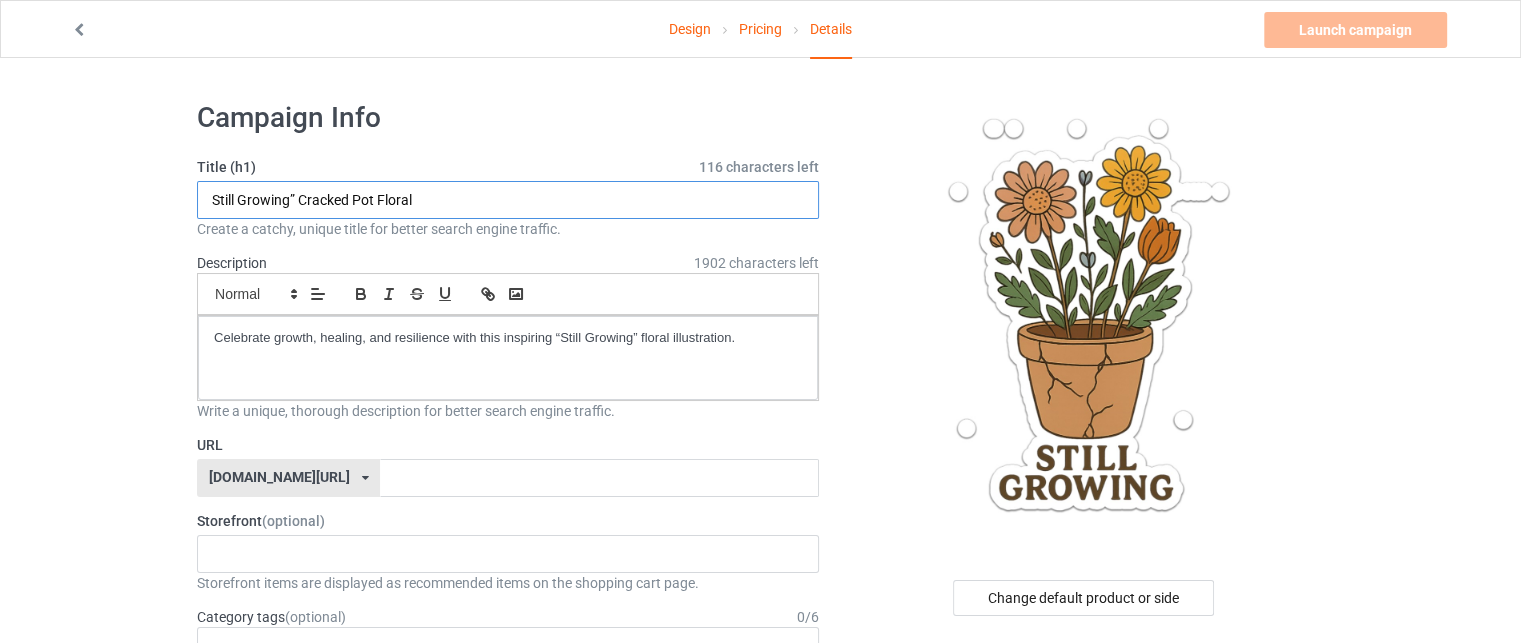 drag, startPoint x: 288, startPoint y: 200, endPoint x: 201, endPoint y: 203, distance: 87.05171 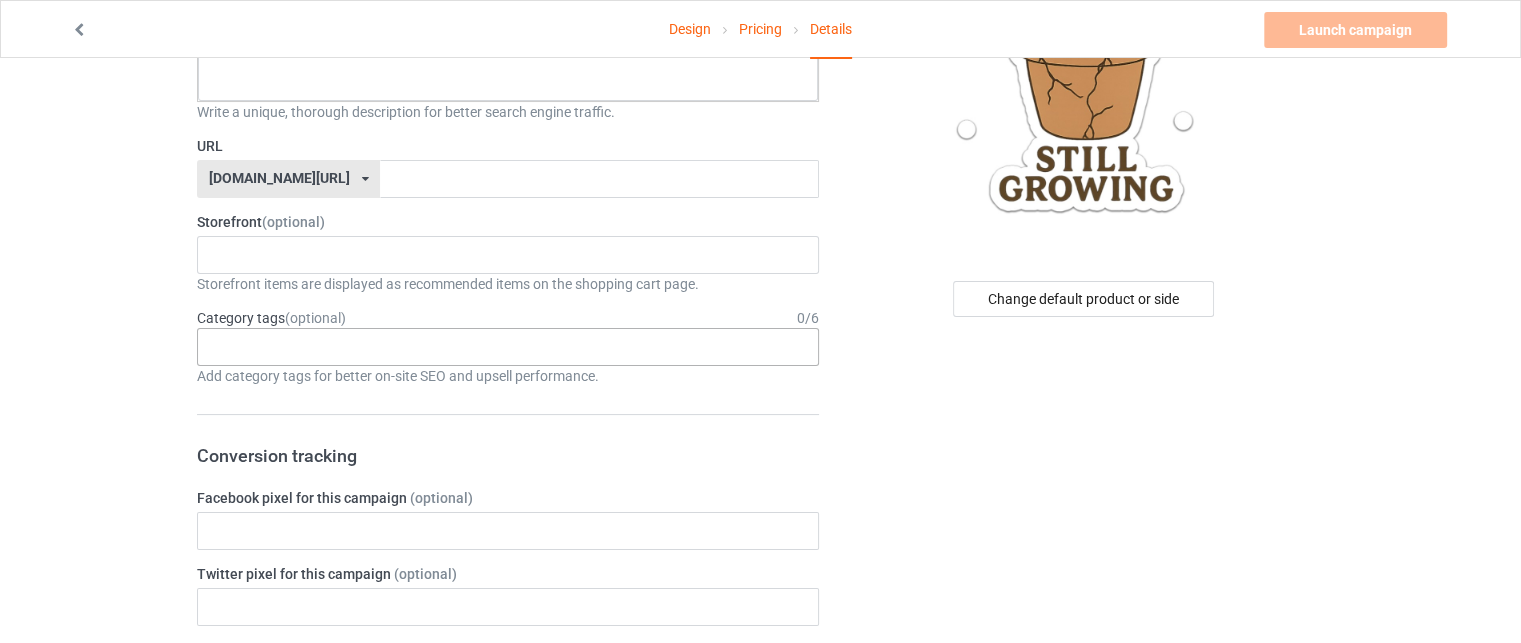 scroll, scrollTop: 300, scrollLeft: 0, axis: vertical 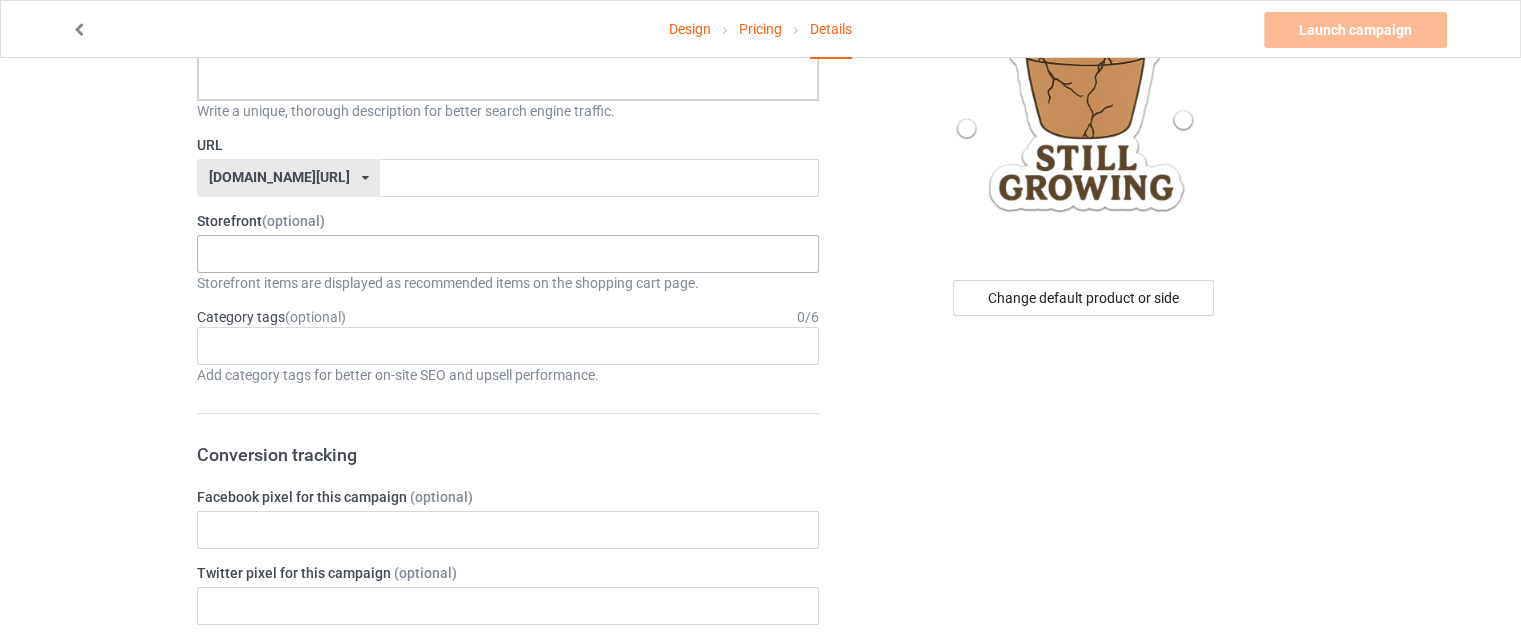 click on "No result found" at bounding box center (508, 254) 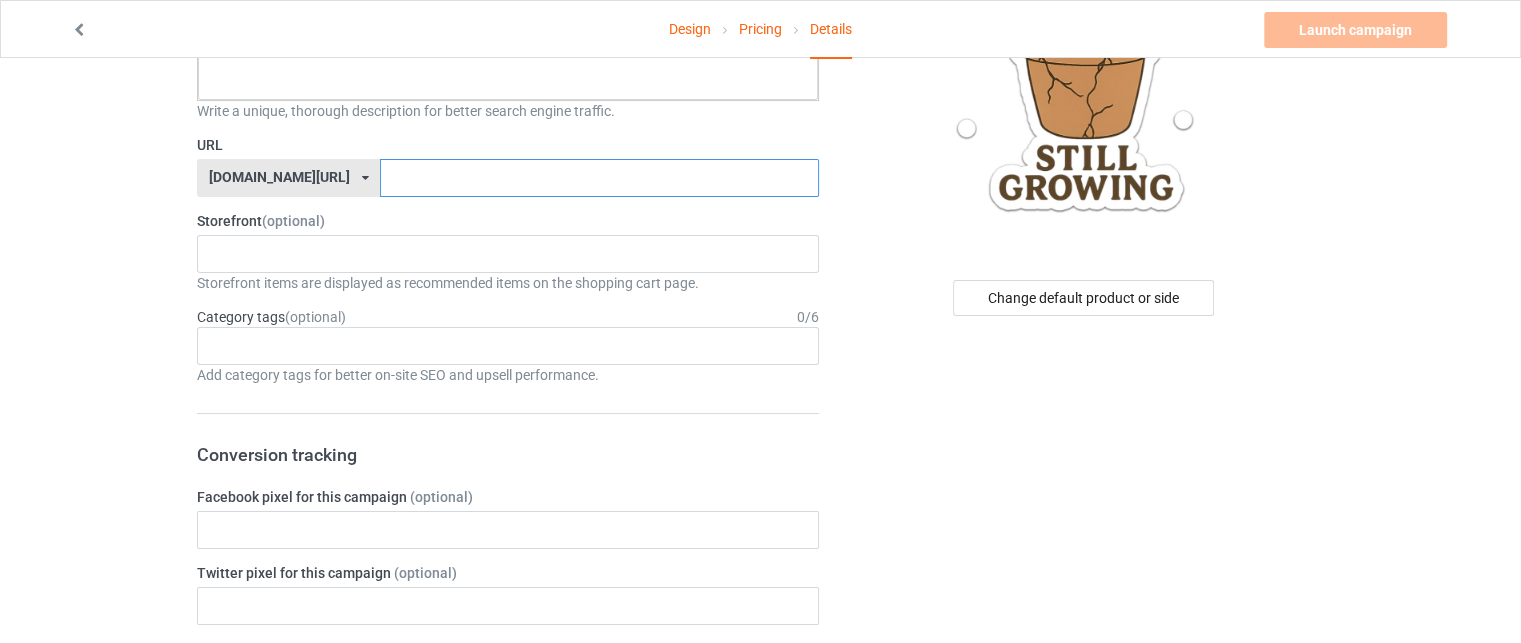 click at bounding box center (599, 178) 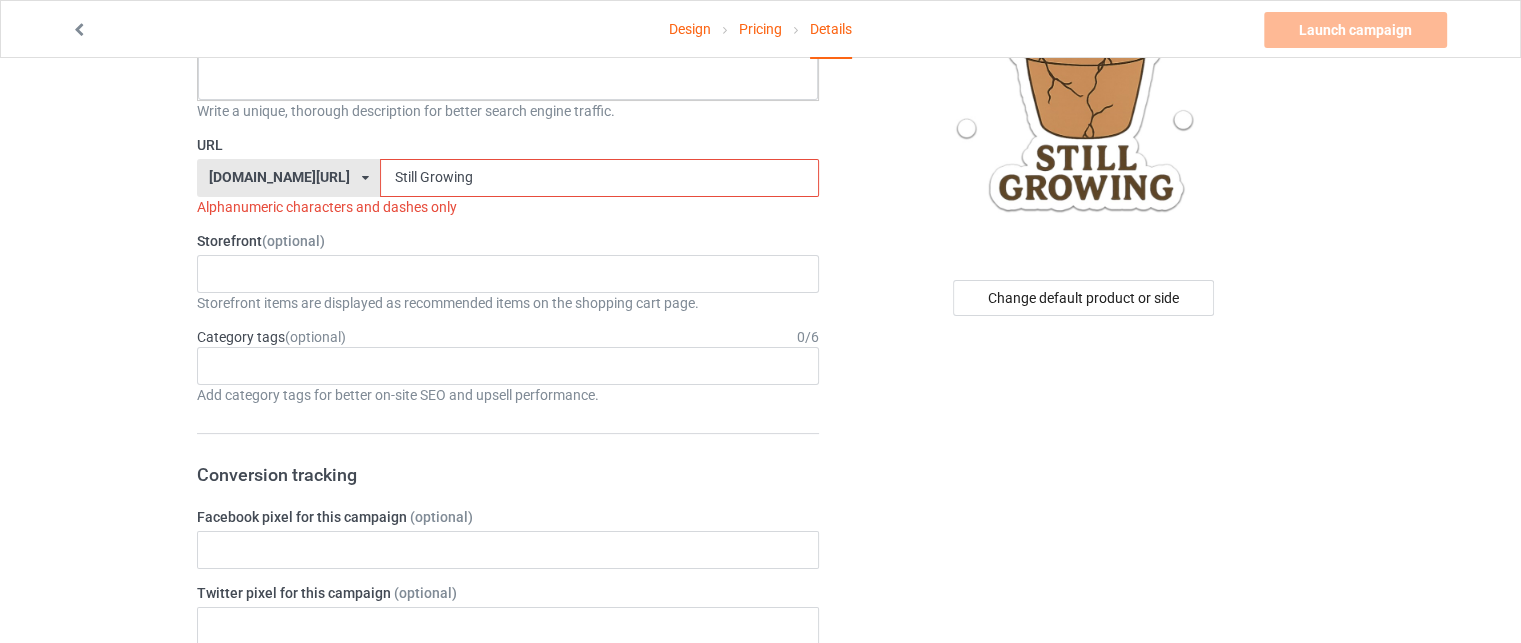click on "Still Growing" at bounding box center (599, 178) 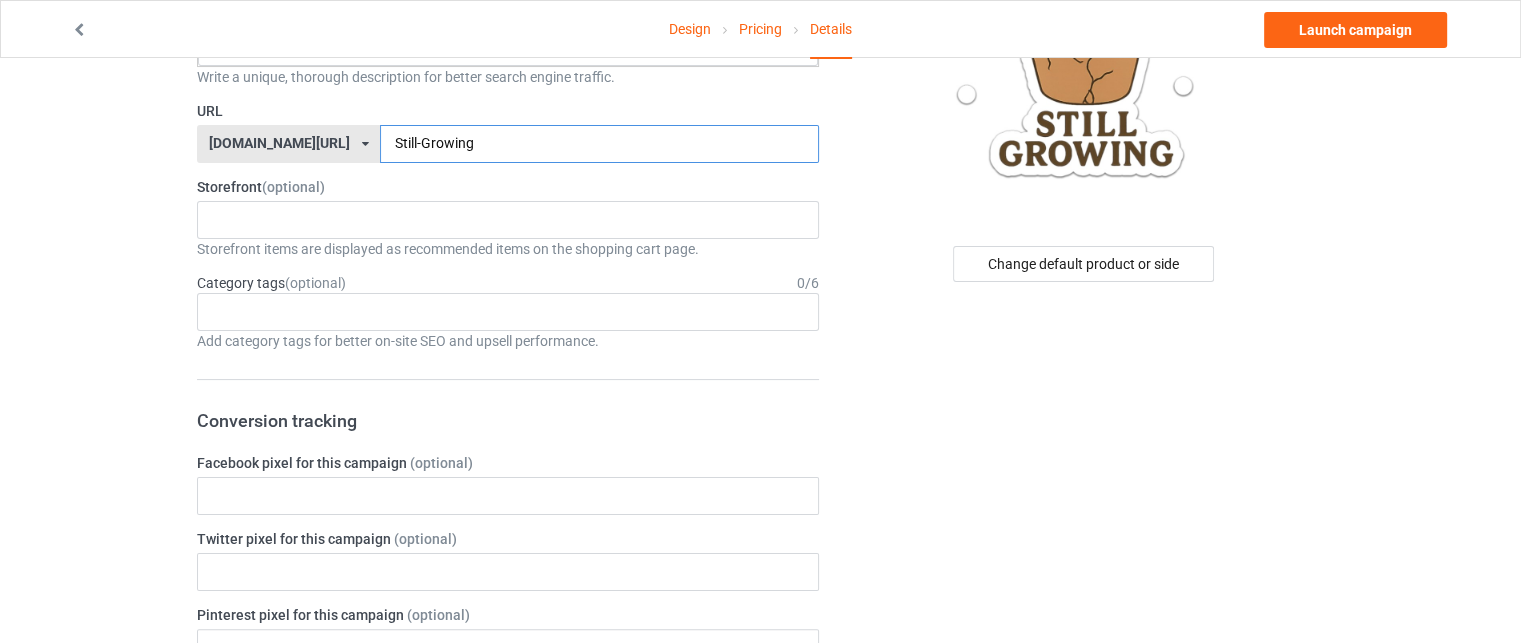 scroll, scrollTop: 300, scrollLeft: 0, axis: vertical 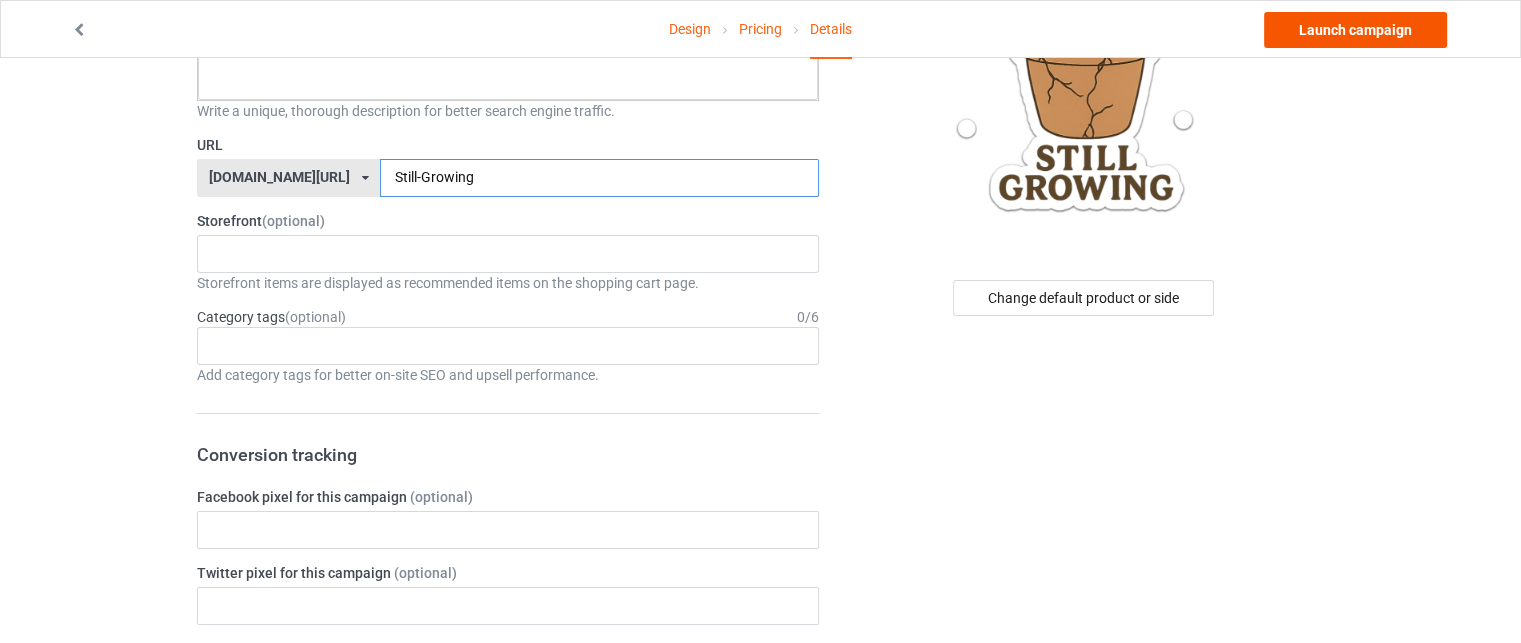 type on "Still-Growing" 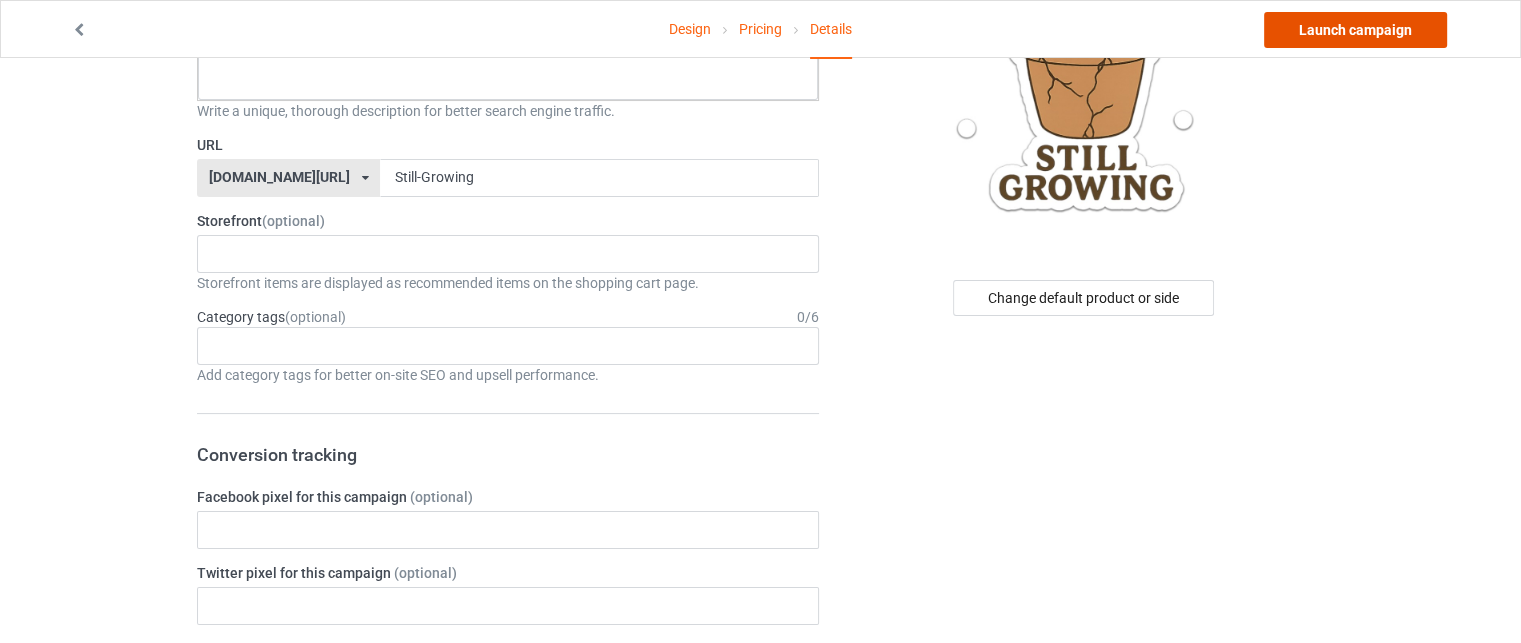 click on "Launch campaign" at bounding box center (1355, 30) 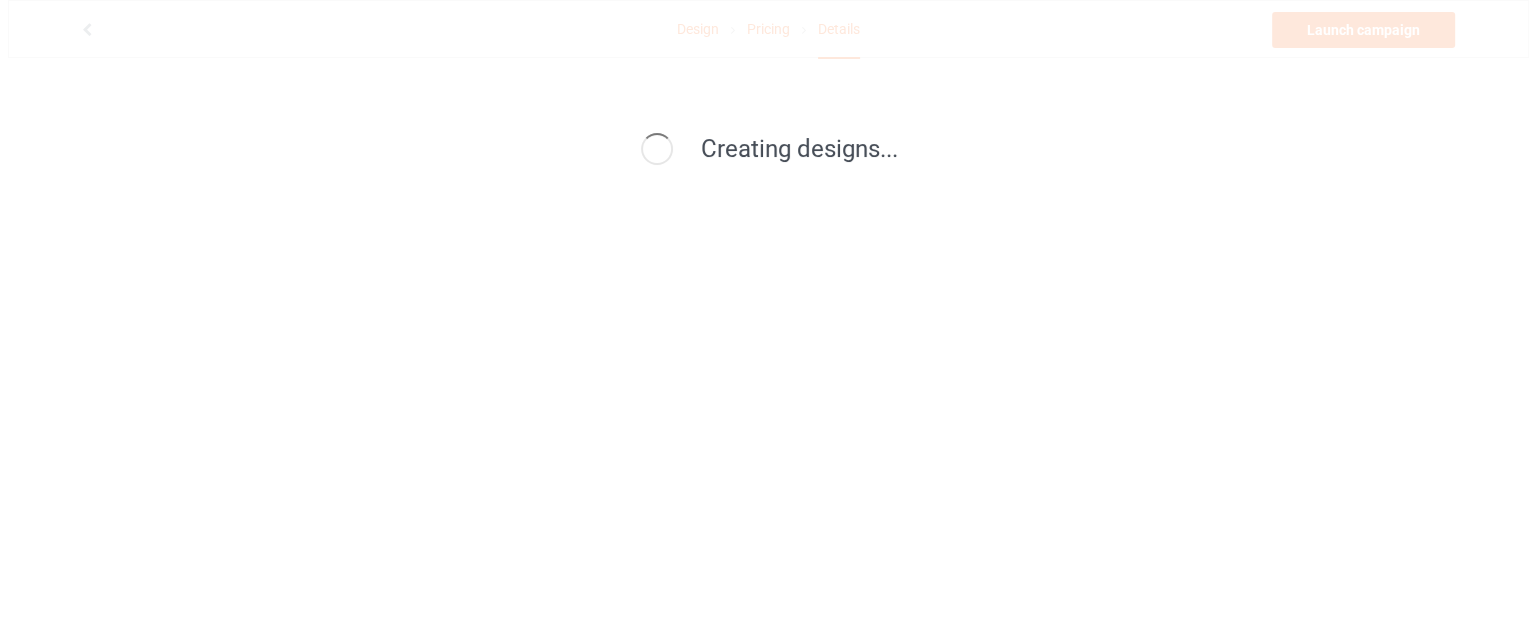 scroll, scrollTop: 0, scrollLeft: 0, axis: both 